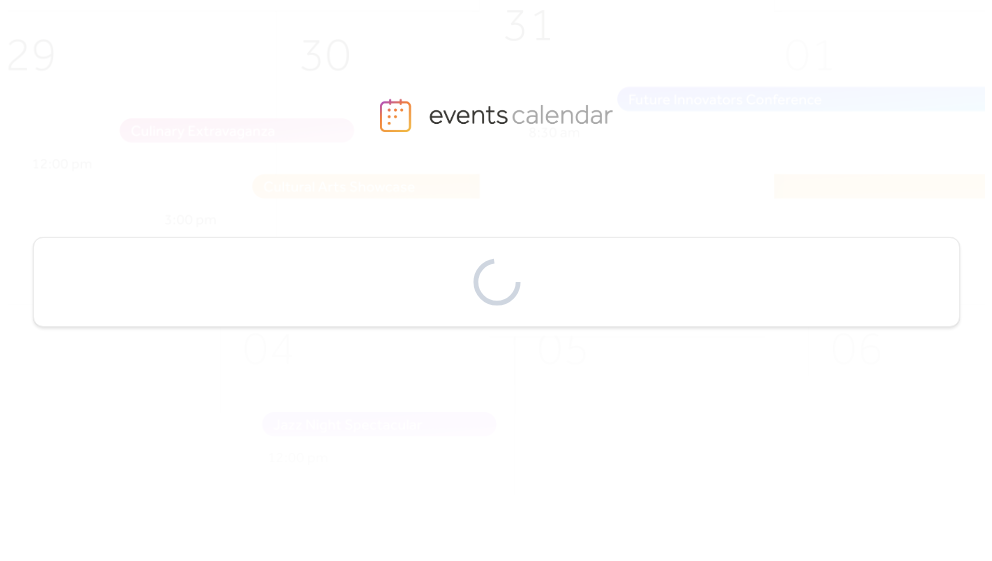 scroll, scrollTop: 0, scrollLeft: 0, axis: both 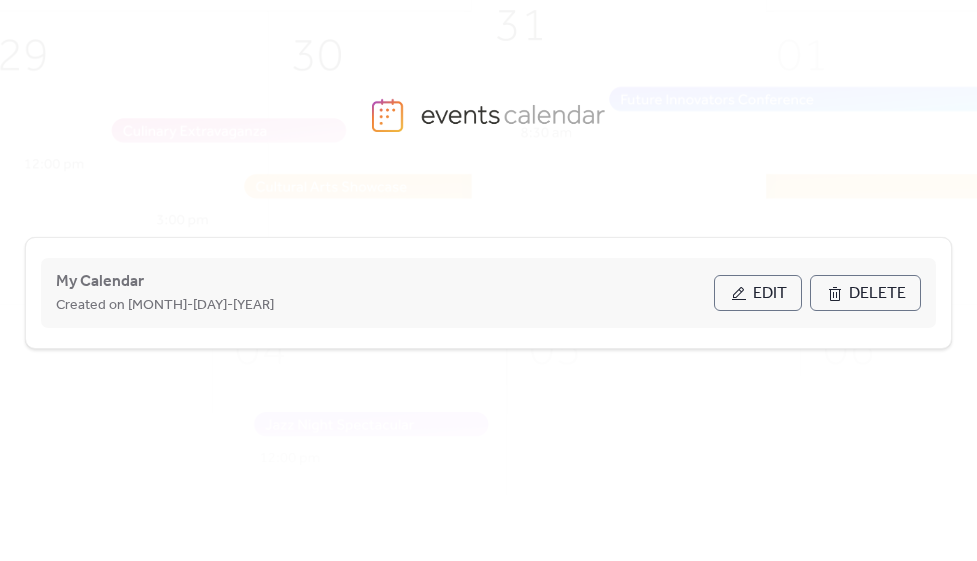 click on "Edit" at bounding box center [758, 293] 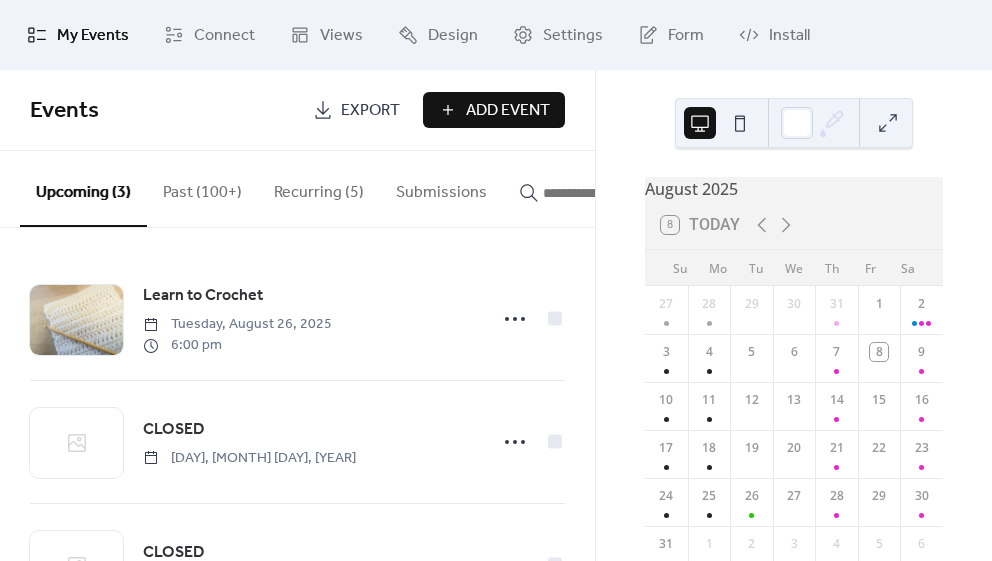 click at bounding box center [603, 193] 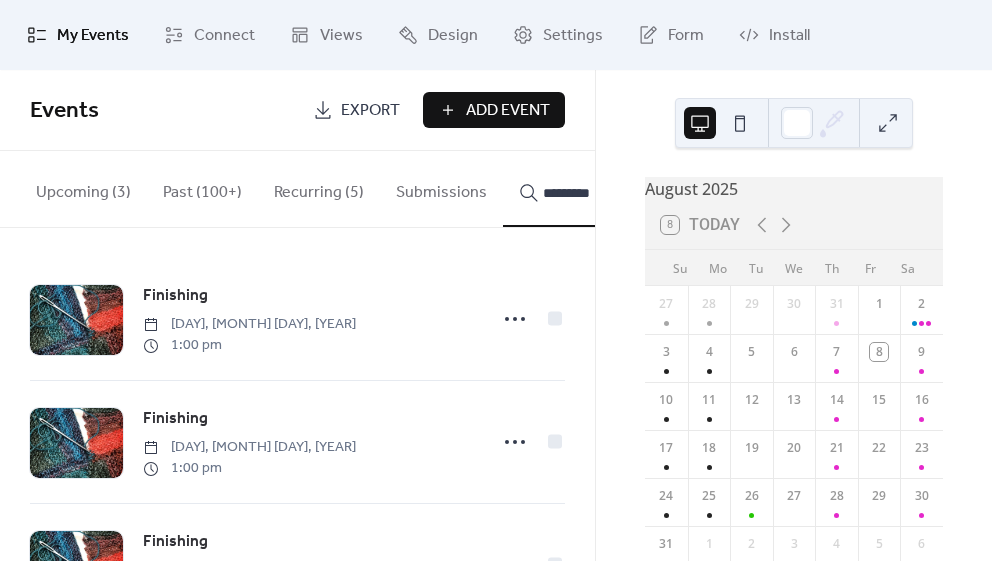 scroll, scrollTop: 348, scrollLeft: 0, axis: vertical 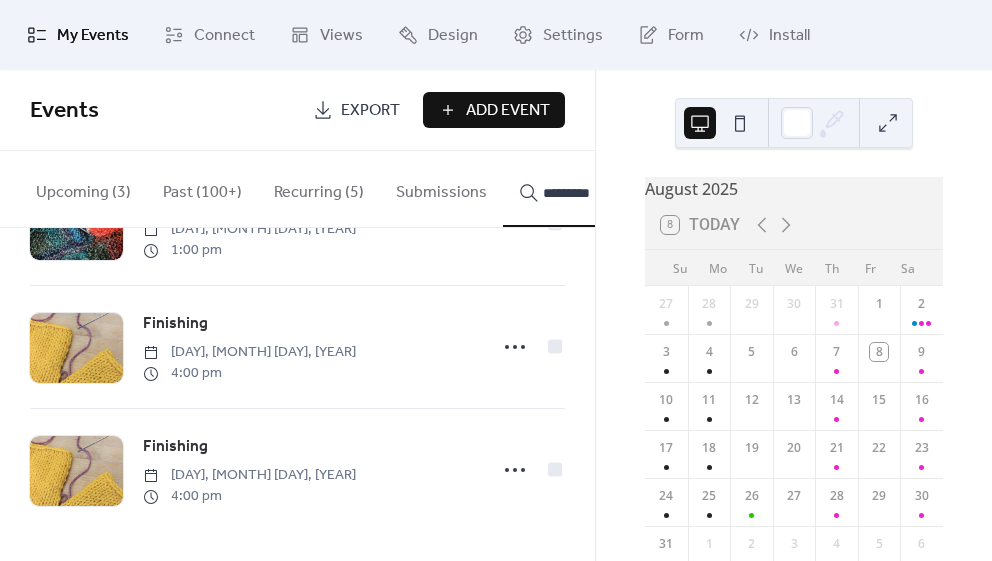 type on "*********" 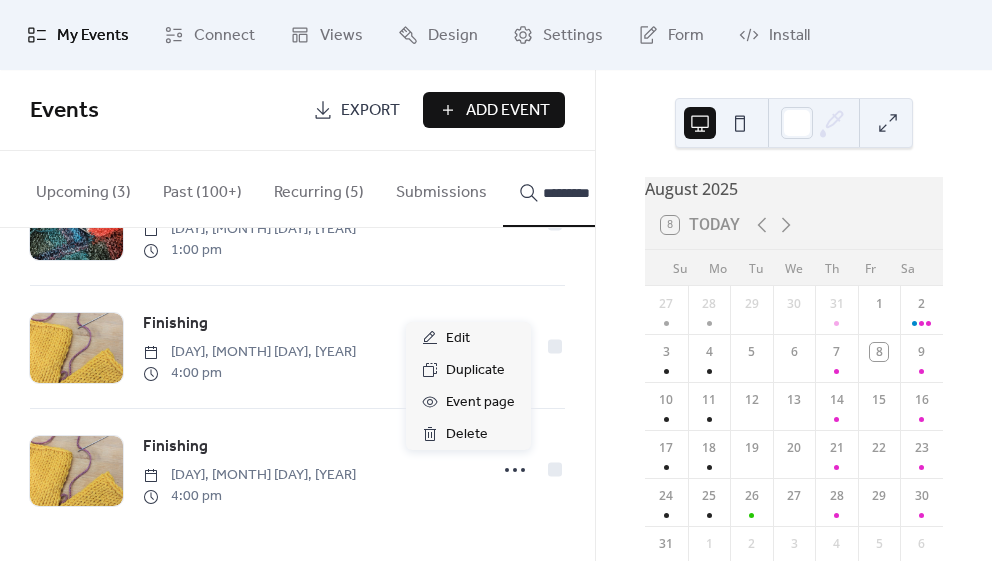click 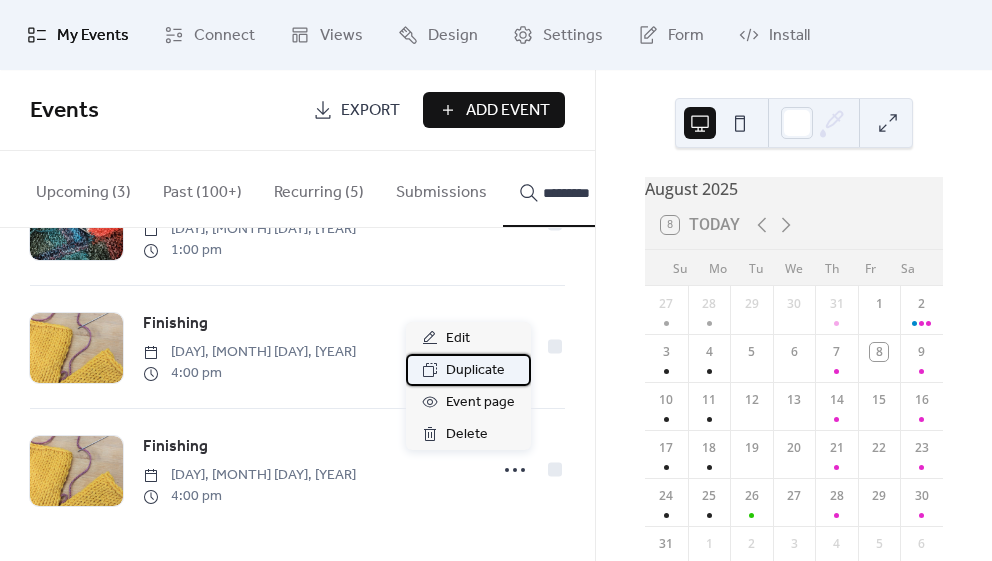 click on "Duplicate" at bounding box center (475, 371) 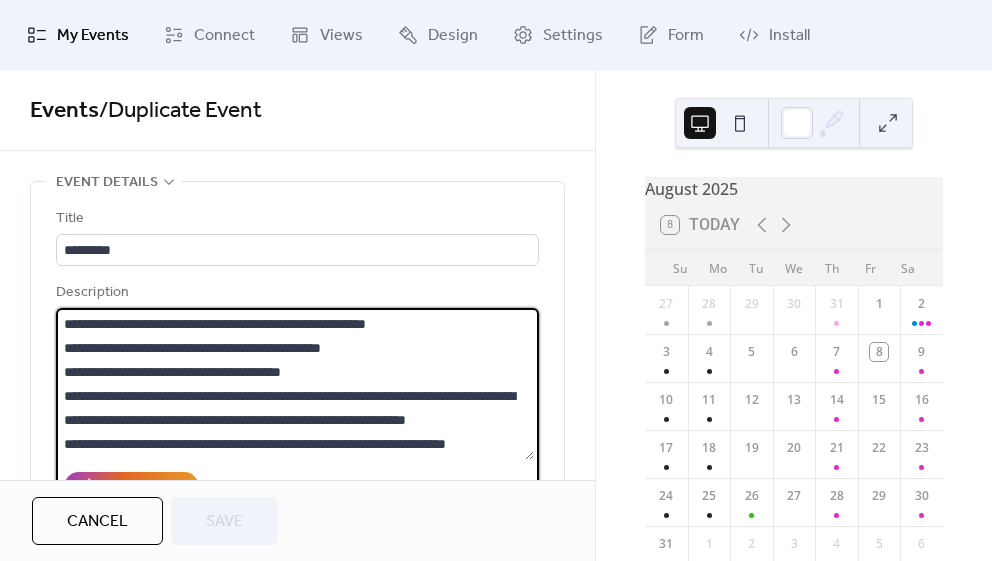 scroll, scrollTop: 264, scrollLeft: 0, axis: vertical 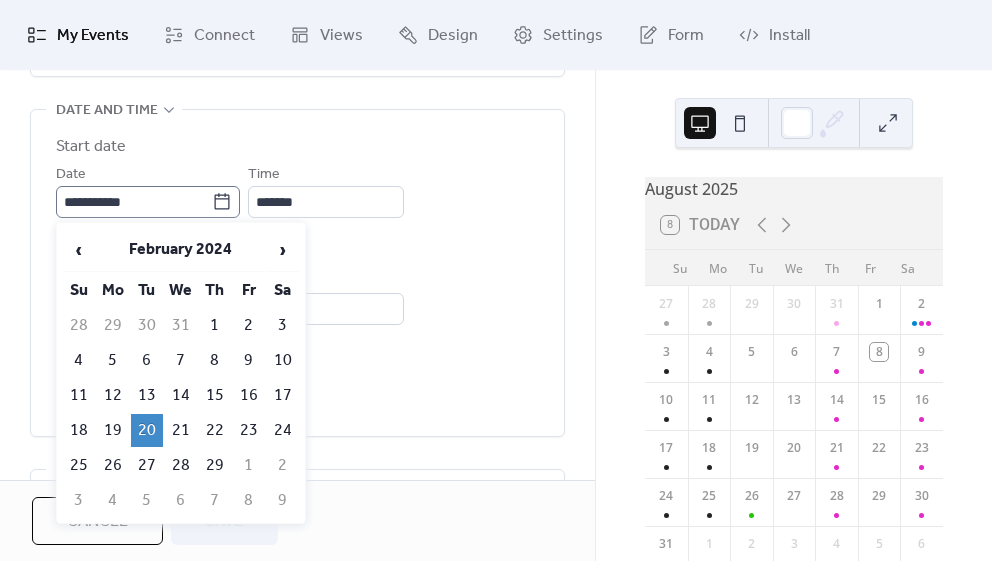 click 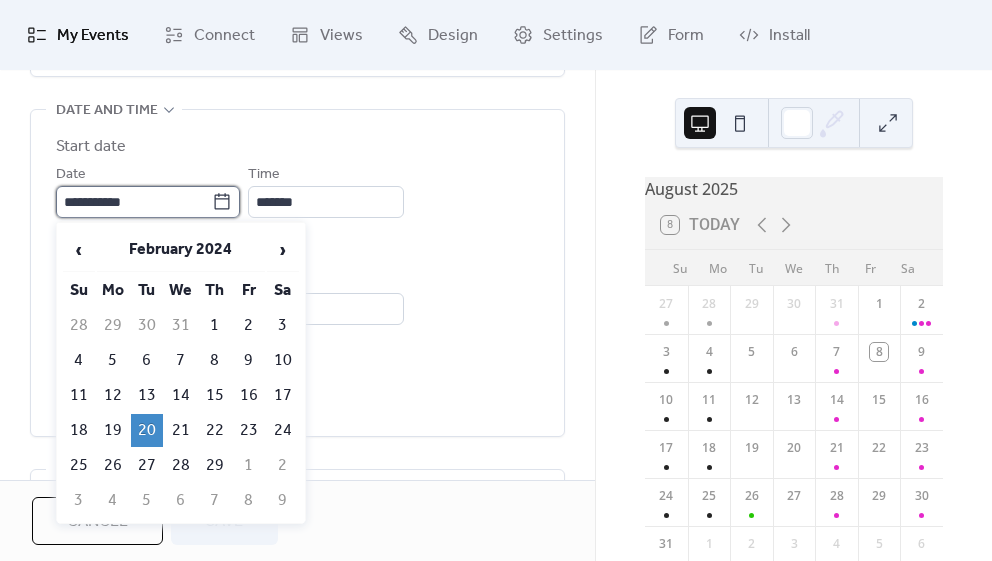 click on "**********" at bounding box center (134, 202) 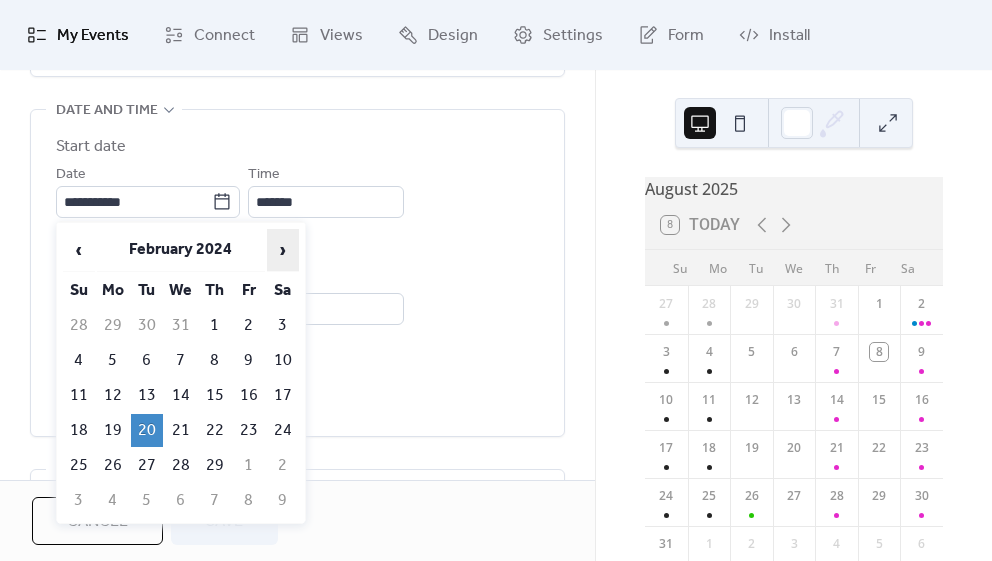 click on "›" at bounding box center [283, 250] 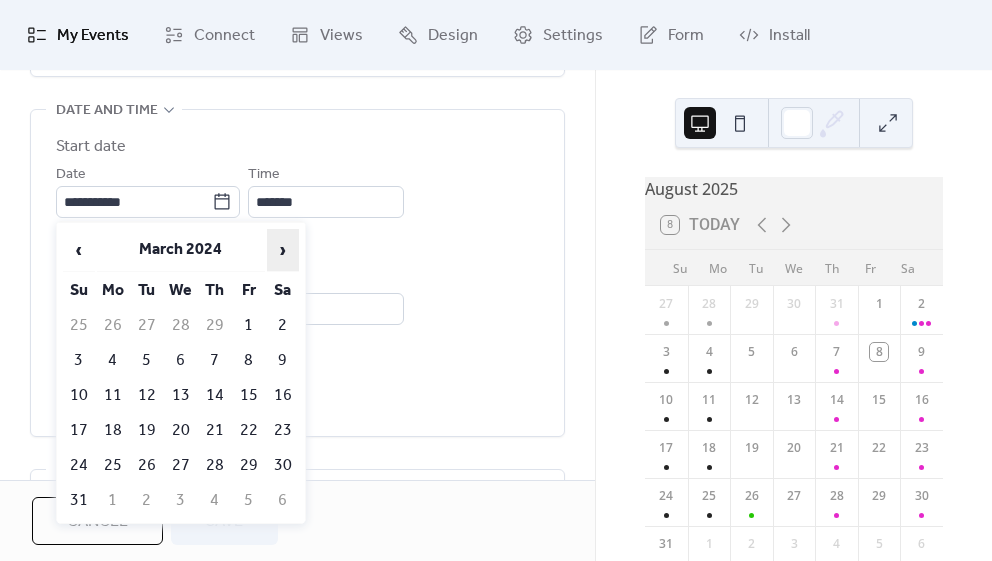 click on "›" at bounding box center (283, 250) 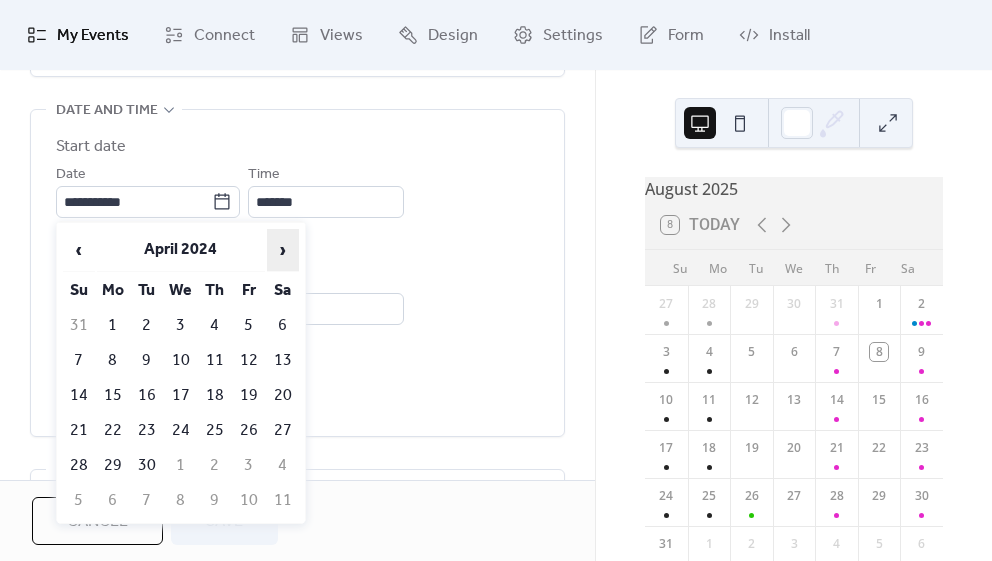click on "›" at bounding box center [283, 250] 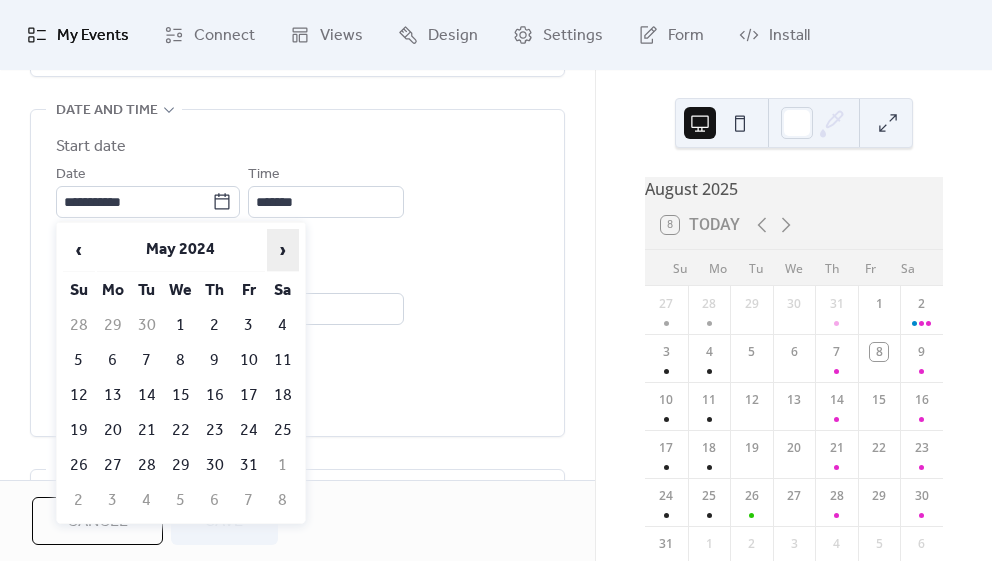 click on "›" at bounding box center (283, 250) 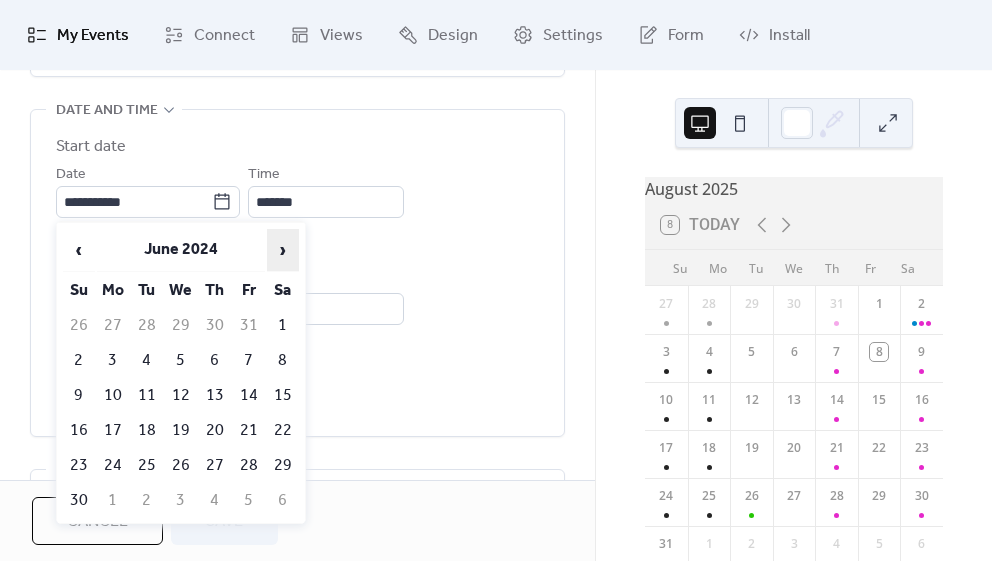 click on "›" at bounding box center [283, 250] 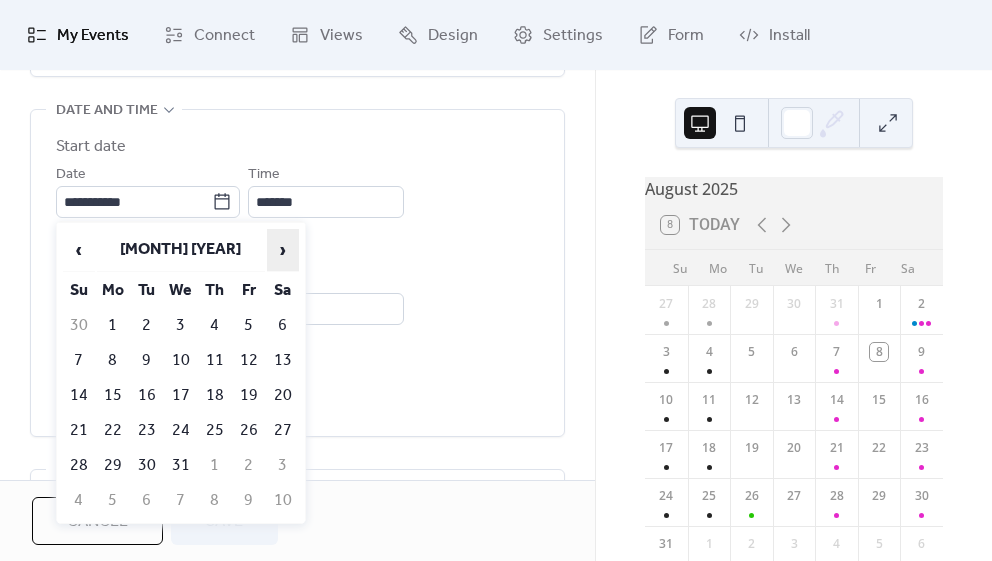 click on "›" at bounding box center (283, 250) 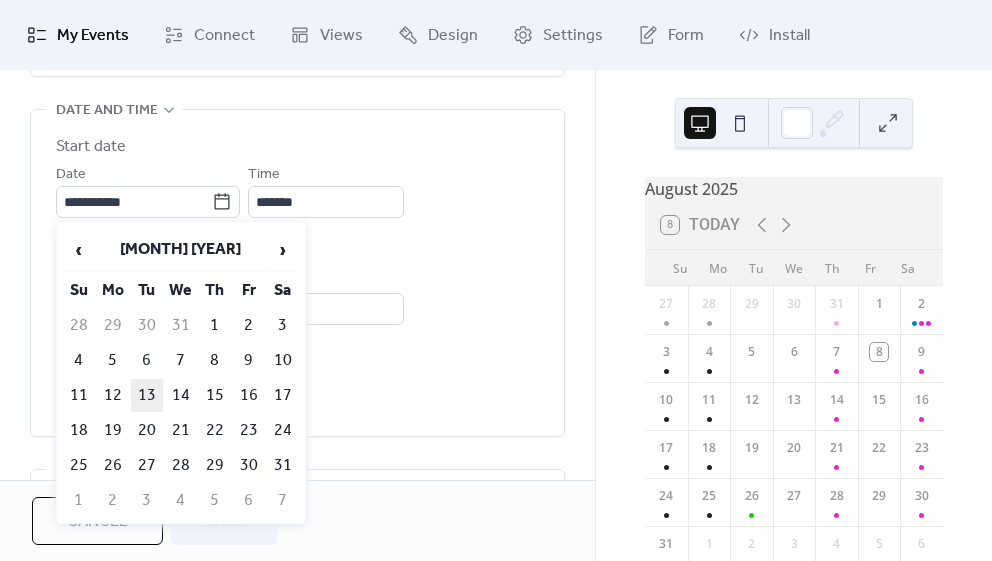 click on "13" at bounding box center (147, 395) 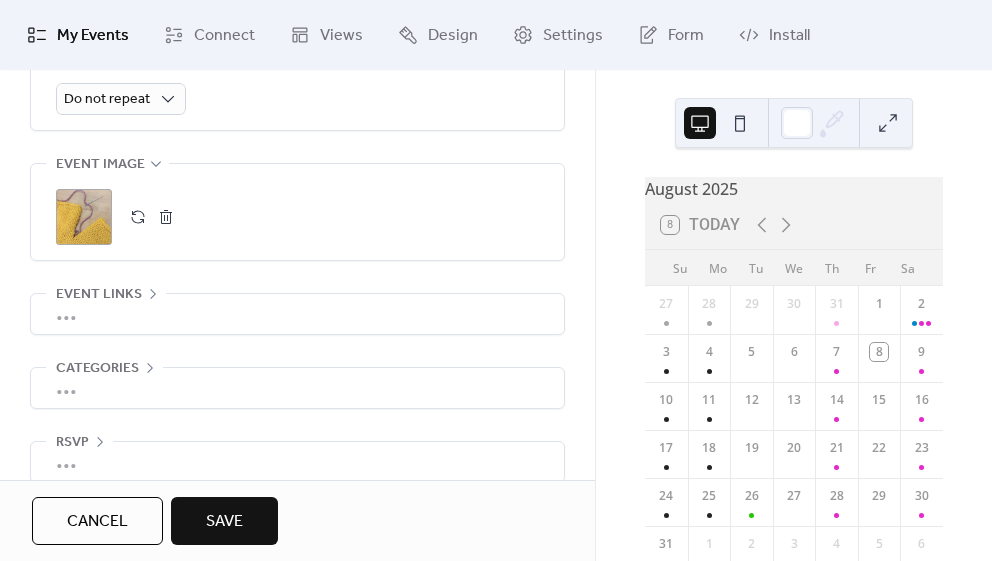 scroll, scrollTop: 1087, scrollLeft: 0, axis: vertical 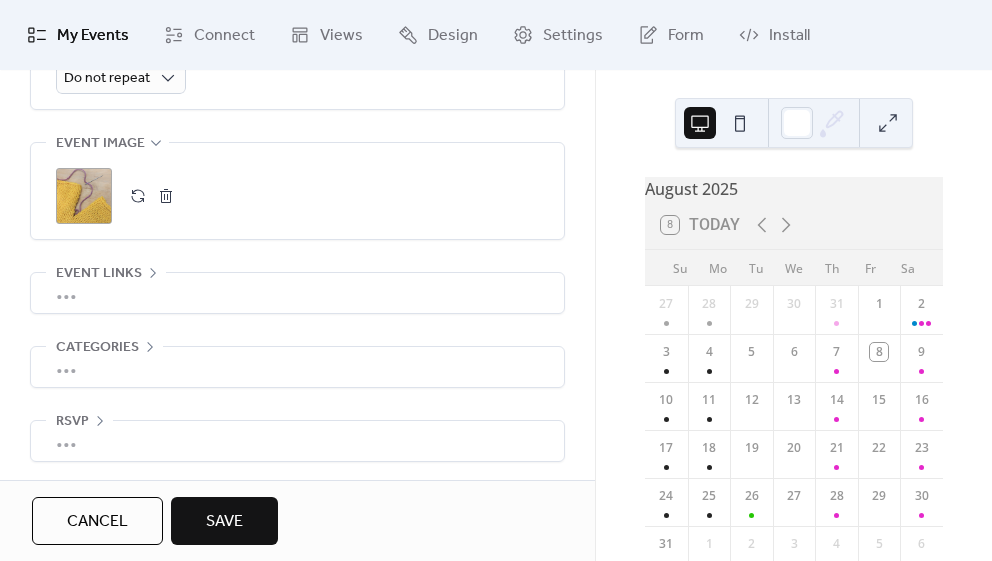 click on "•••" at bounding box center (297, 293) 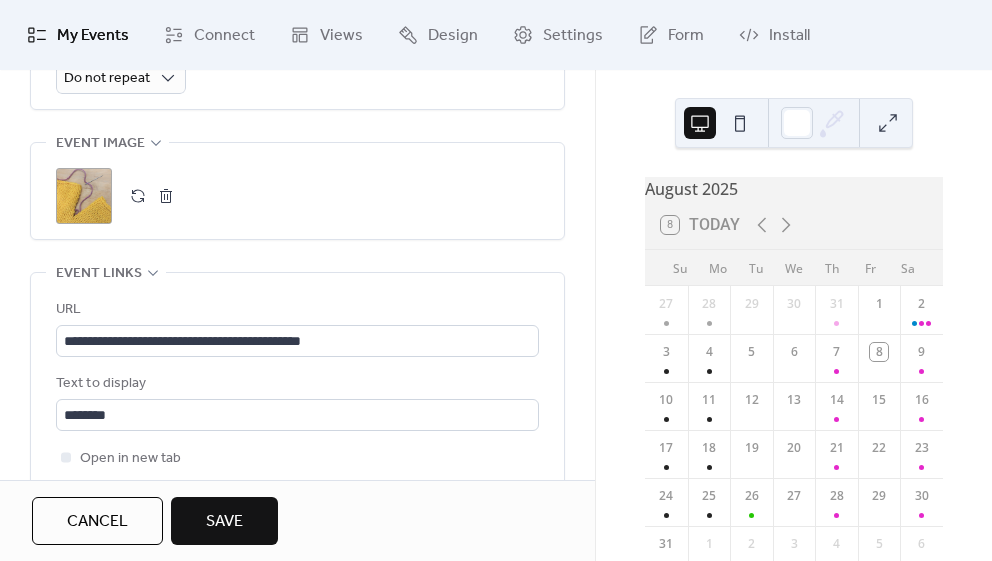 scroll, scrollTop: 1087, scrollLeft: 0, axis: vertical 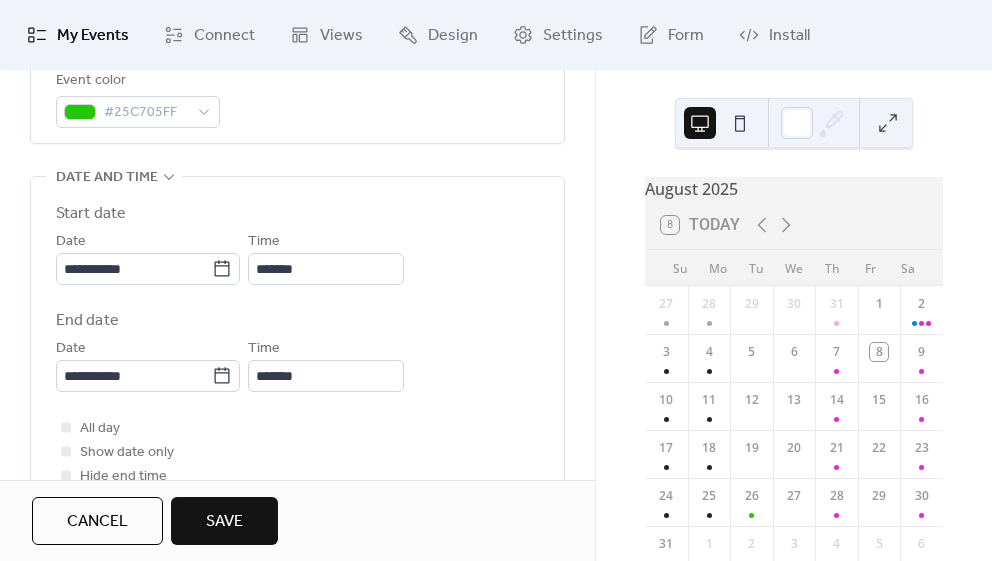 click on "Save" at bounding box center [224, 522] 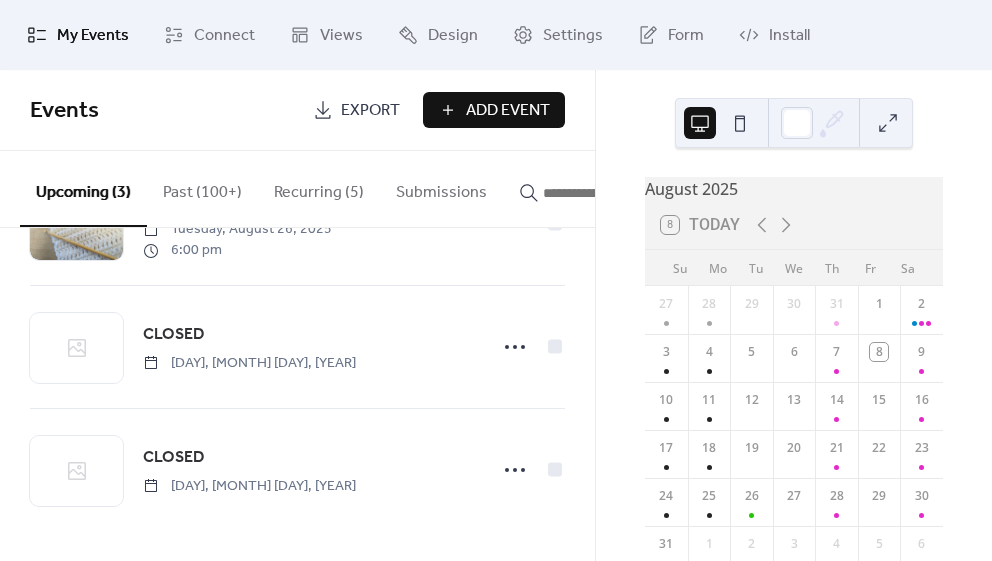 scroll, scrollTop: 0, scrollLeft: 0, axis: both 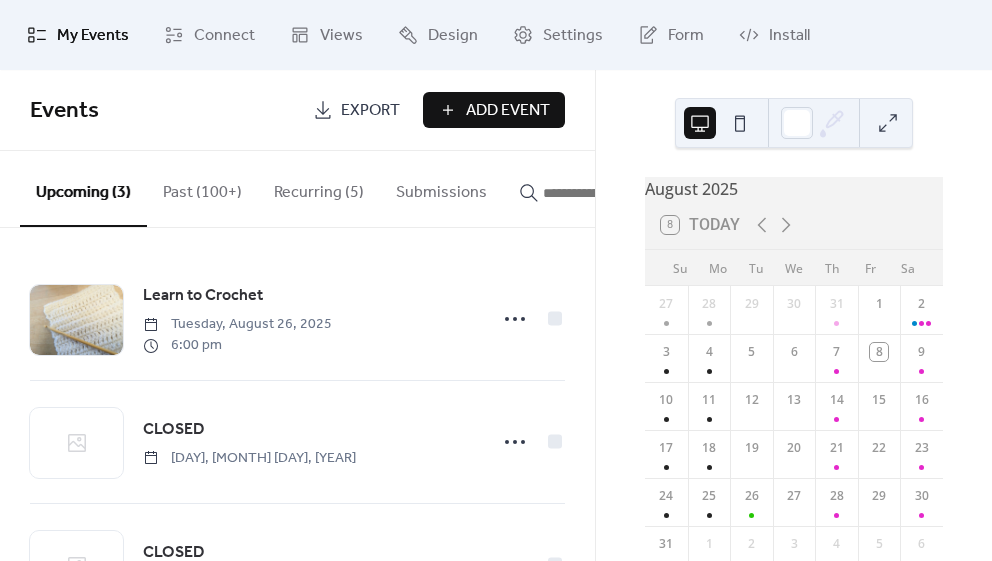 click at bounding box center (603, 193) 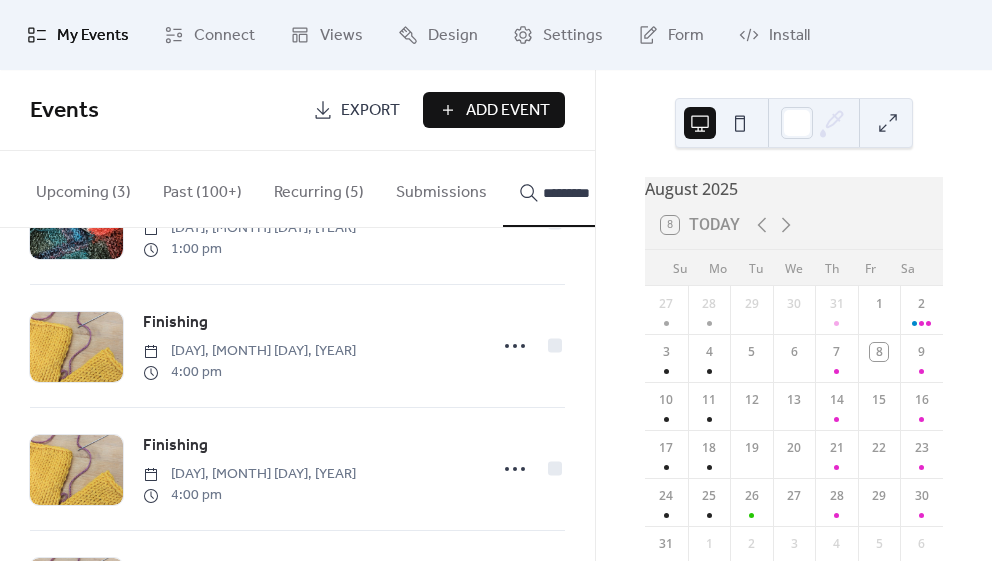 scroll, scrollTop: 1704, scrollLeft: 0, axis: vertical 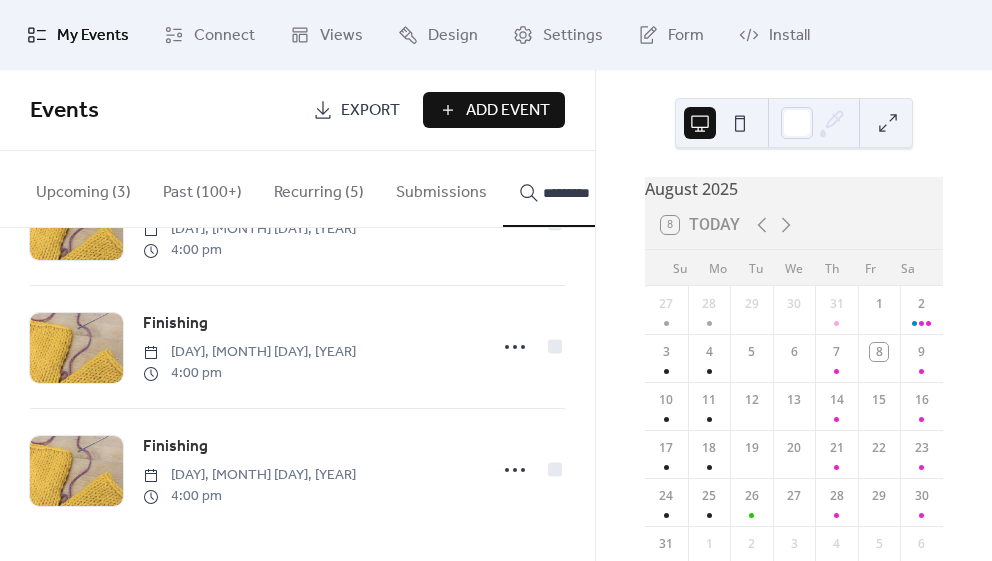 type on "*********" 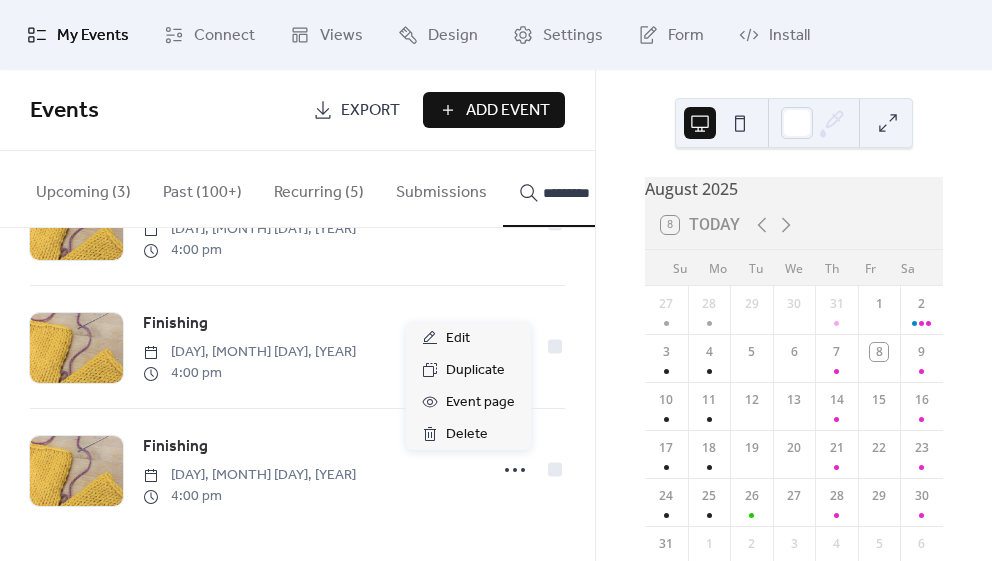 click 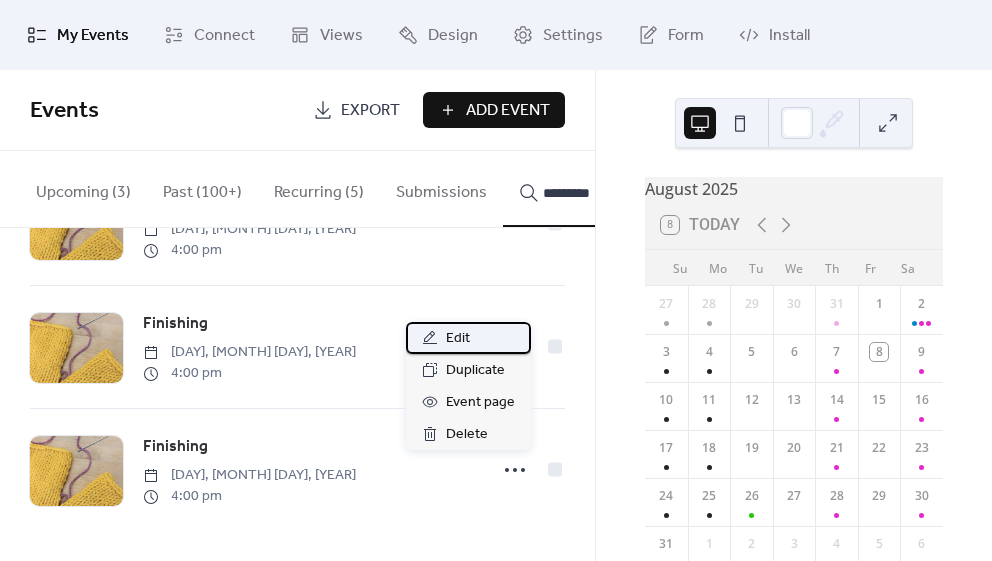 click on "Edit" at bounding box center (458, 339) 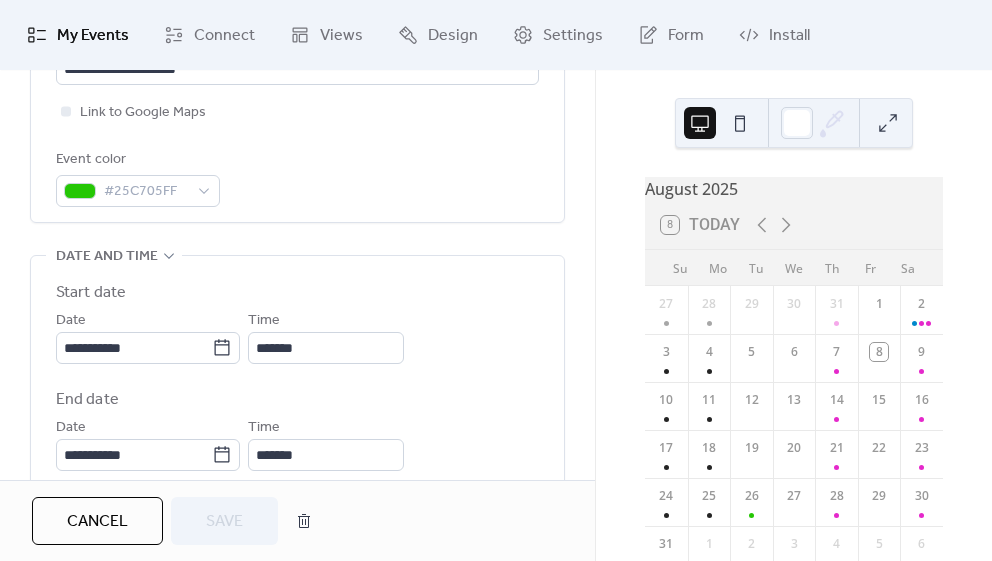 scroll, scrollTop: 517, scrollLeft: 0, axis: vertical 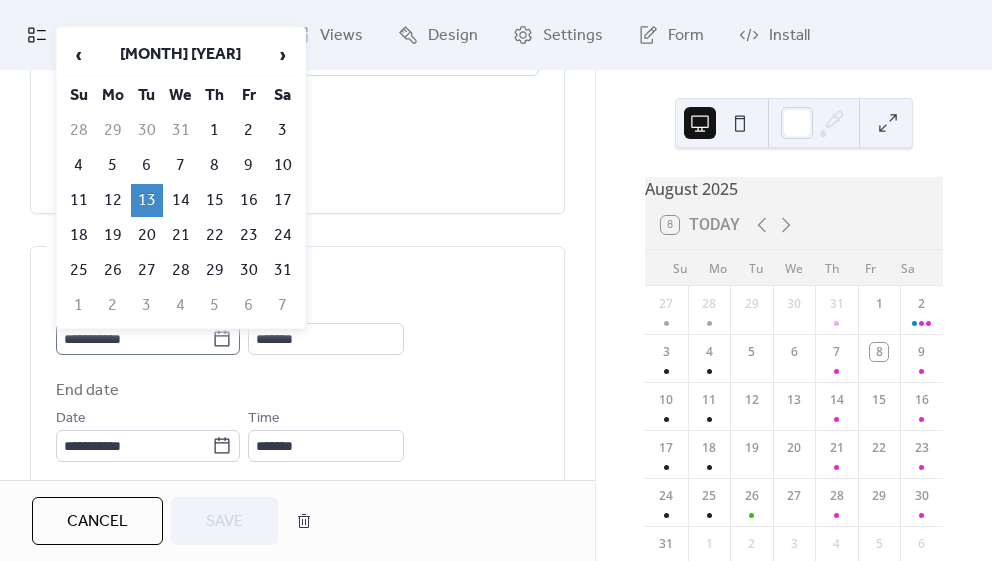 click 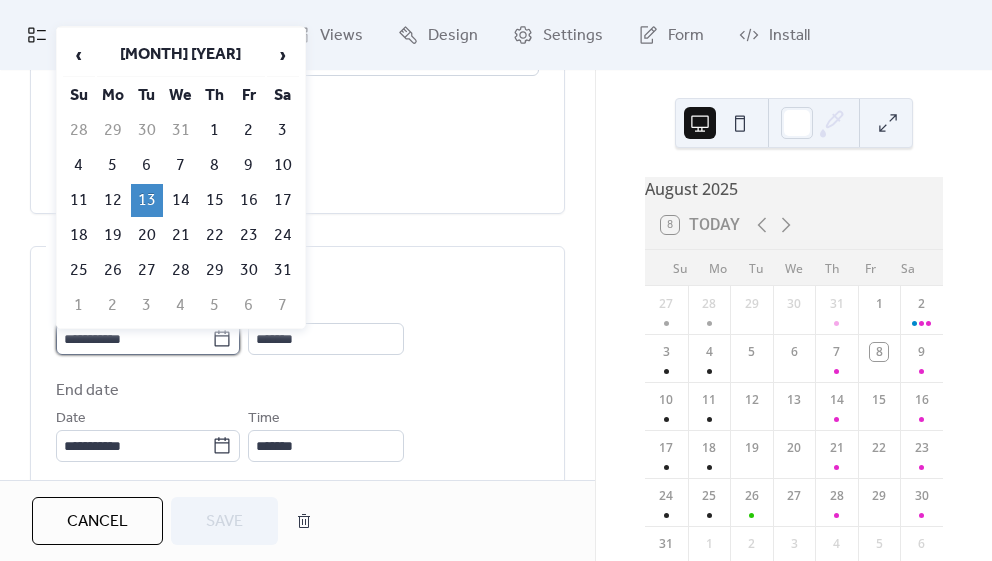 click on "**********" at bounding box center [134, 339] 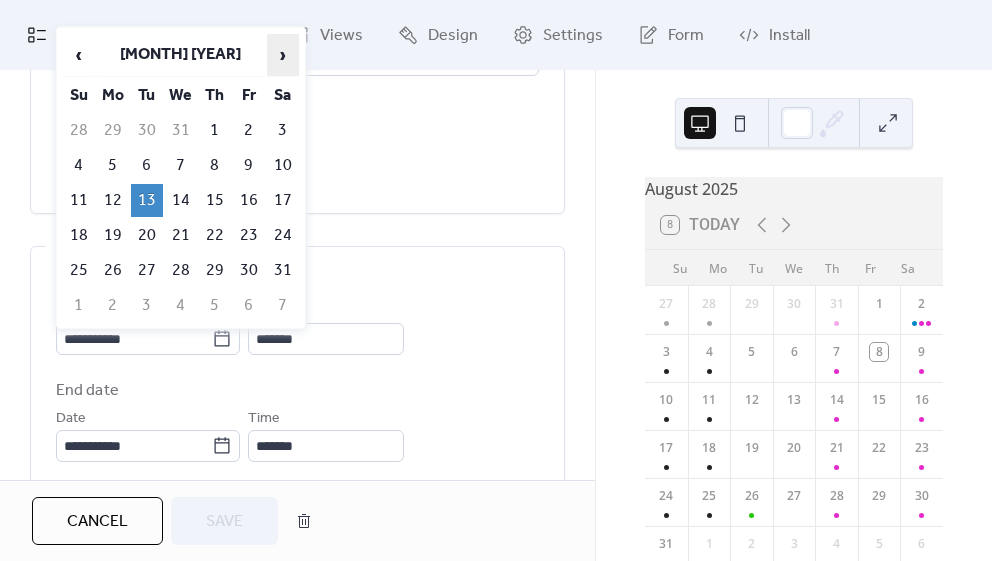 click on "›" at bounding box center [283, 55] 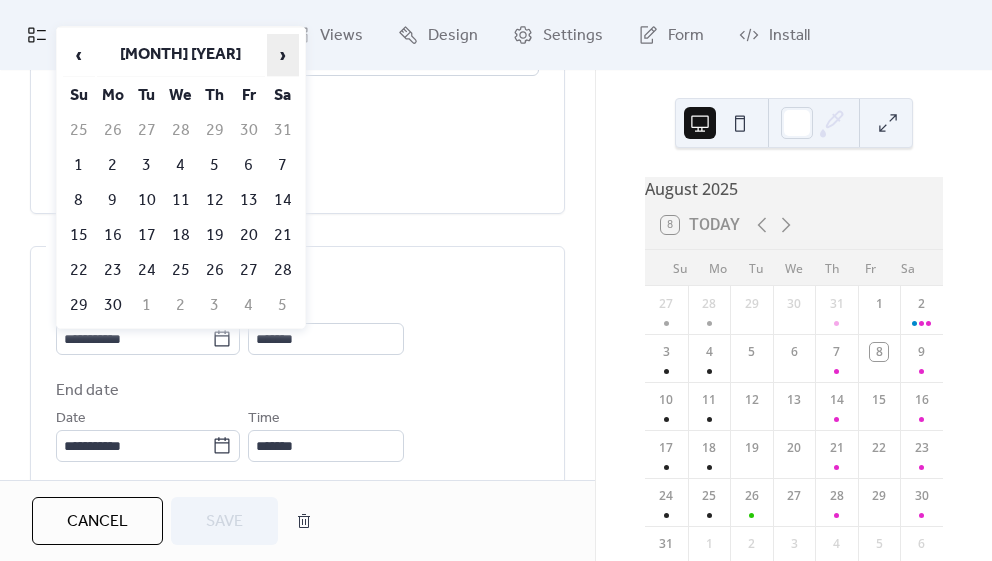 click on "›" at bounding box center (283, 55) 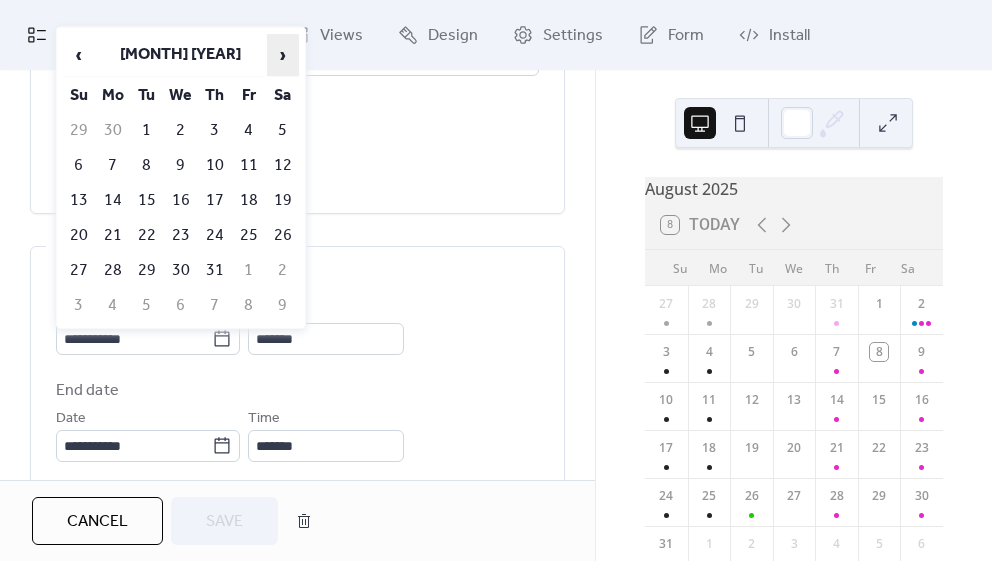 click on "›" at bounding box center [283, 55] 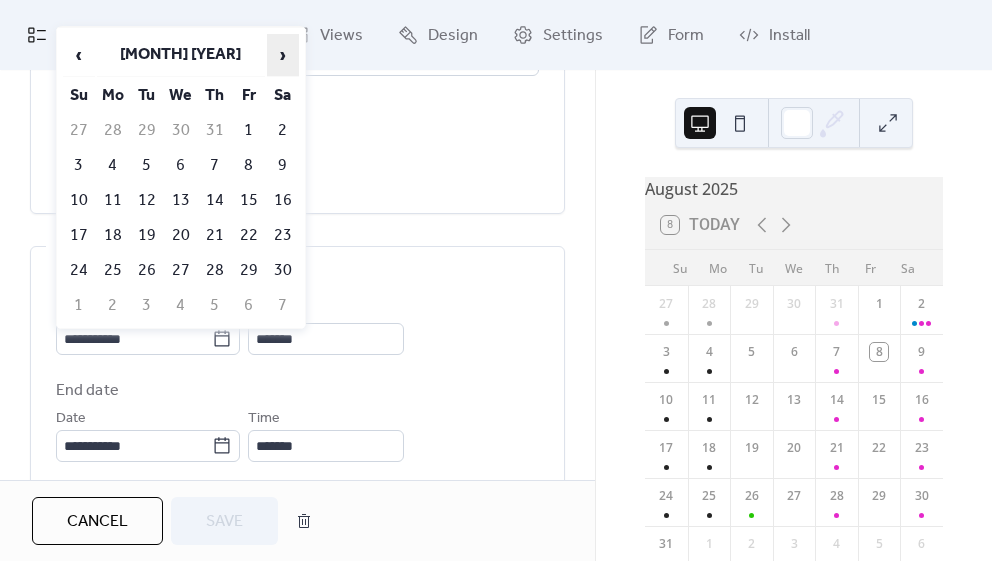 click on "›" at bounding box center [283, 55] 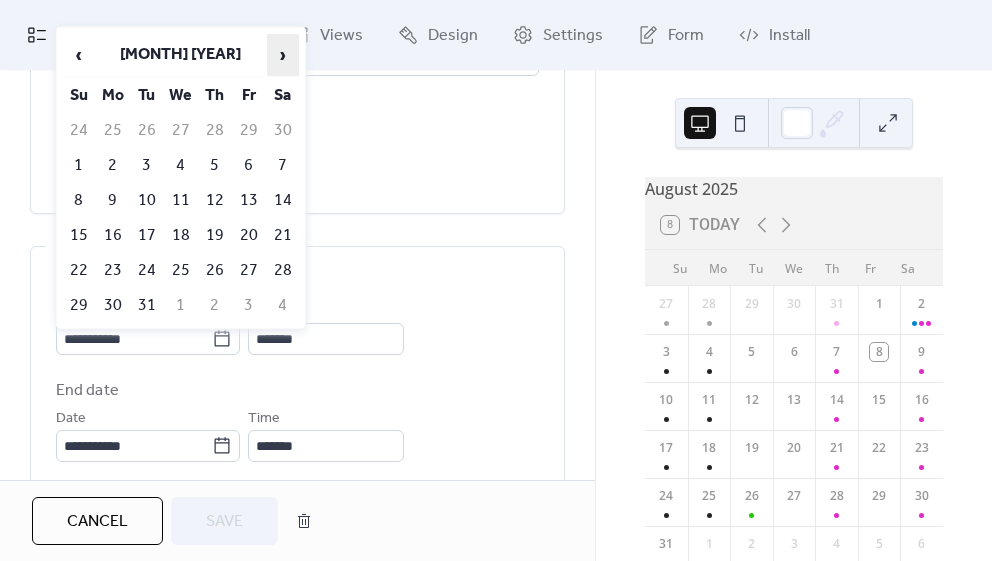 click on "›" at bounding box center [283, 55] 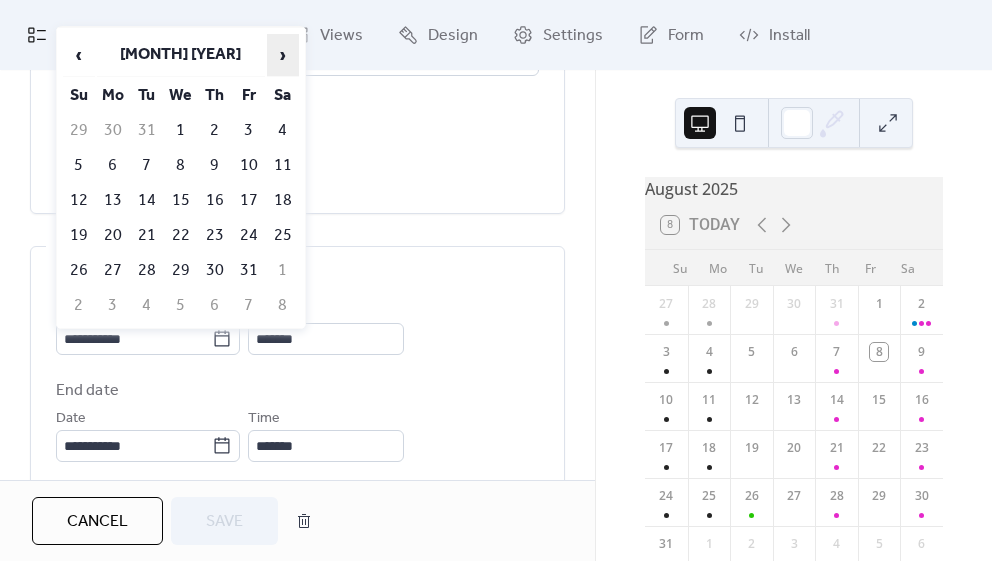 click on "›" at bounding box center (283, 55) 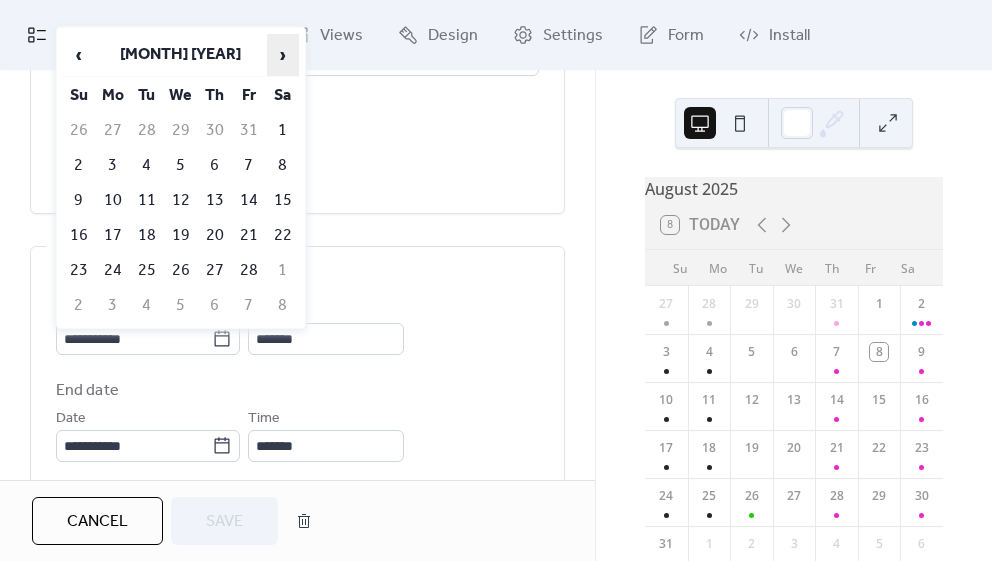 click on "›" at bounding box center [283, 55] 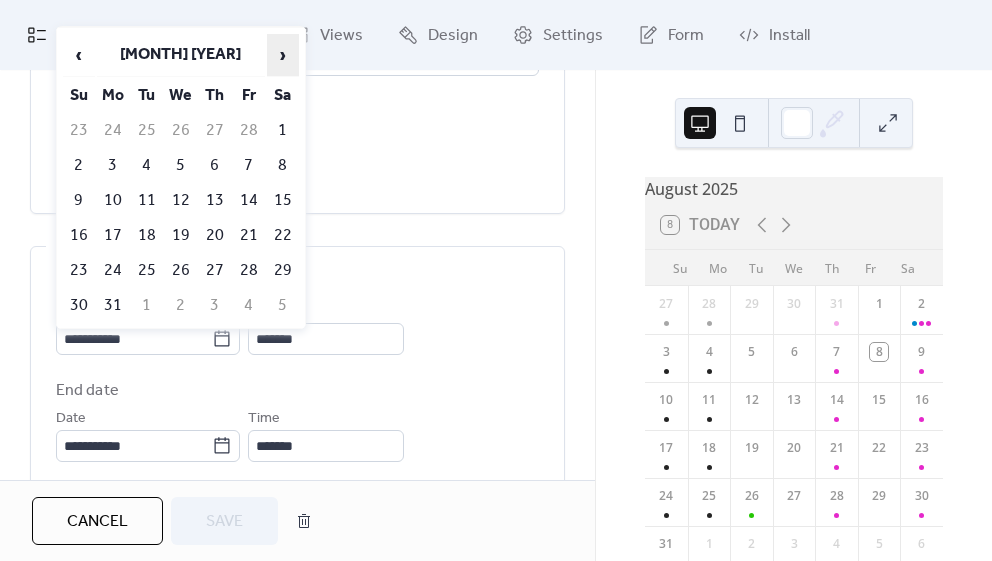 click on "›" at bounding box center [283, 55] 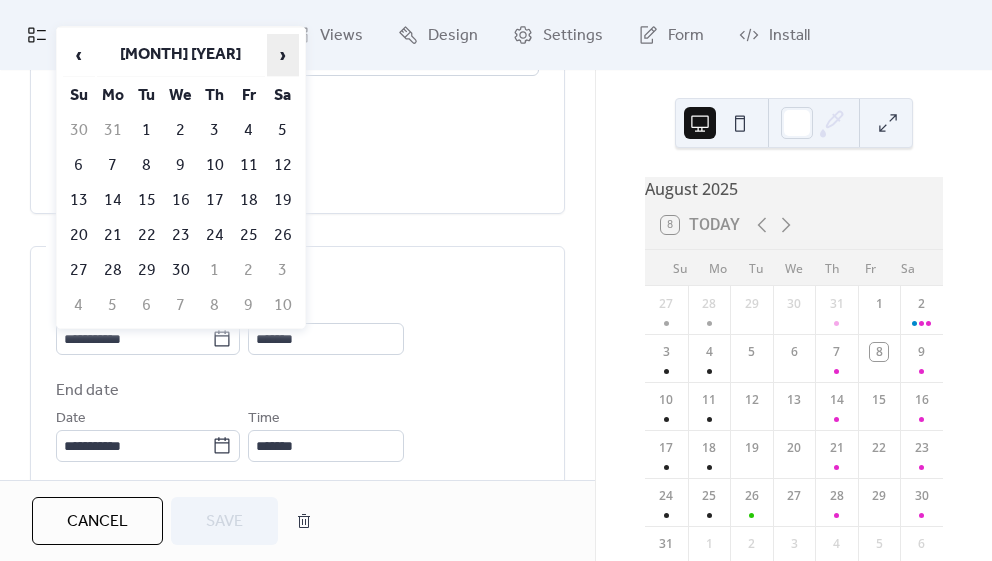 click on "›" at bounding box center [283, 55] 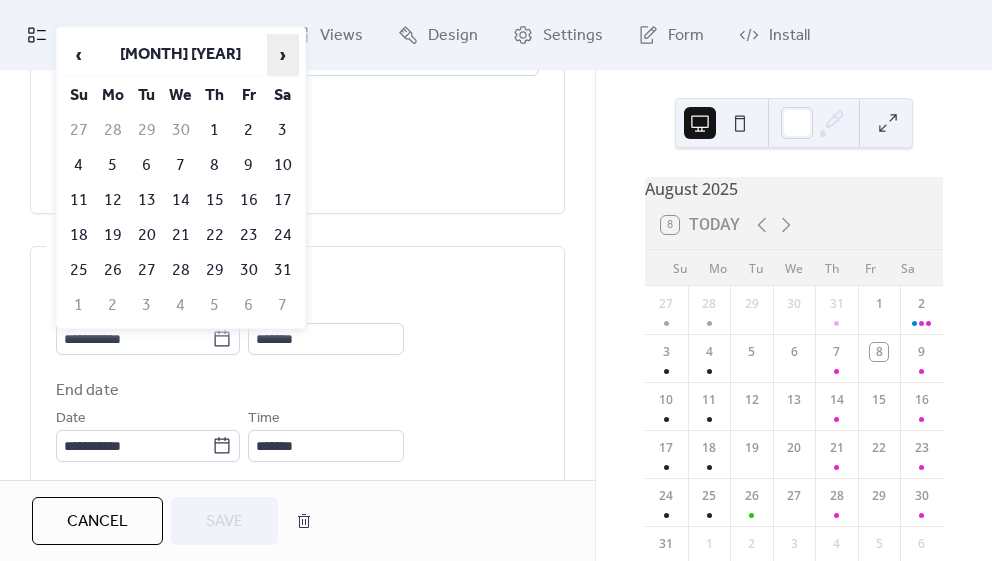 click on "›" at bounding box center (283, 55) 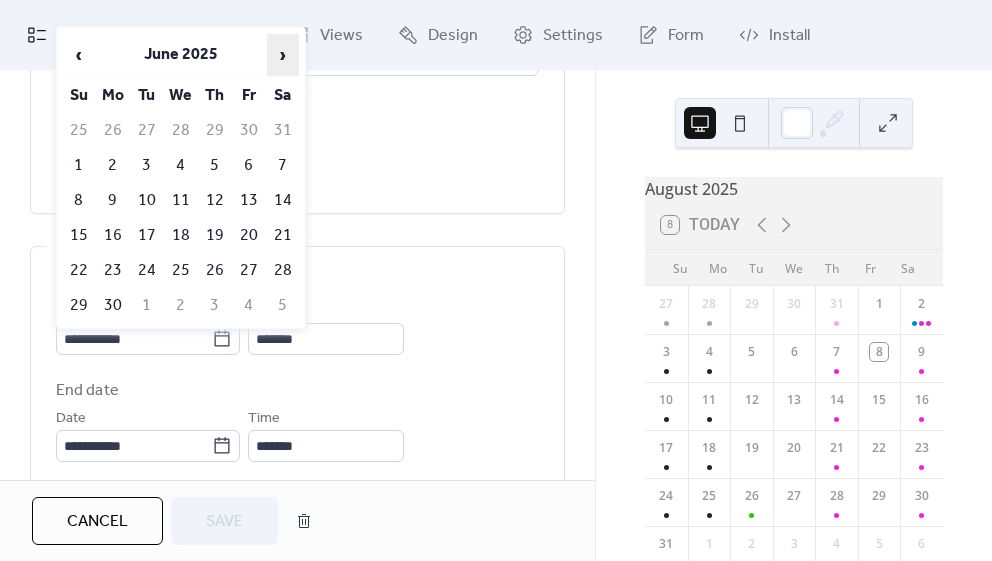 click on "›" at bounding box center (283, 55) 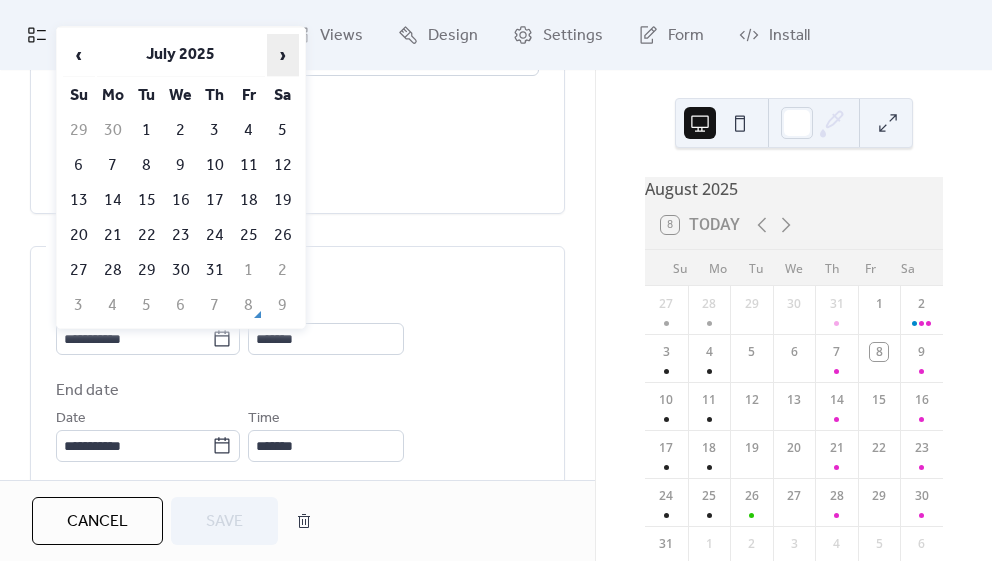 click on "›" at bounding box center [283, 55] 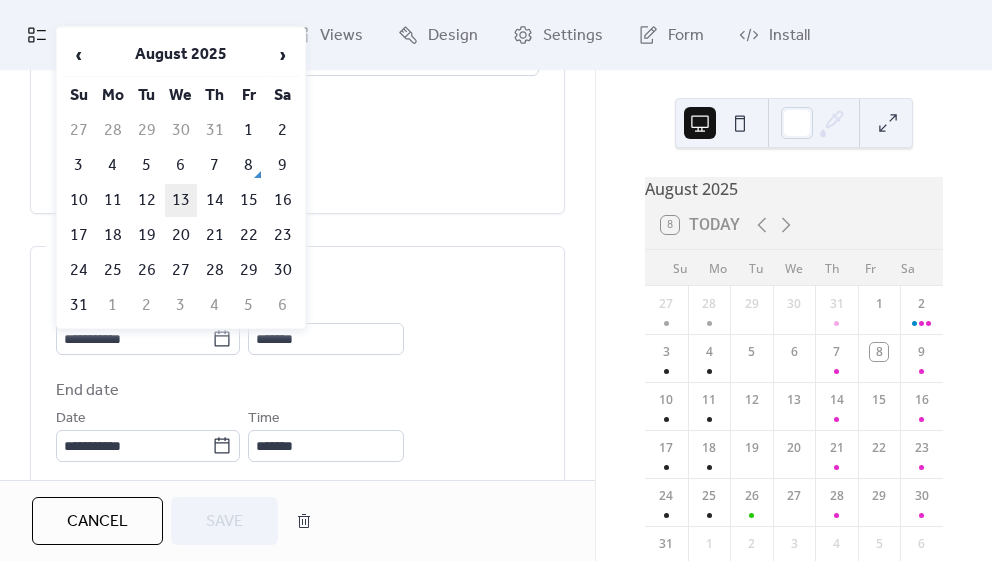 click on "13" at bounding box center [181, 200] 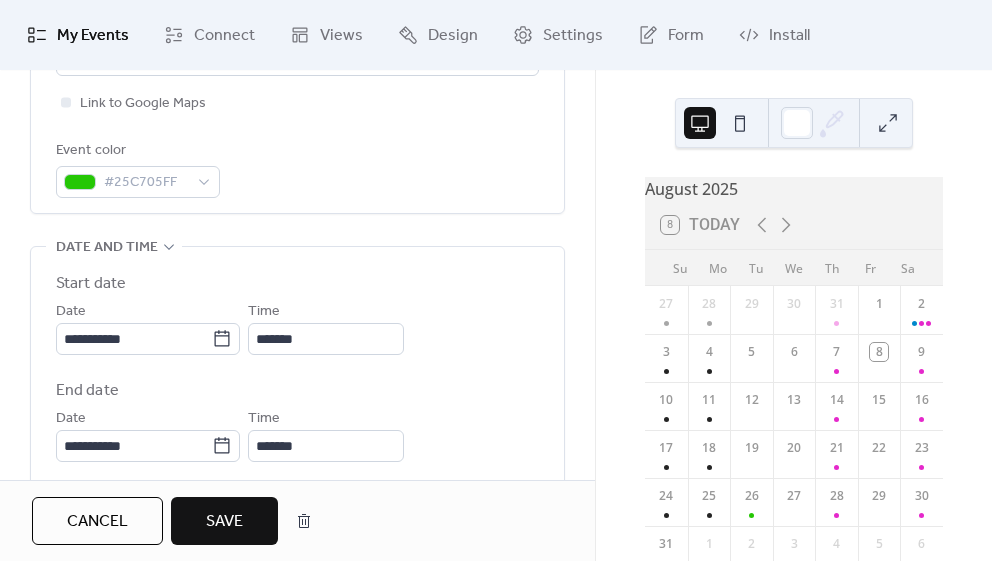 click on "Save" at bounding box center [224, 522] 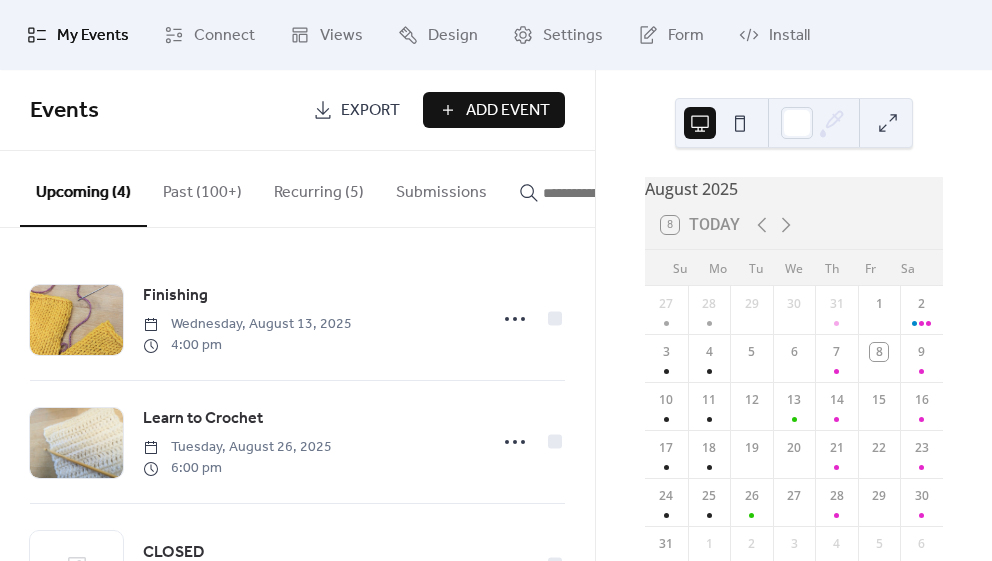 click on "Past (100+)" at bounding box center [202, 188] 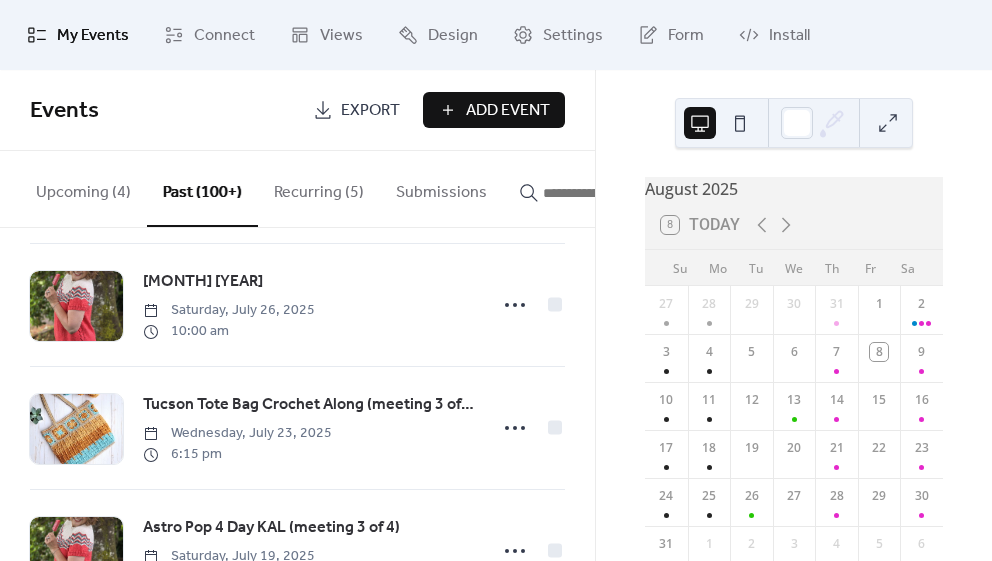 scroll, scrollTop: 282, scrollLeft: 0, axis: vertical 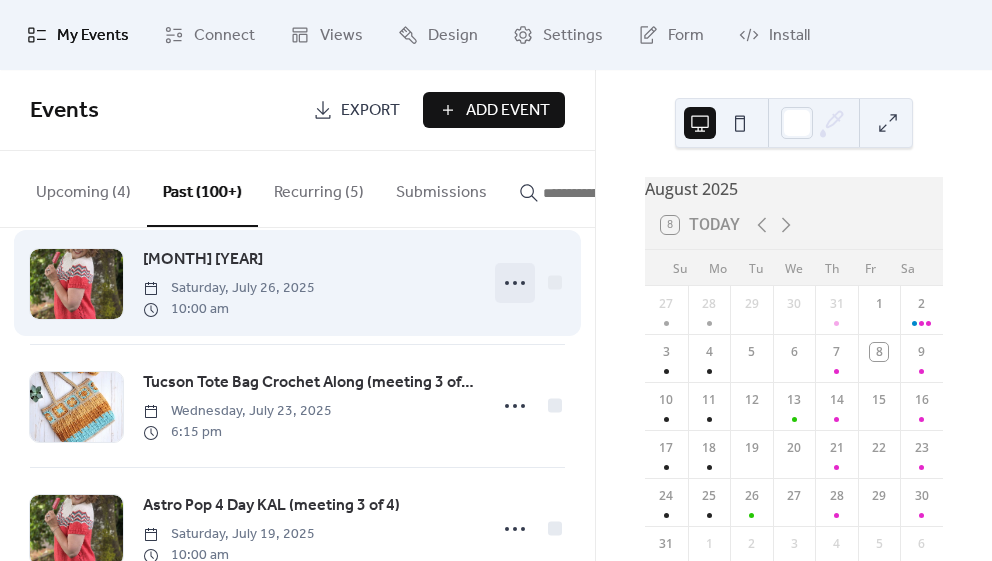 click 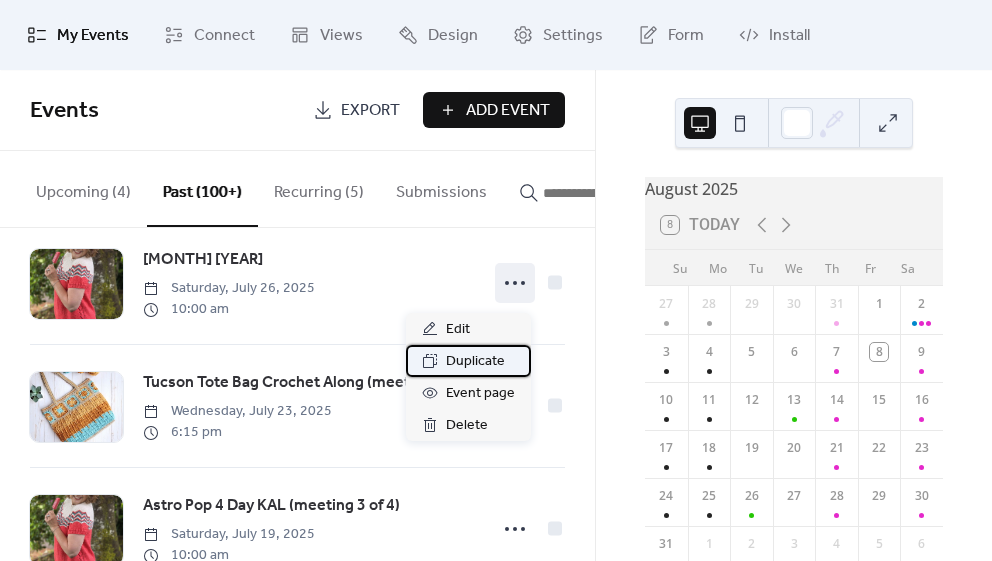 click on "Duplicate" at bounding box center (475, 362) 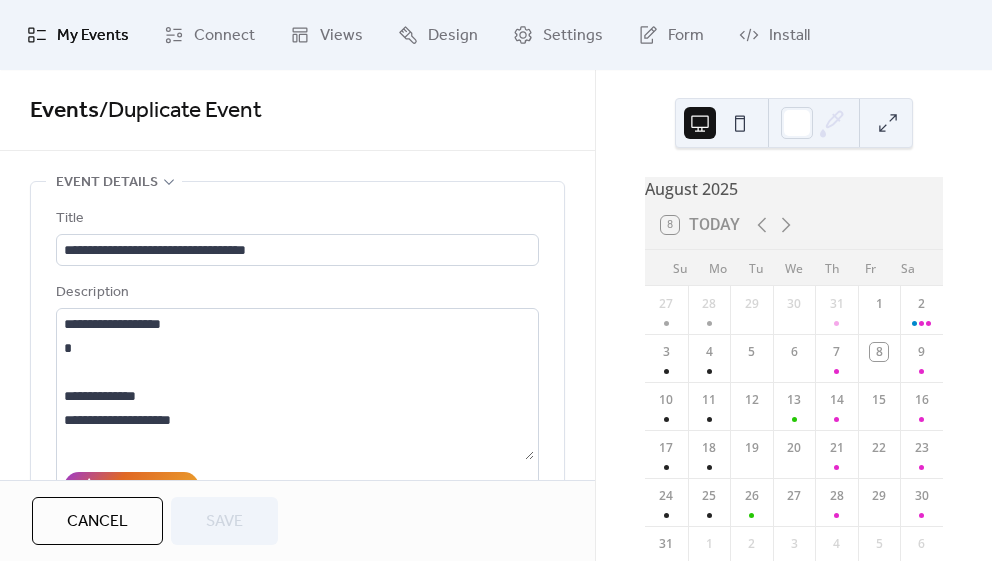 click on "Cancel" at bounding box center (97, 522) 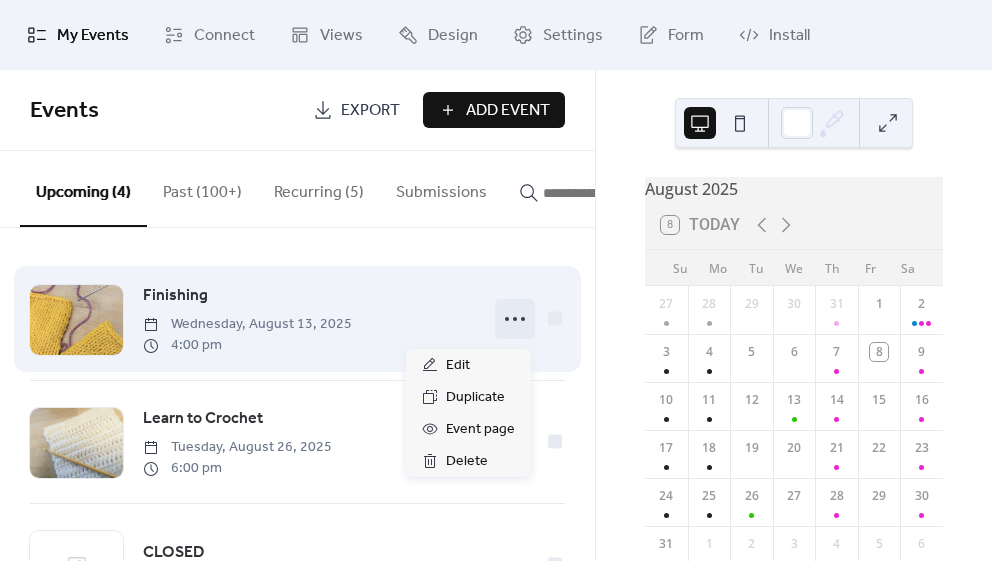 click 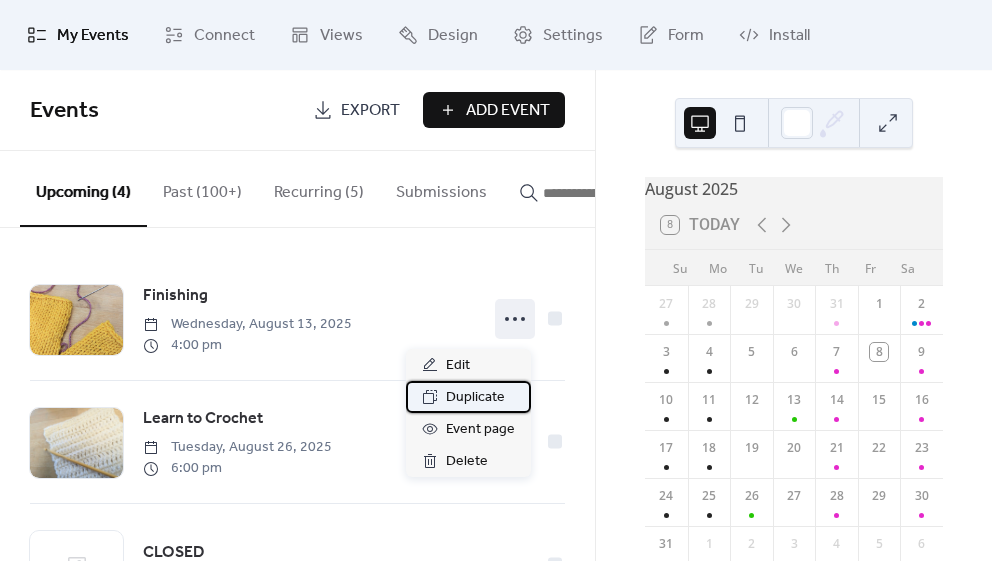 click on "Duplicate" at bounding box center [475, 398] 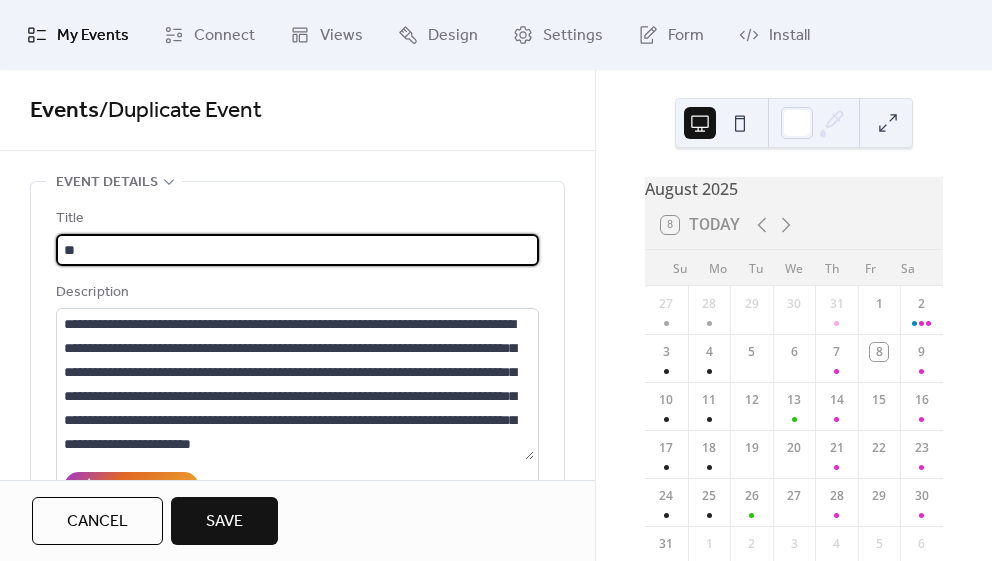 type on "*" 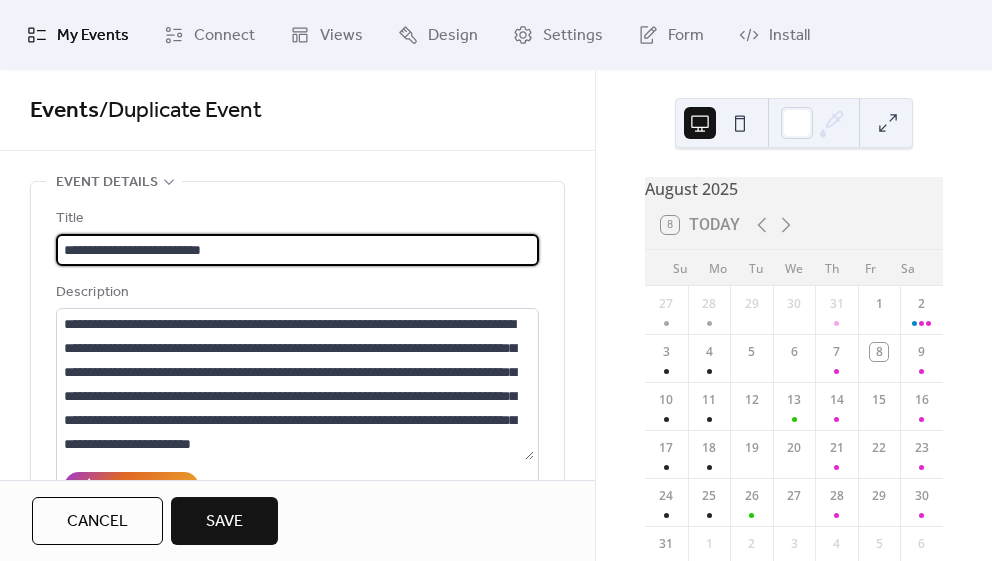 type on "**********" 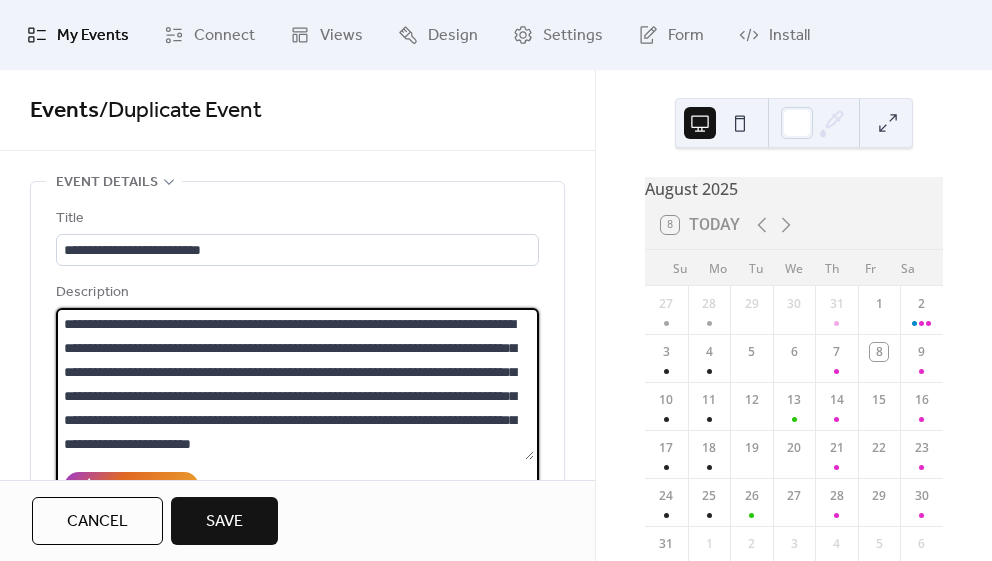 scroll, scrollTop: 264, scrollLeft: 0, axis: vertical 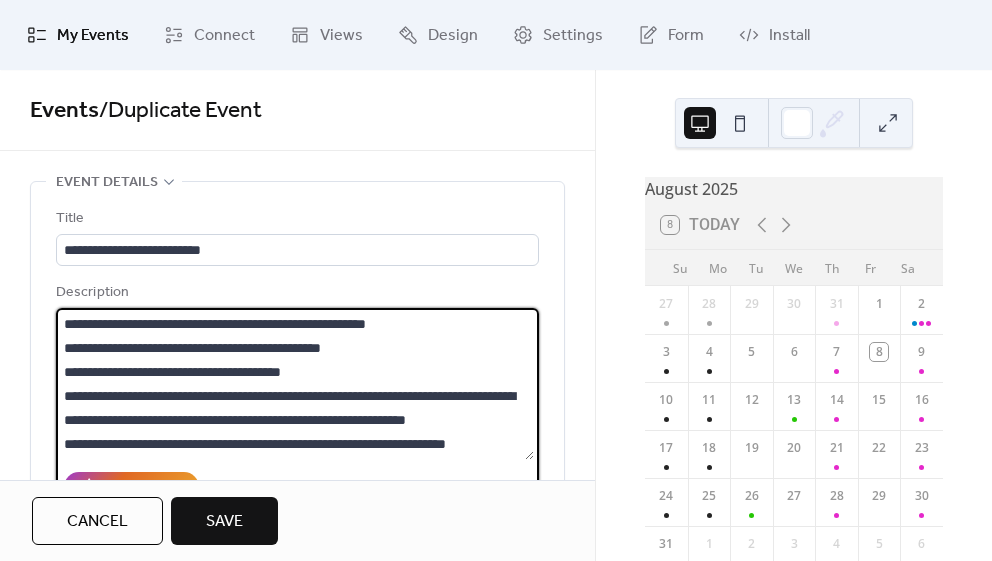 drag, startPoint x: 64, startPoint y: 325, endPoint x: 518, endPoint y: 441, distance: 468.5851 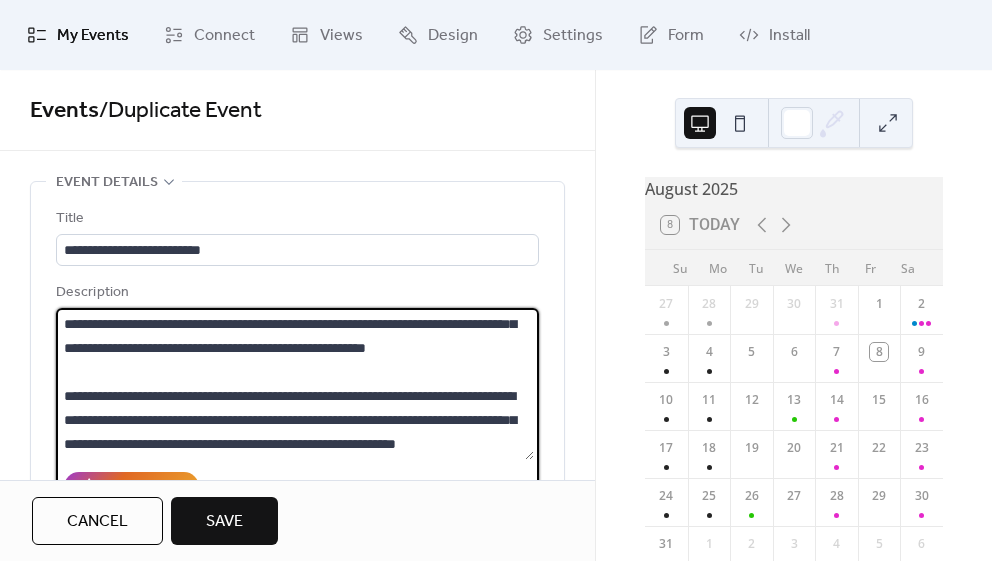 scroll, scrollTop: 165, scrollLeft: 0, axis: vertical 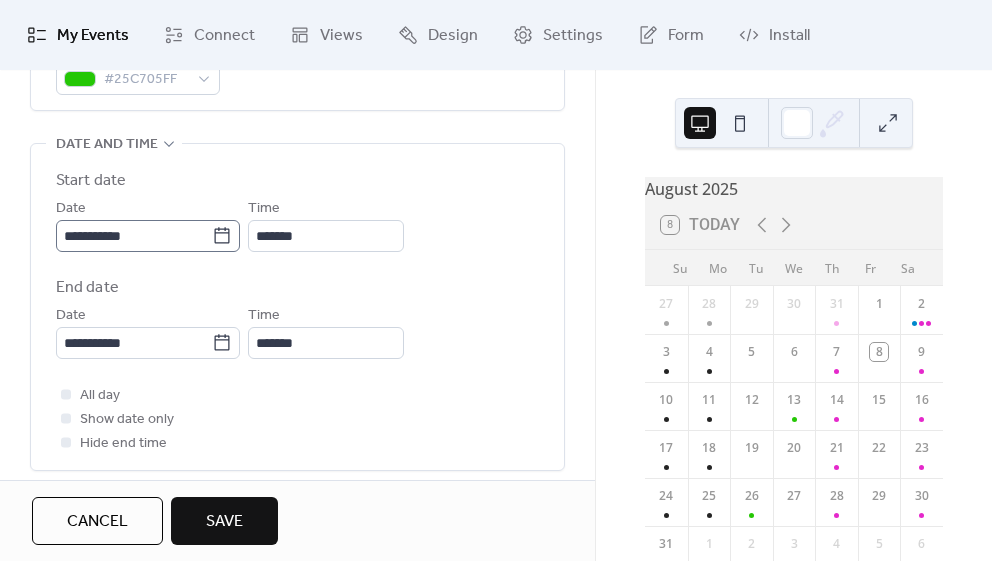 type on "**********" 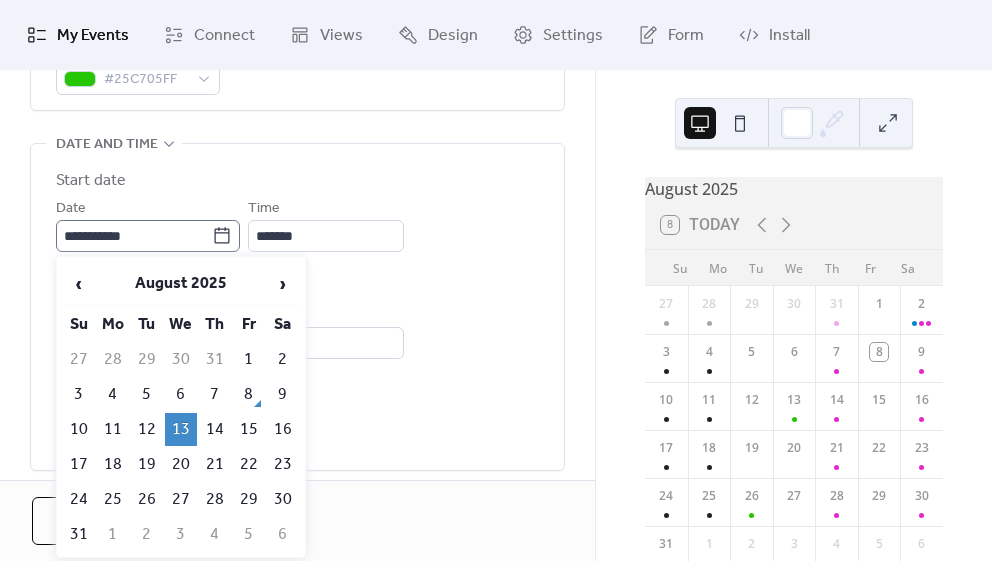 click 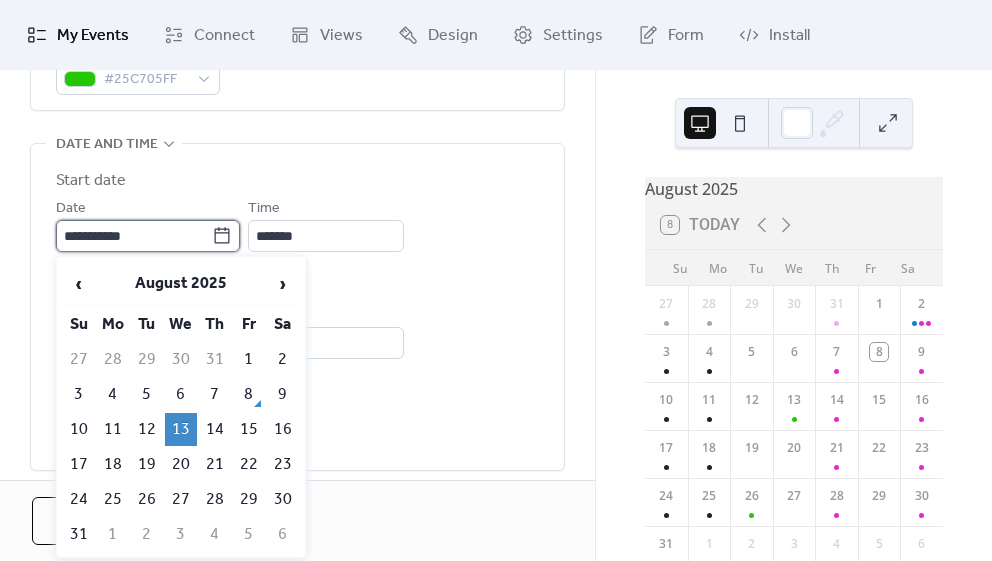 click on "**********" at bounding box center [134, 236] 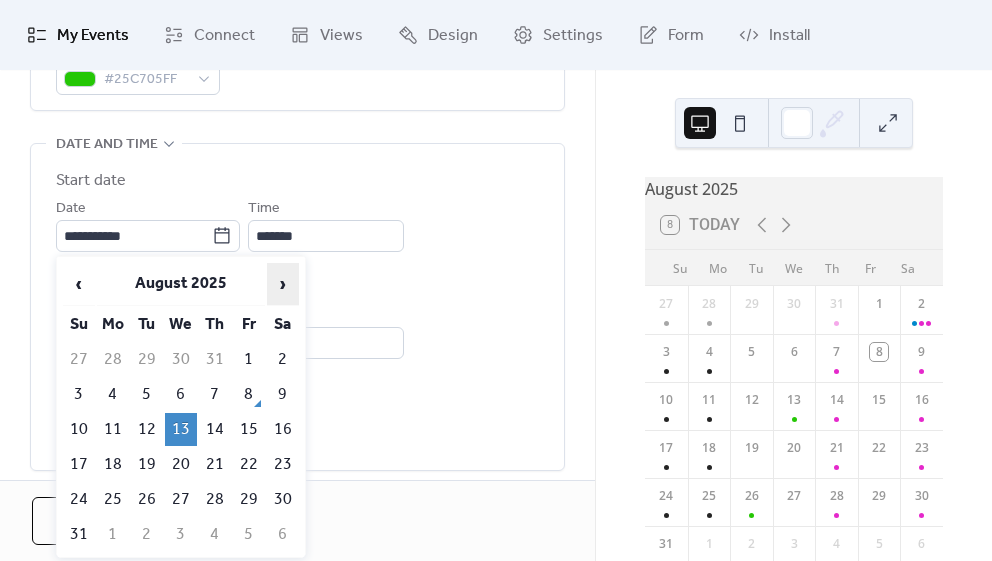 click on "›" at bounding box center (283, 284) 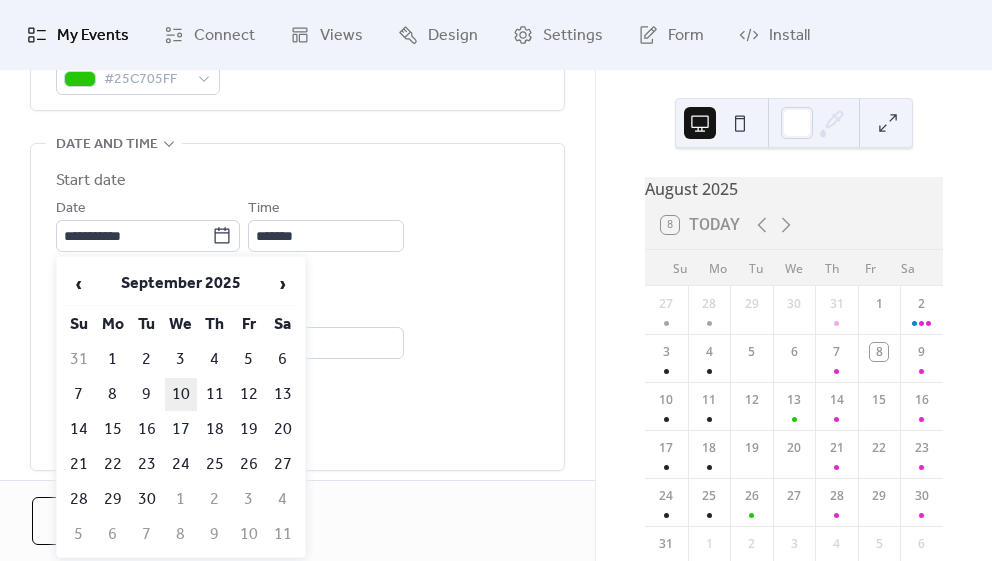 click on "10" at bounding box center (181, 394) 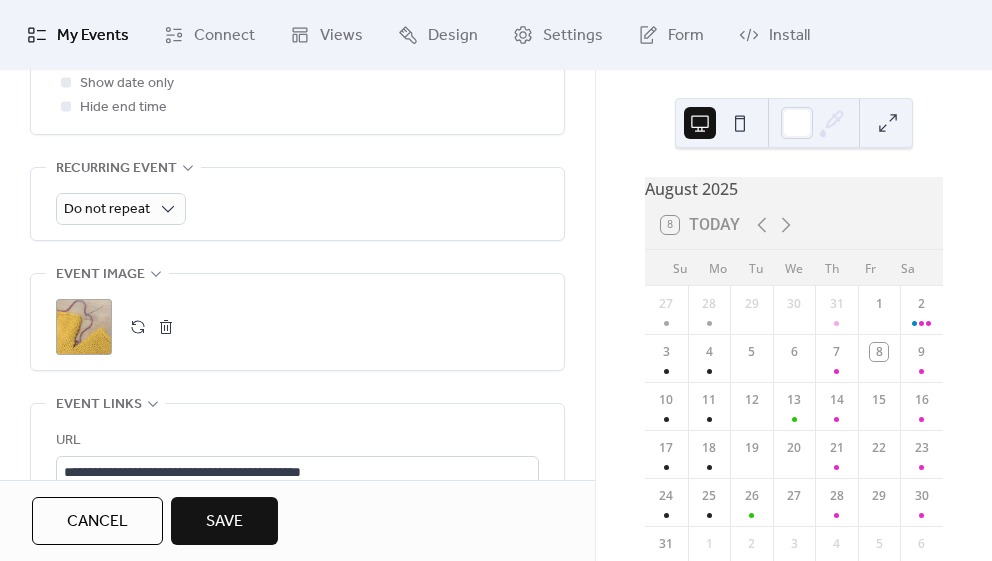scroll, scrollTop: 983, scrollLeft: 0, axis: vertical 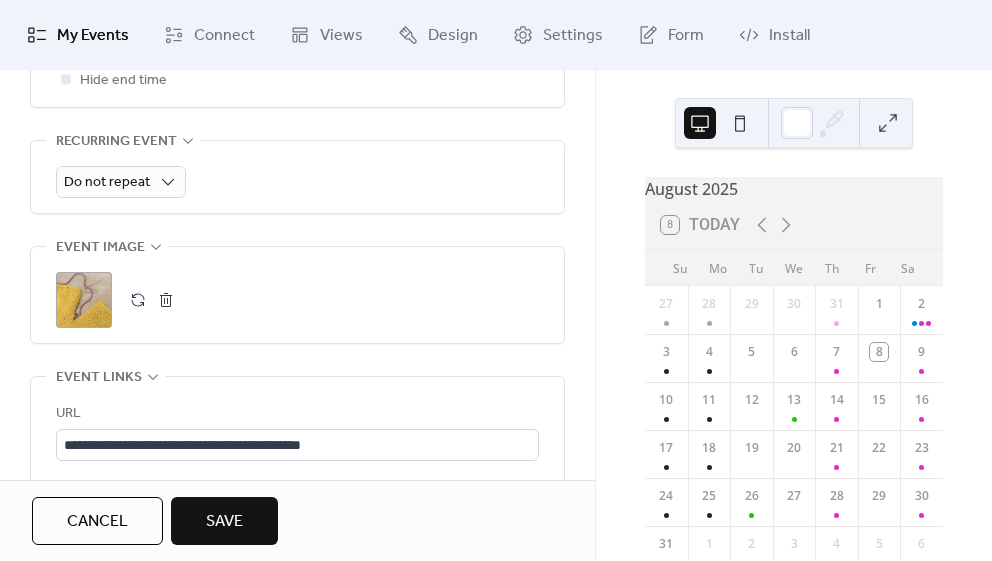 click at bounding box center [138, 300] 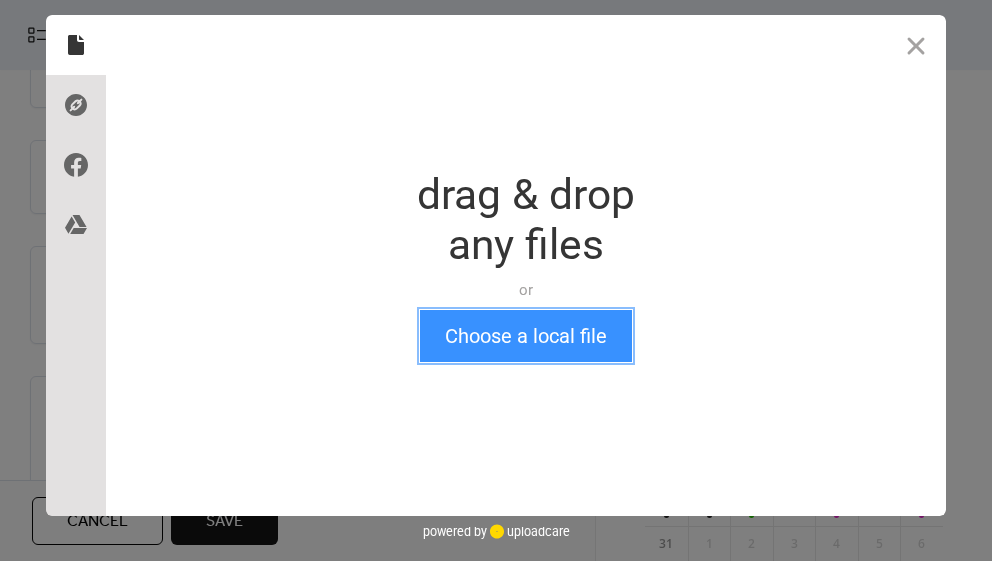 click on "Choose a local file" at bounding box center [526, 336] 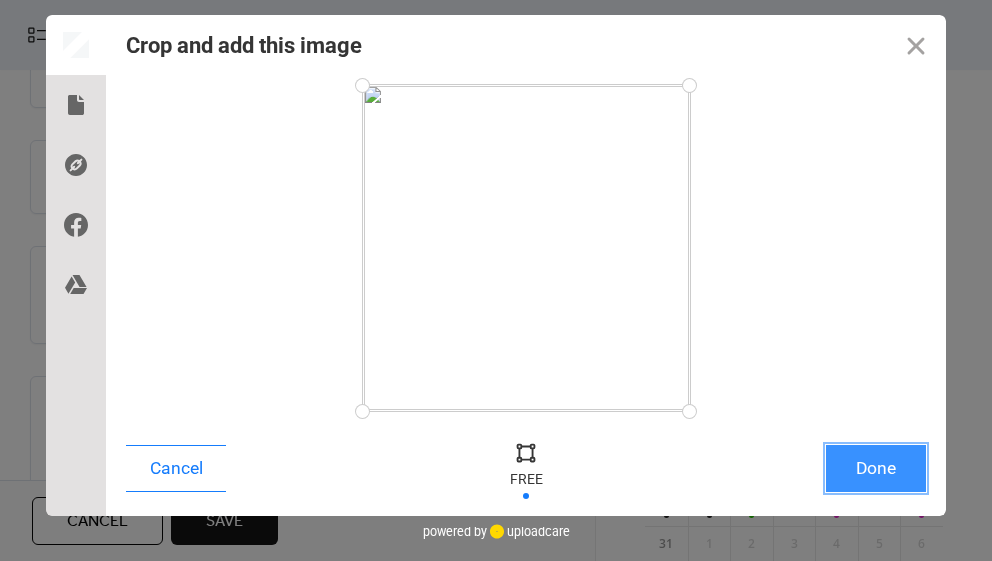 click on "Done" at bounding box center [876, 468] 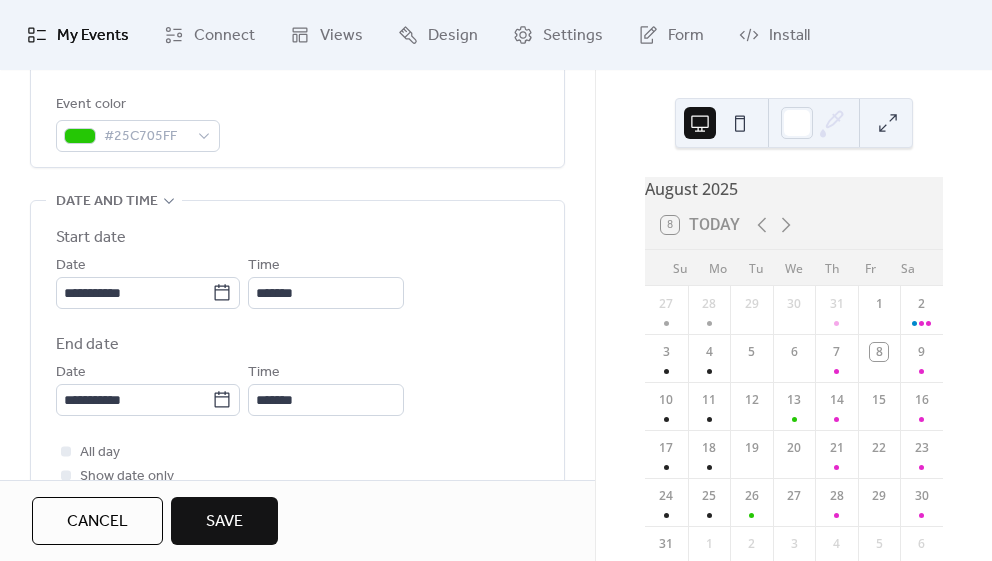 scroll, scrollTop: 560, scrollLeft: 0, axis: vertical 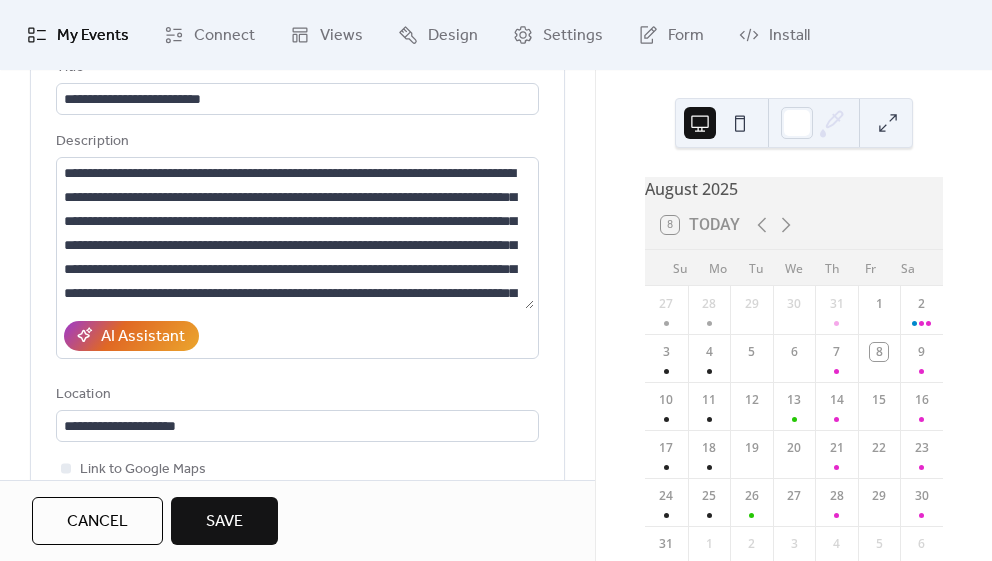 click on "Save" at bounding box center [224, 522] 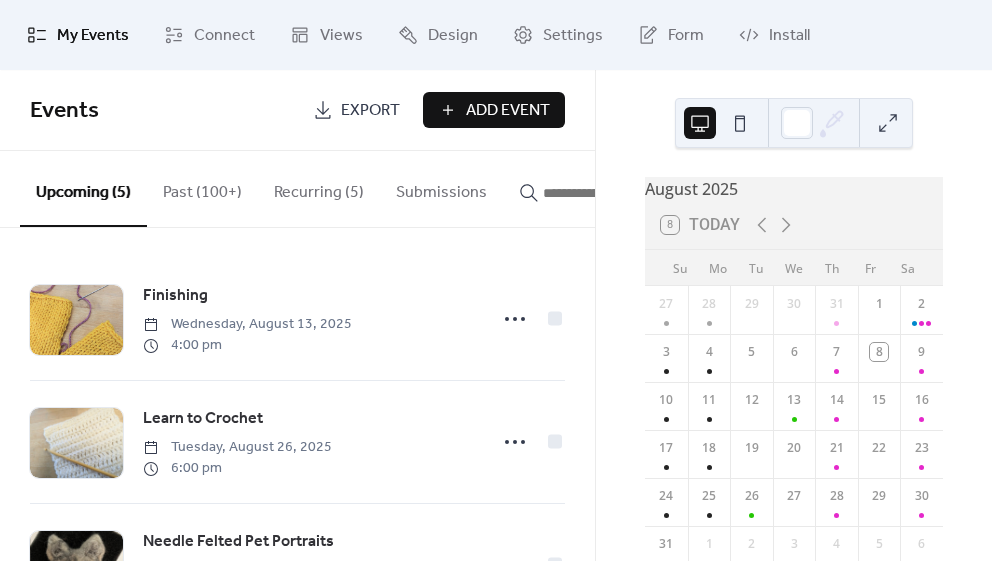 click at bounding box center (591, 193) 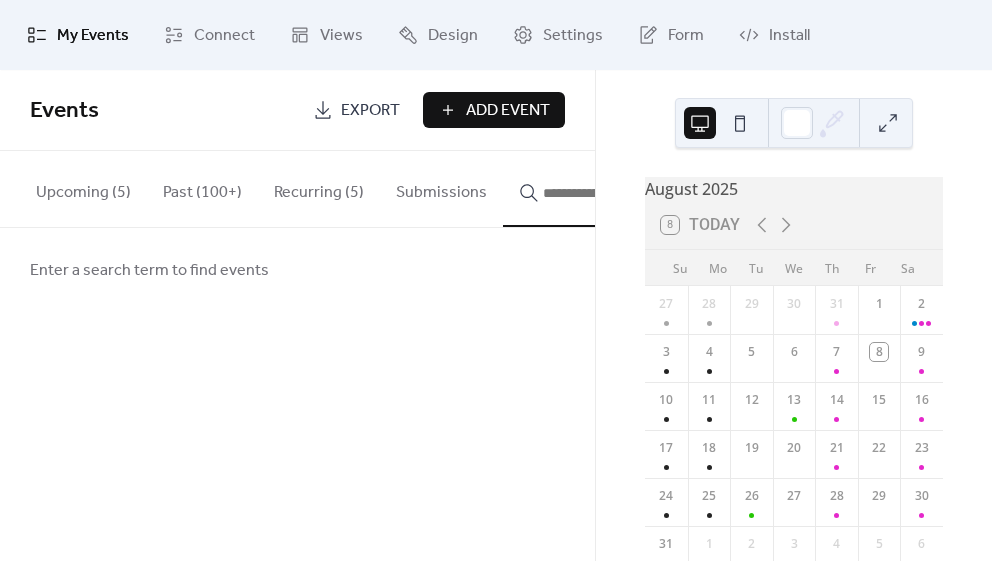 click on "Past (100+)" at bounding box center (202, 188) 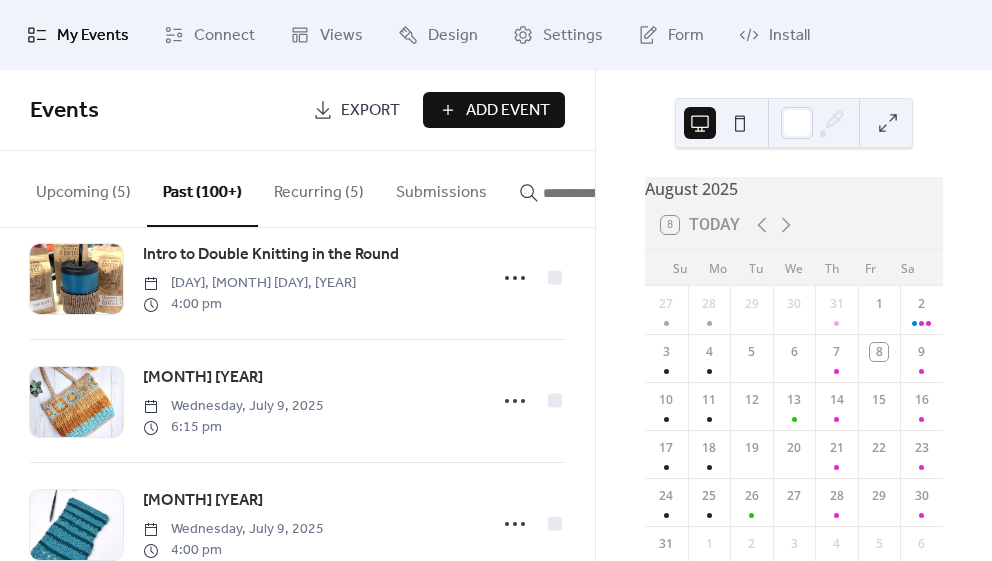 scroll, scrollTop: 924, scrollLeft: 0, axis: vertical 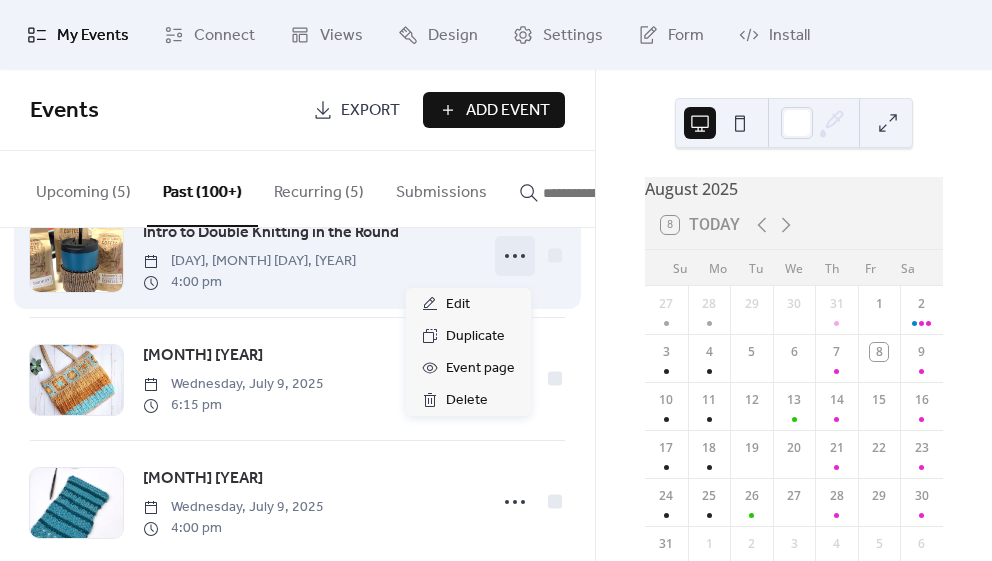 click 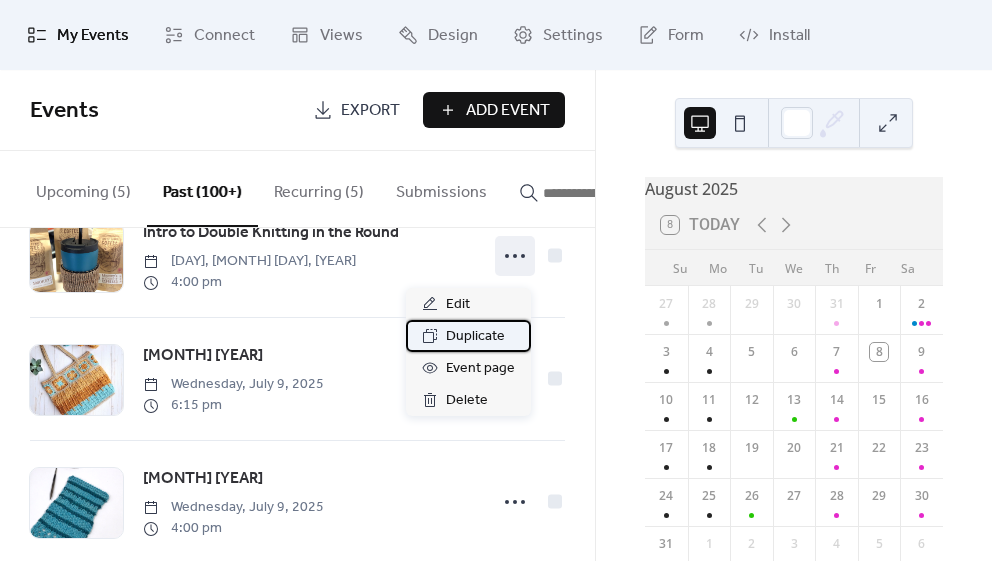 click on "Duplicate" at bounding box center [475, 337] 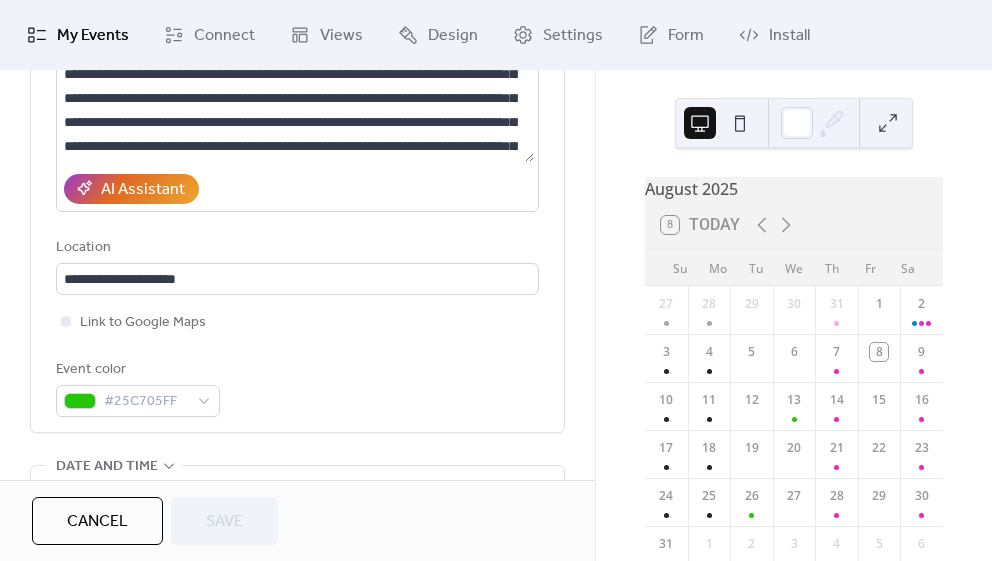 scroll, scrollTop: 300, scrollLeft: 0, axis: vertical 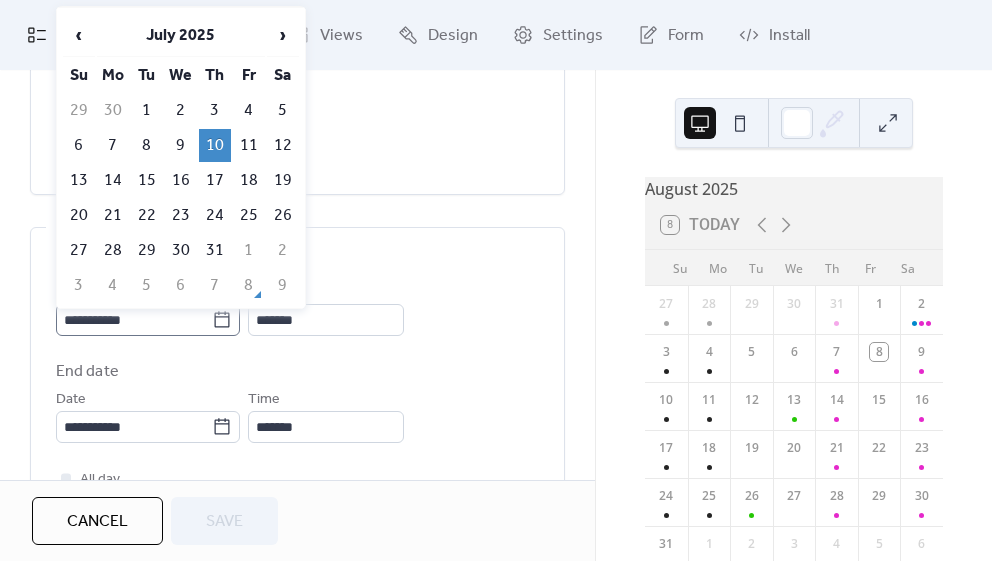 click 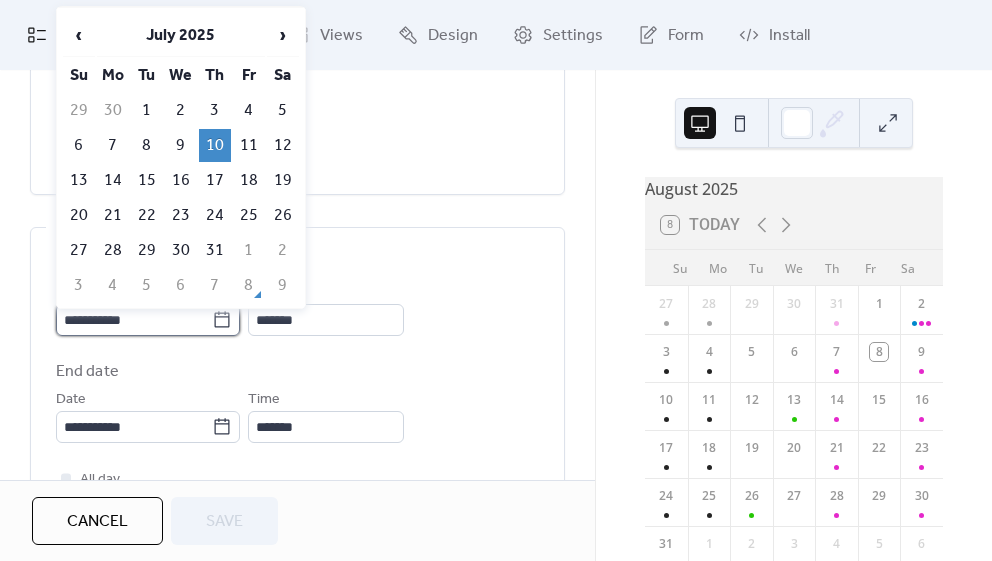 click on "**********" at bounding box center [134, 320] 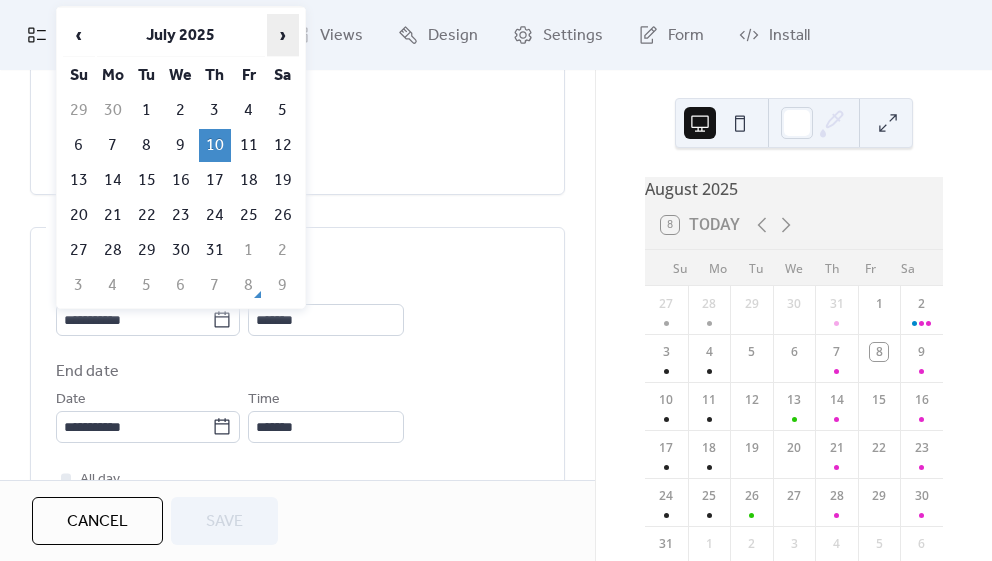 click on "›" at bounding box center (283, 35) 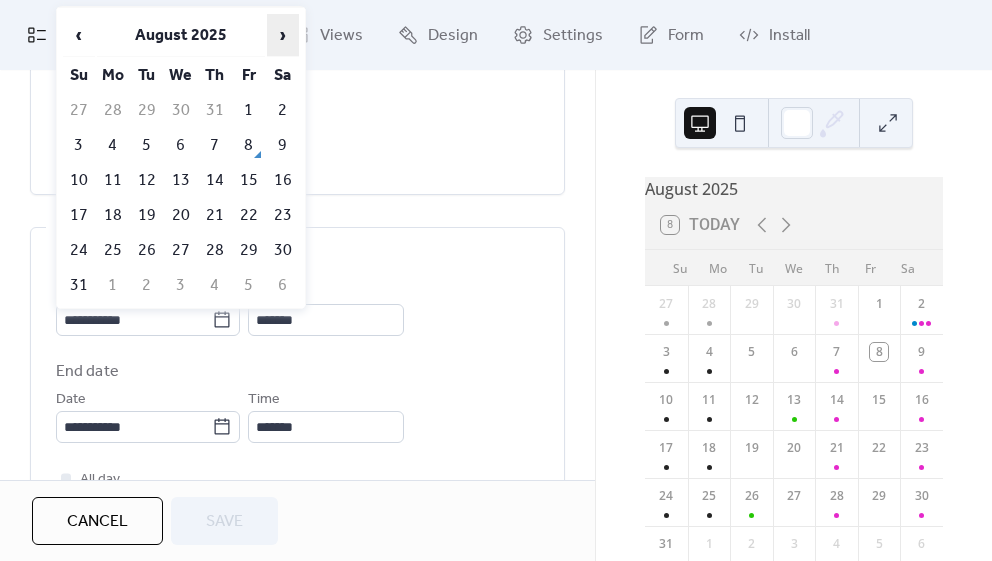 click on "›" at bounding box center [283, 35] 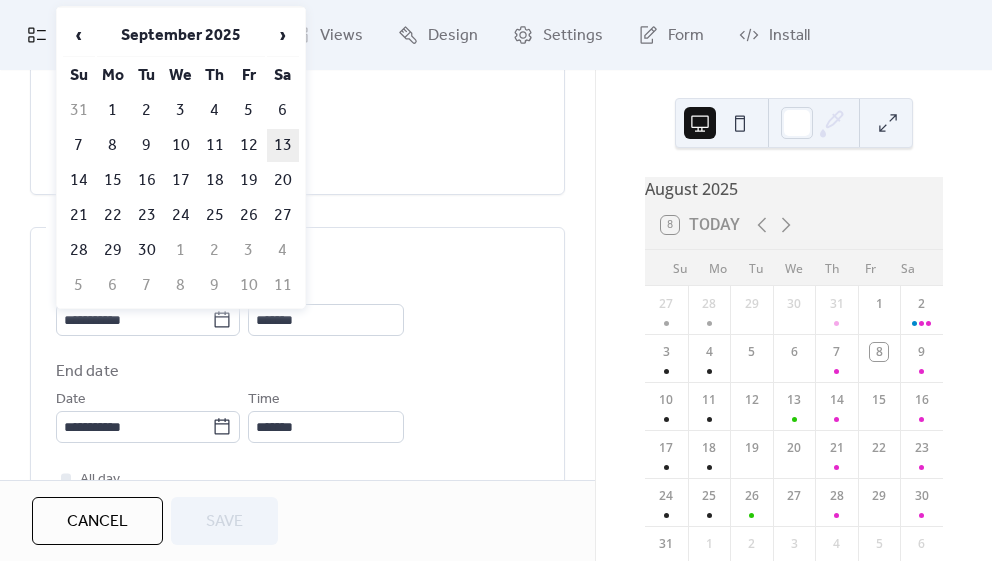 click on "13" at bounding box center (283, 145) 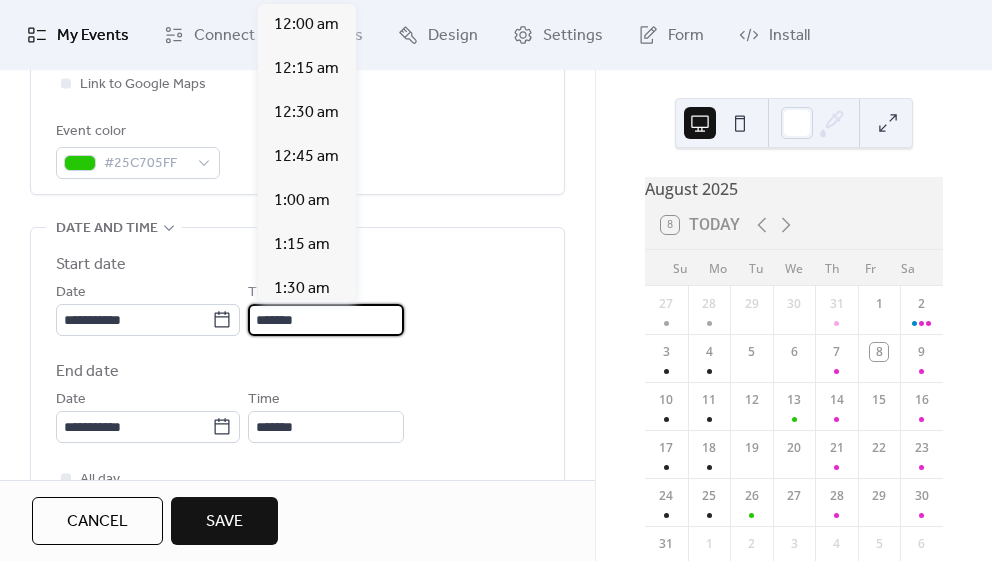click on "*******" at bounding box center [326, 320] 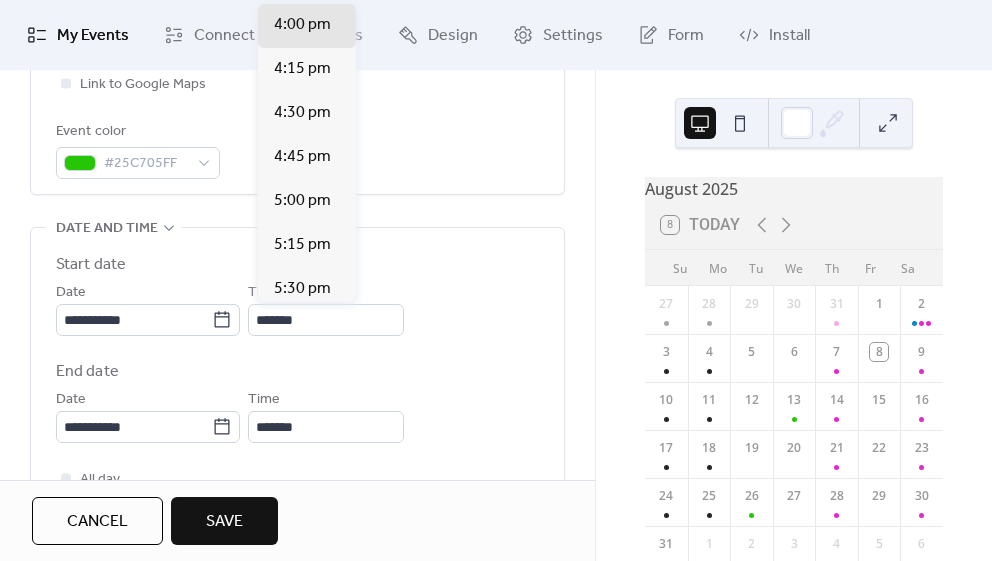 click on "12:00 am 12:15 am 12:30 am 12:45 am 1:00 am 1:15 am 1:30 am 1:45 am 2:00 am 2:15 am 2:30 am 2:45 am 3:00 am 3:15 am 3:30 am 3:45 am 4:00 am 4:15 am 4:30 am 4:45 am 5:00 am 5:15 am 5:30 am 5:45 am 6:00 am 6:15 am 6:30 am 6:45 am 7:00 am 7:15 am 7:30 am 7:45 am 8:00 am 8:15 am 8:30 am 8:45 am 9:00 am 9:15 am 9:30 am 9:45 am 10:00 am 10:15 am 10:30 am 10:45 am 11:00 am 11:15 am 11:30 am 11:45 am 12:00 pm 12:15 pm 12:30 pm 12:45 pm 1:00 pm 1:15 pm 1:30 pm 1:45 pm 2:00 pm 2:15 pm 2:30 pm 2:45 pm 3:00 pm 3:15 pm 3:30 pm 3:45 pm 4:00 pm 4:15 pm 4:30 pm 4:45 pm 5:00 pm 5:15 pm 5:30 pm 5:45 pm 6:00 pm 6:15 pm 6:30 pm 6:45 pm 7:00 pm 7:15 pm 7:30 pm 7:45 pm 8:00 pm 8:15 pm 8:30 pm 8:45 pm 9:00 pm 9:15 pm 9:30 pm 9:45 pm 10:00 pm 10:15 pm 10:30 pm 10:45 pm 11:00 pm 11:15 pm 11:30 pm 11:45 pm" at bounding box center [307, 153] 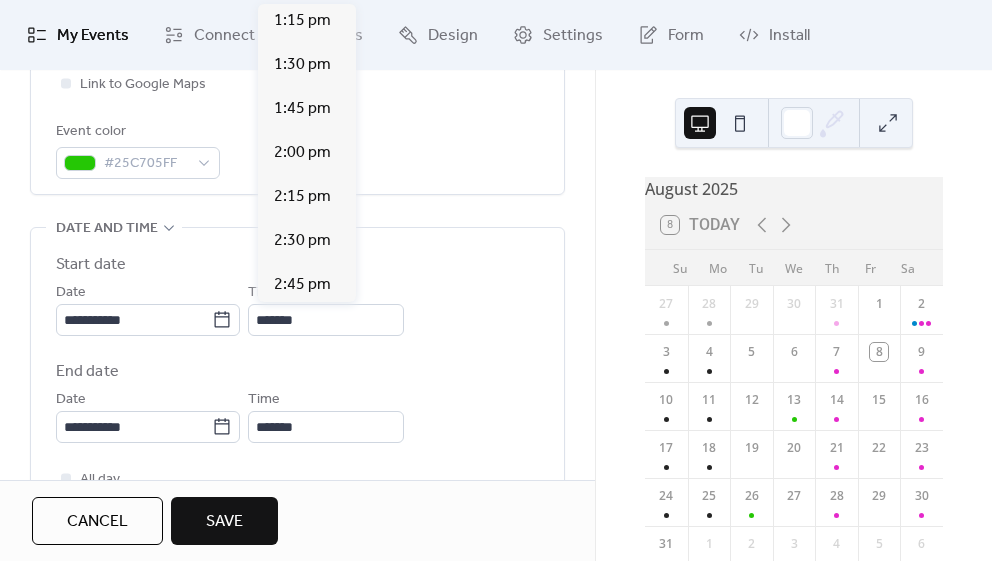 scroll, scrollTop: 2318, scrollLeft: 0, axis: vertical 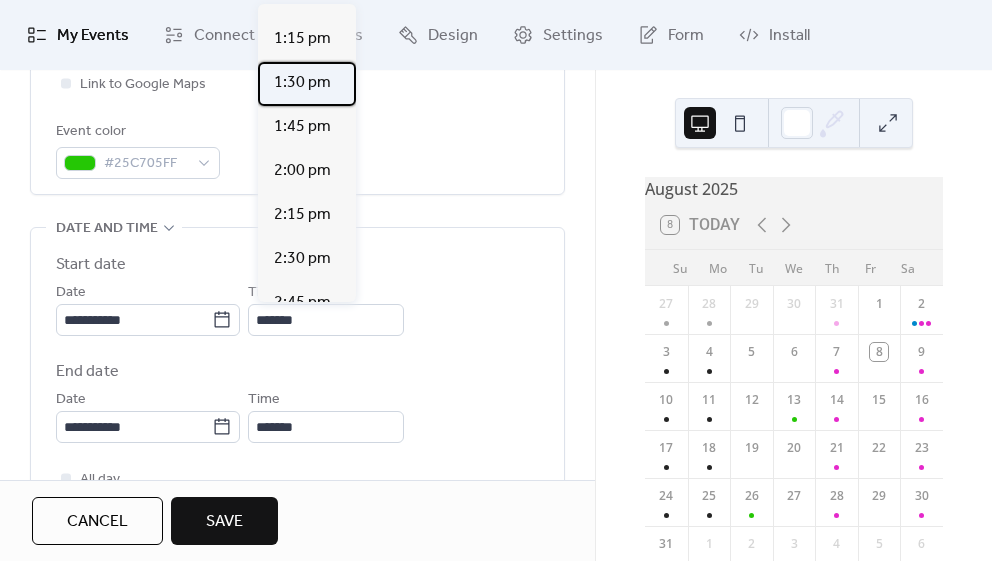 click on "1:30 pm" at bounding box center (302, 83) 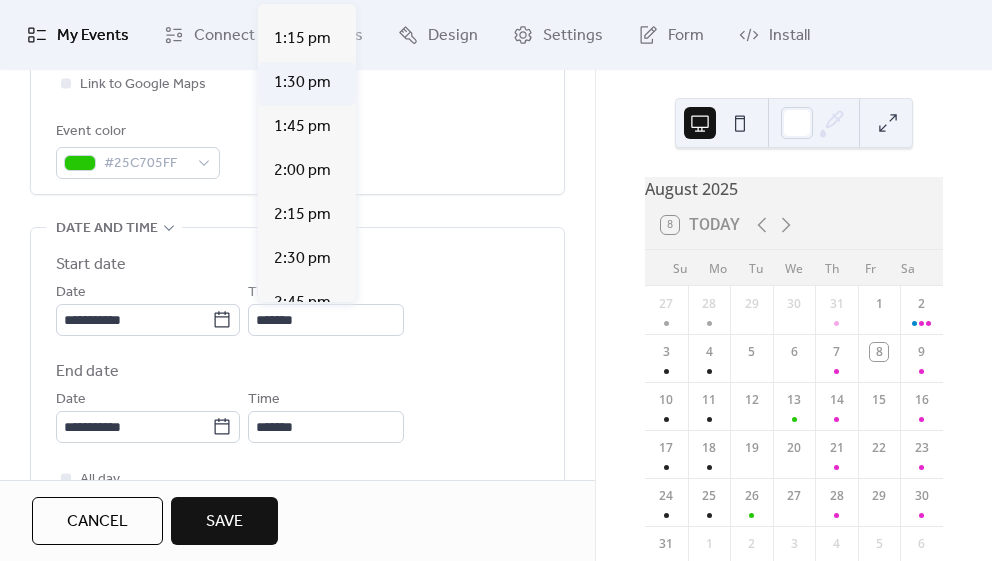 type on "*******" 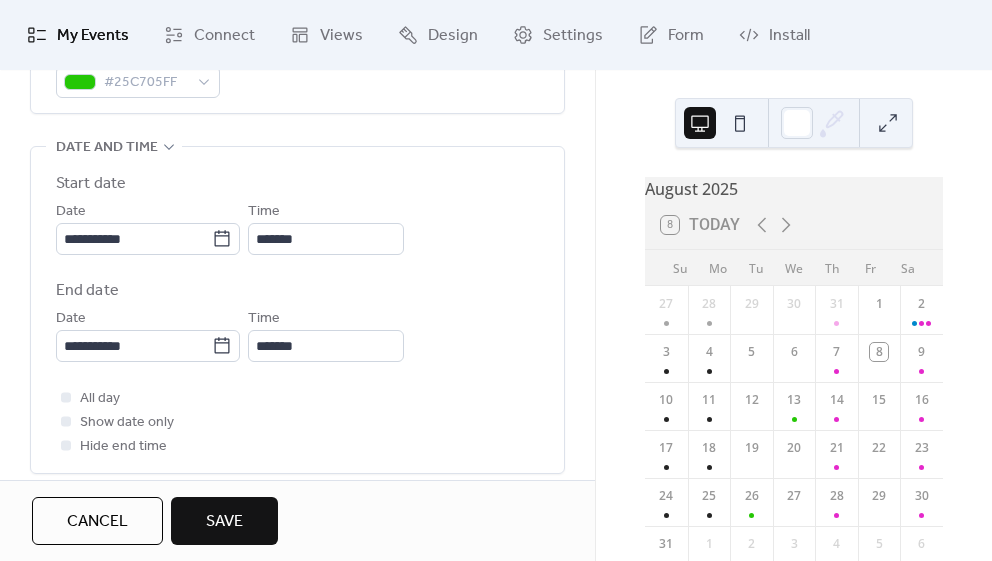 scroll, scrollTop: 620, scrollLeft: 0, axis: vertical 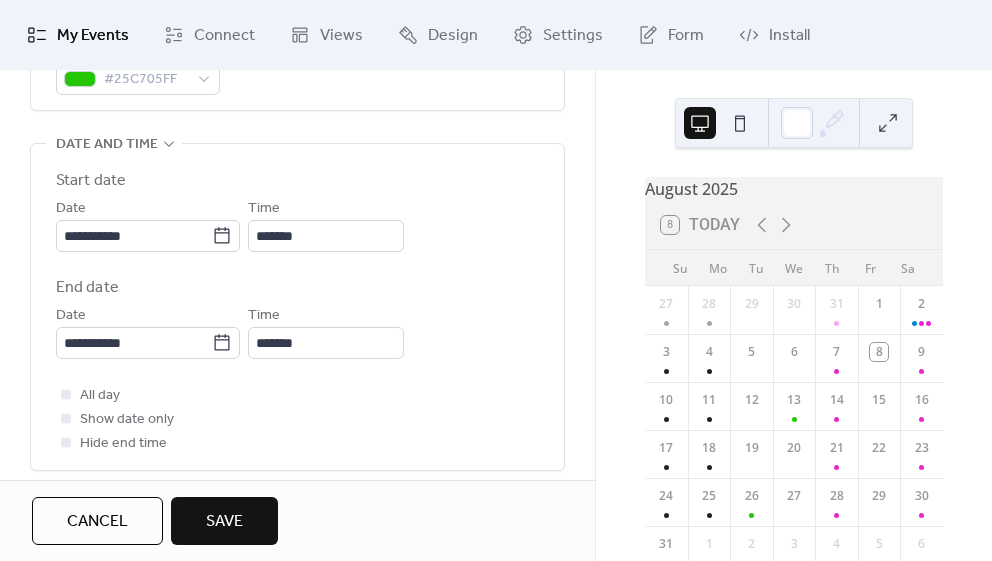 click on "Save" at bounding box center [224, 521] 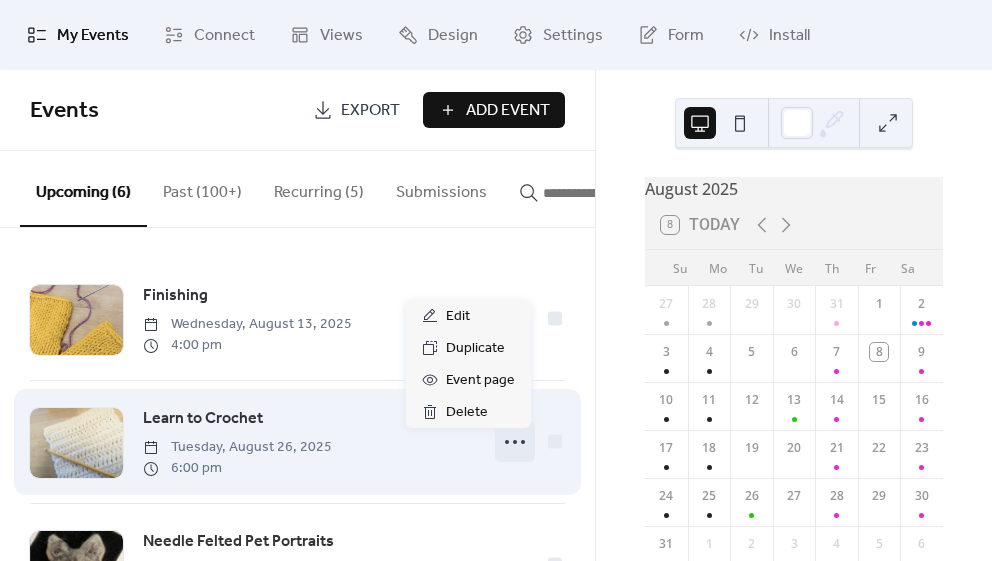 click 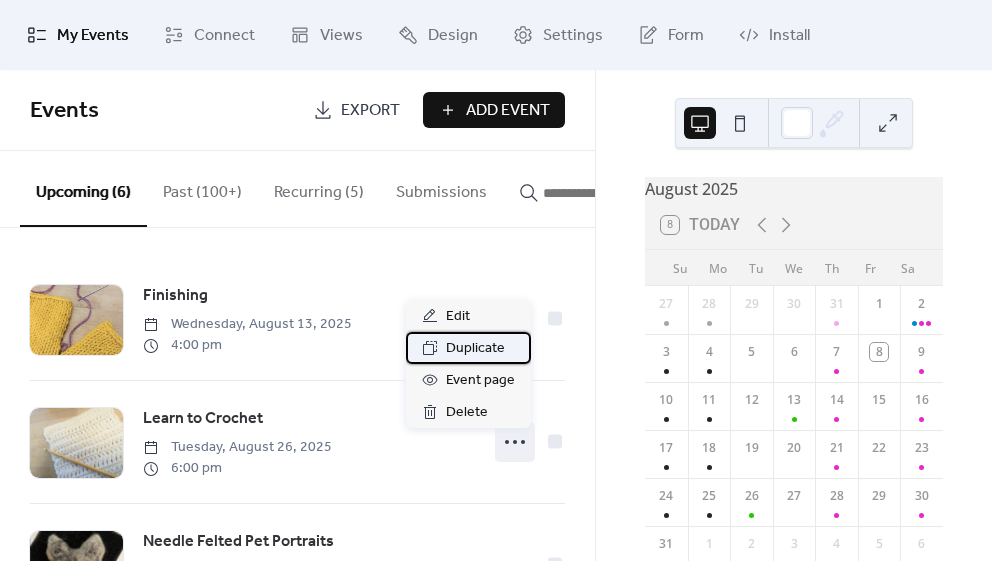 click on "Duplicate" at bounding box center [475, 349] 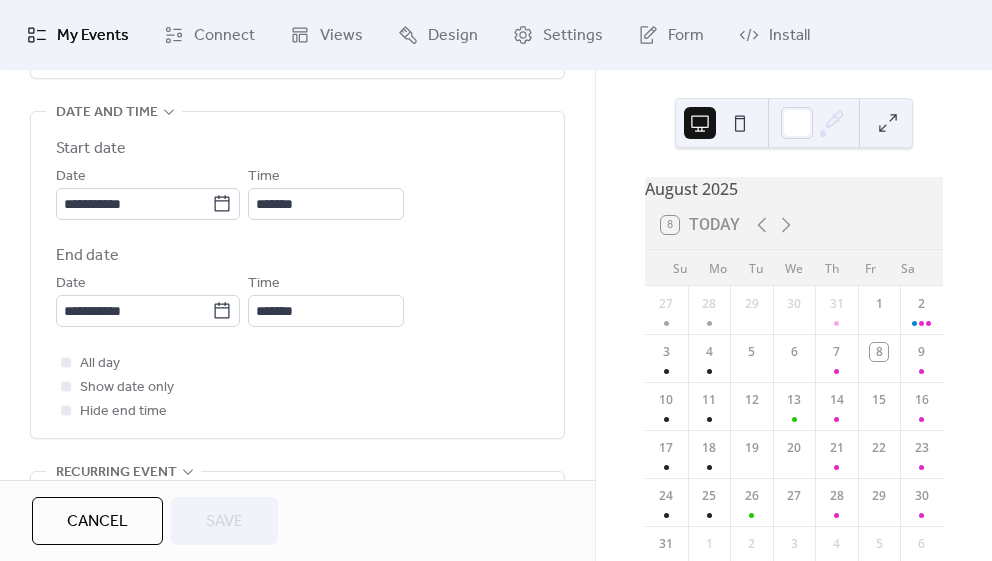 scroll, scrollTop: 647, scrollLeft: 0, axis: vertical 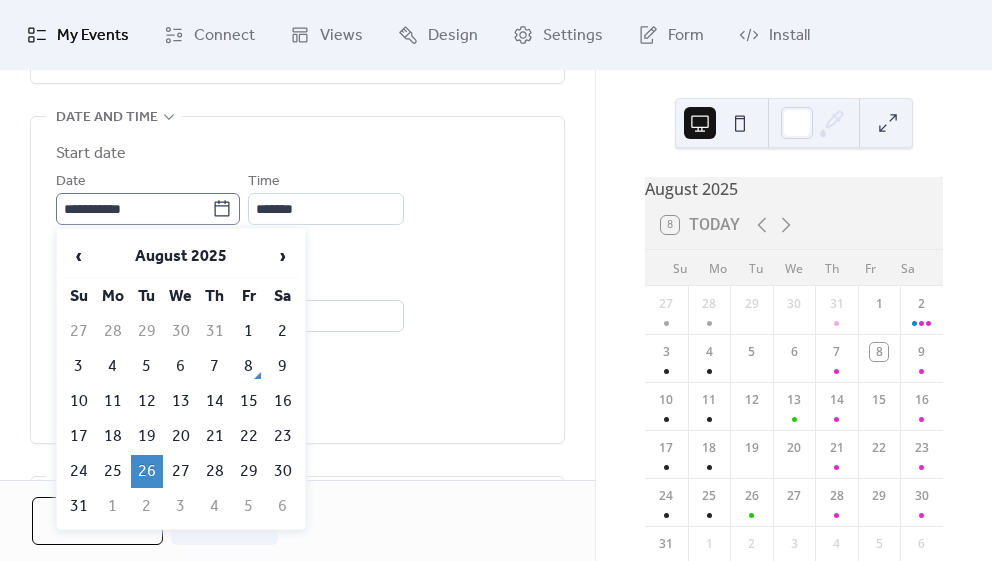 click 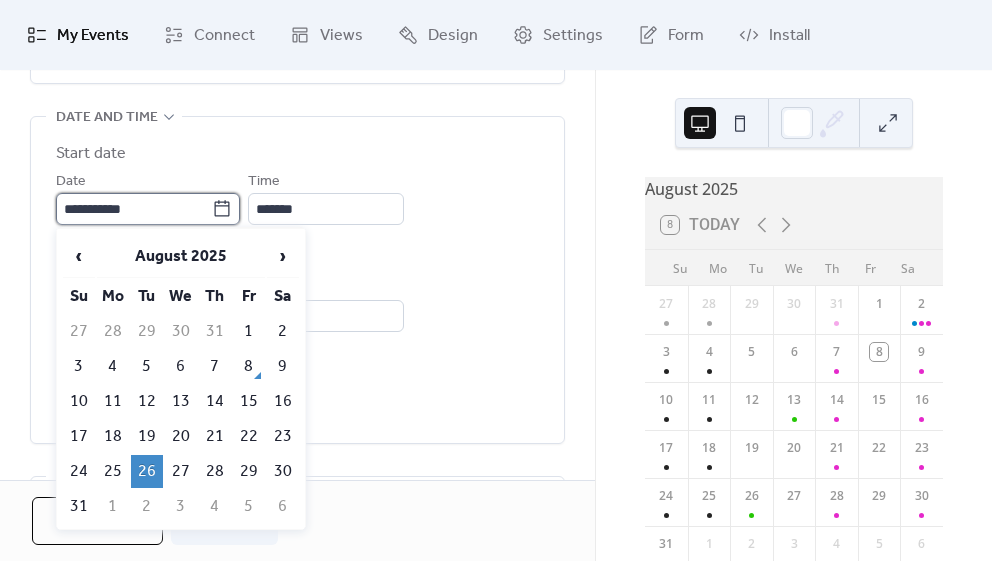 click on "**********" at bounding box center (134, 209) 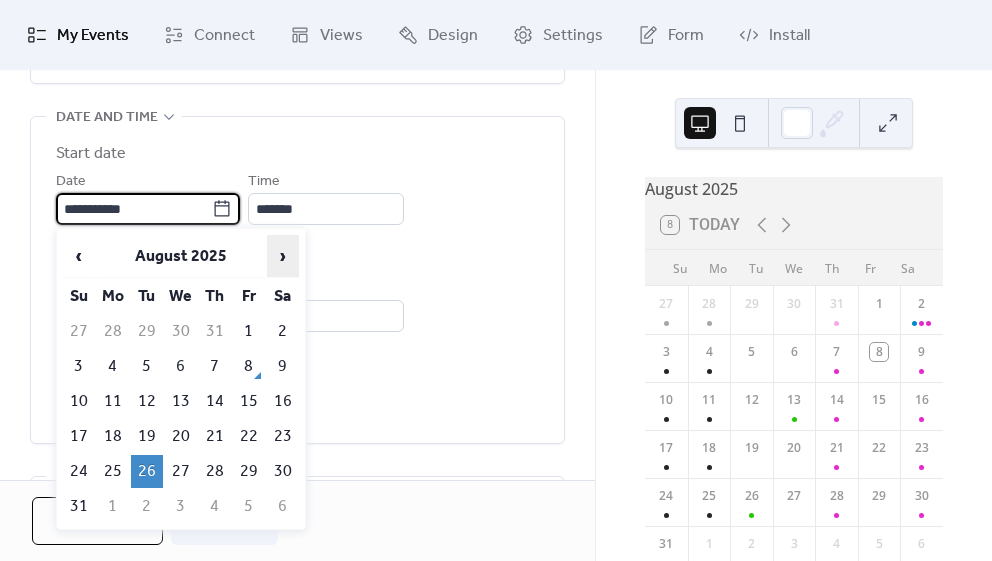 click on "›" at bounding box center [283, 256] 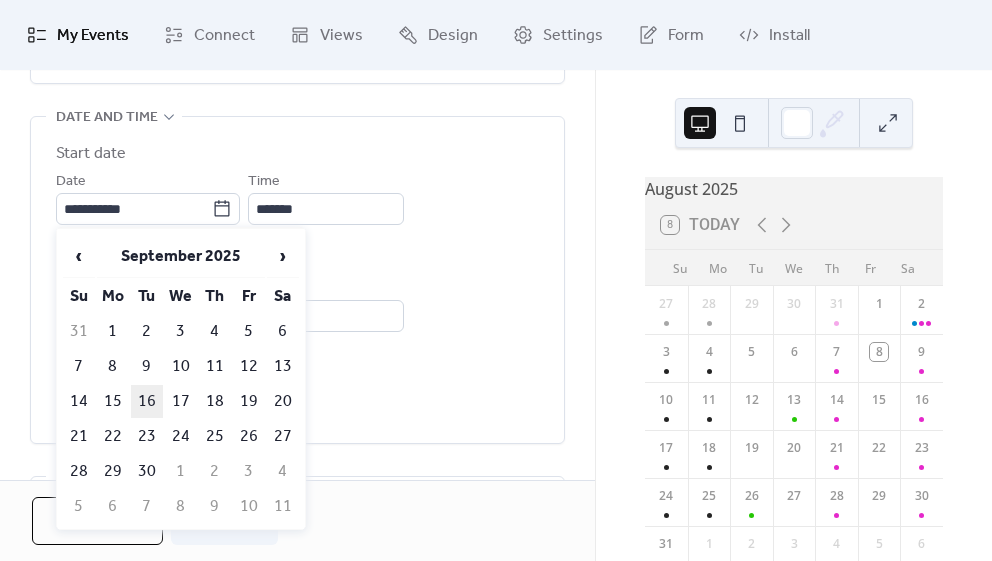 click on "16" at bounding box center (147, 401) 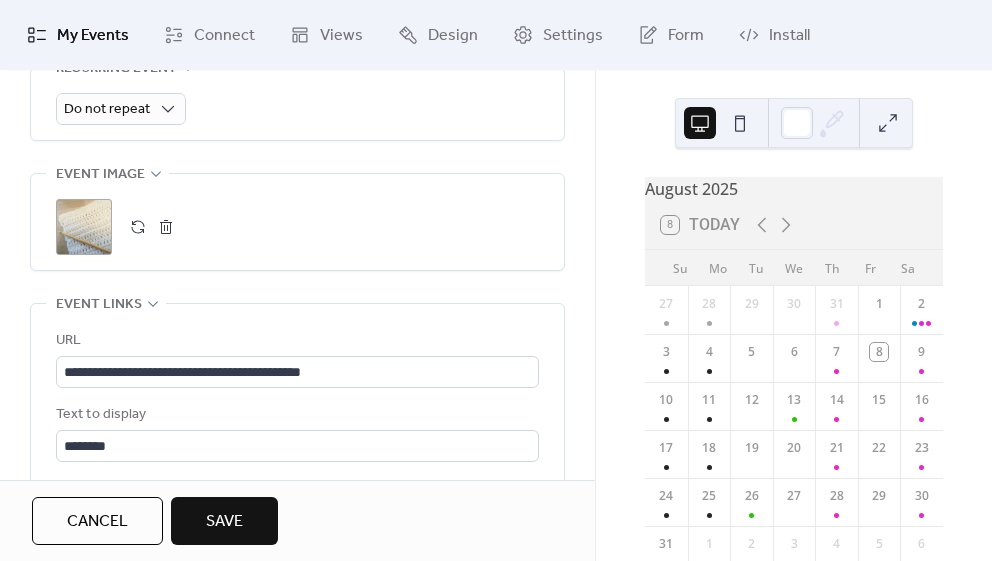 scroll, scrollTop: 1072, scrollLeft: 0, axis: vertical 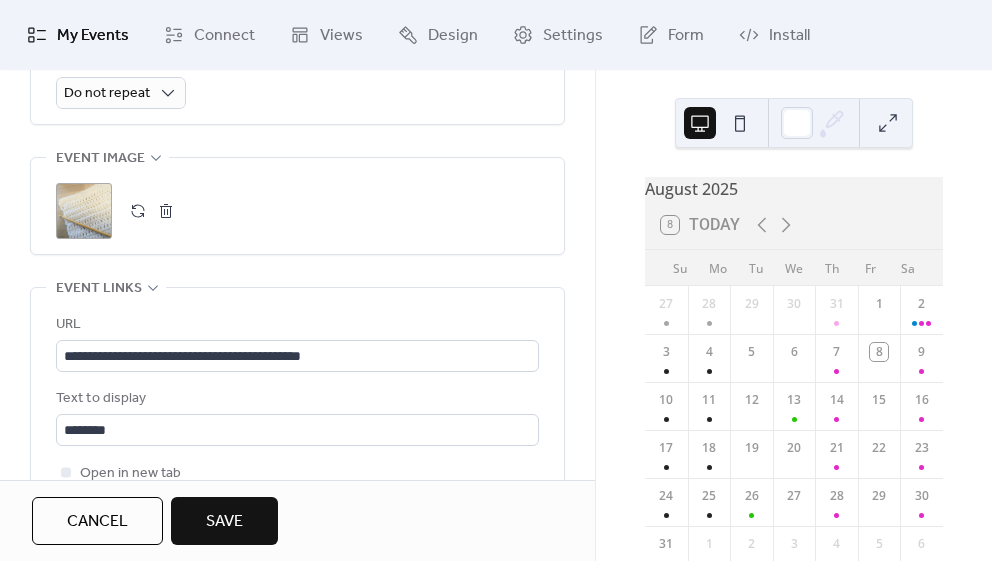 click on "Save" at bounding box center (224, 522) 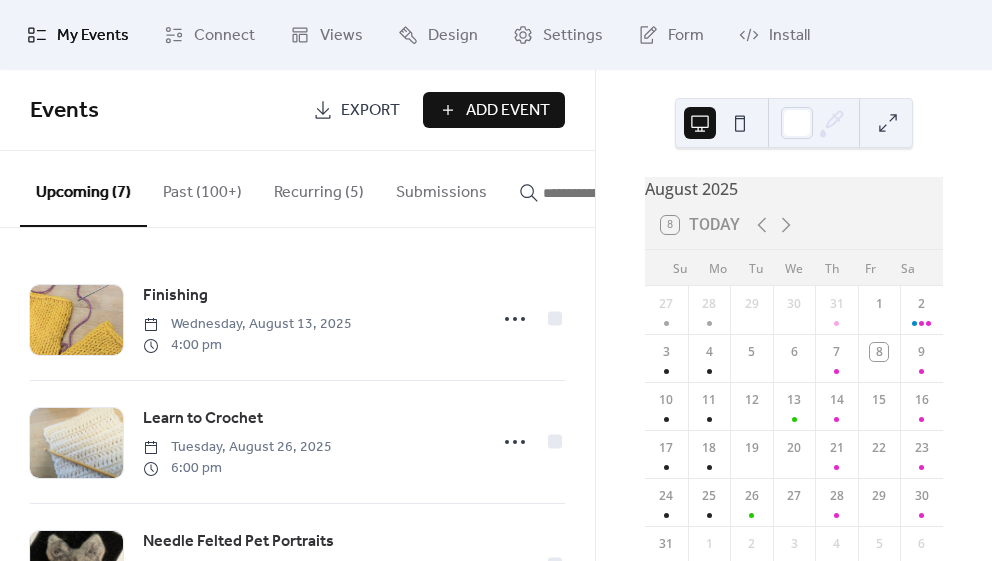 click on "Past (100+)" at bounding box center [202, 188] 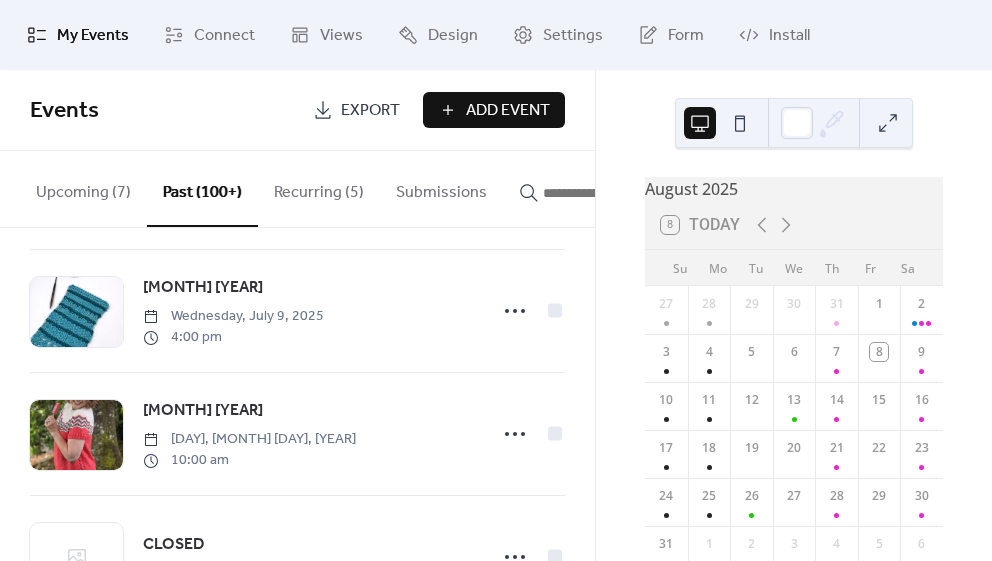 scroll, scrollTop: 1116, scrollLeft: 0, axis: vertical 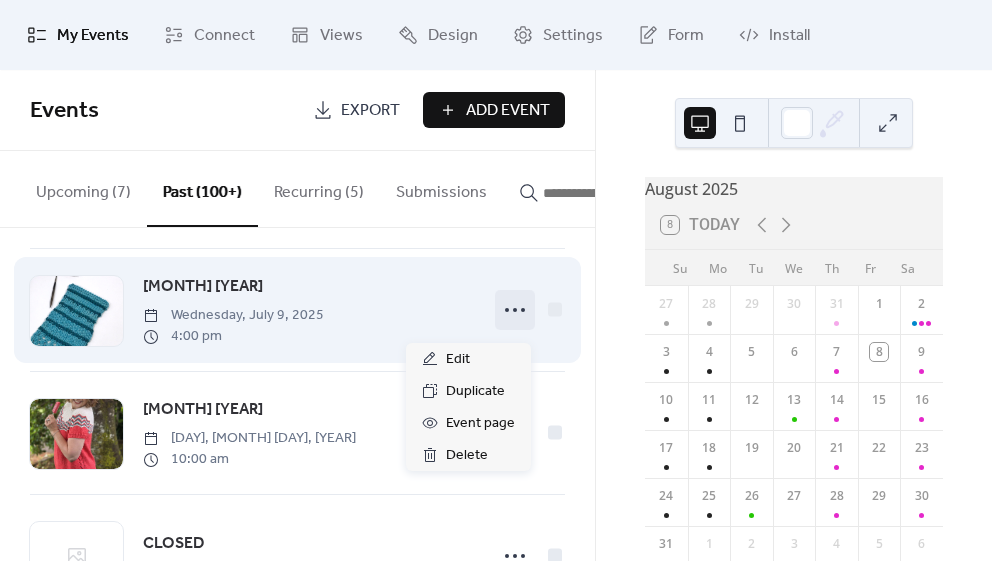 click 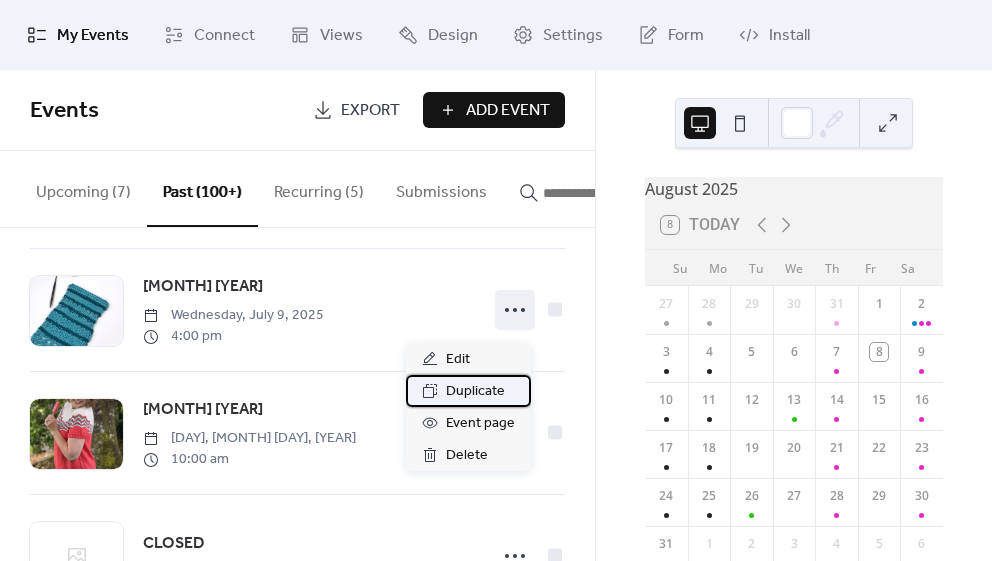 click on "Duplicate" at bounding box center (468, 391) 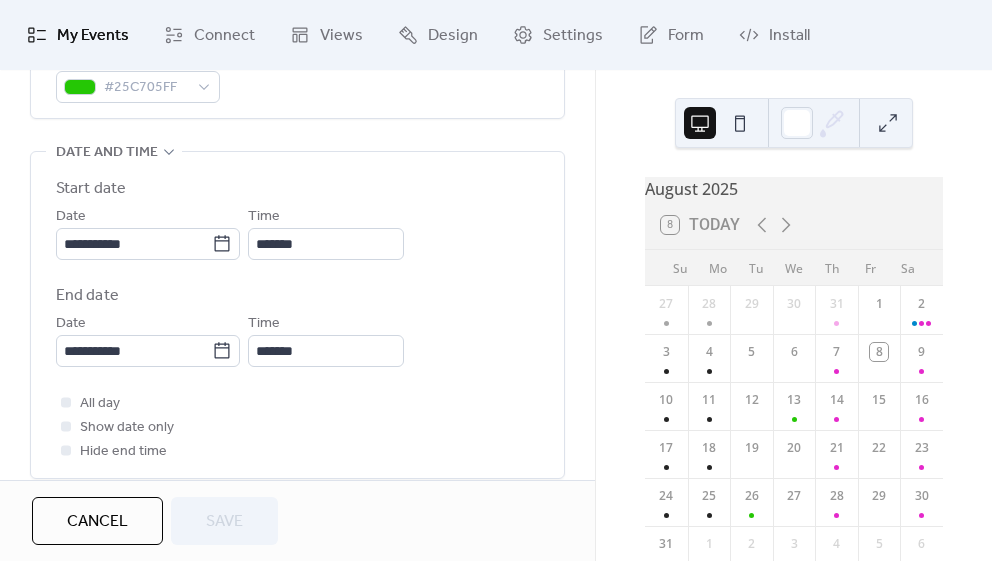 scroll, scrollTop: 628, scrollLeft: 0, axis: vertical 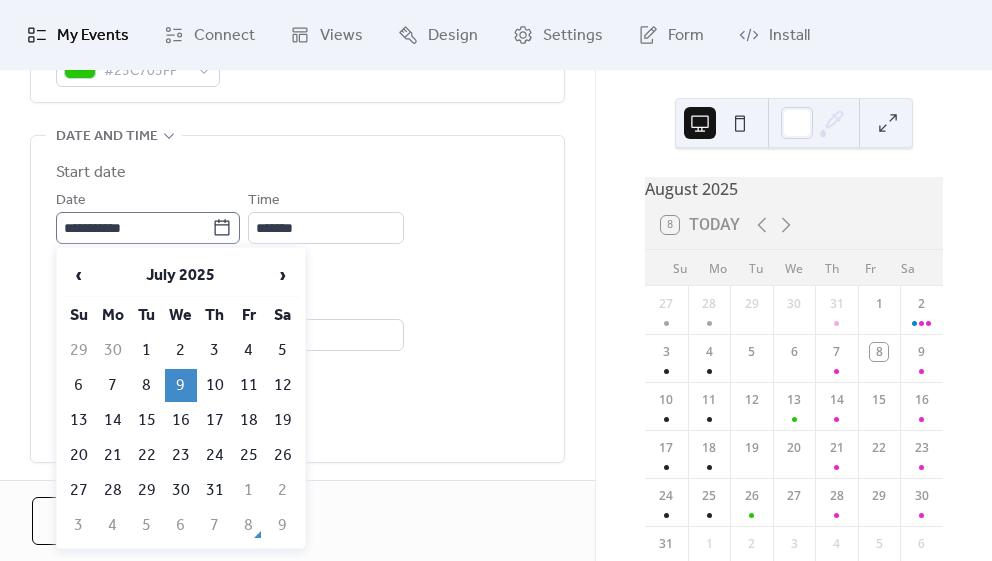 click 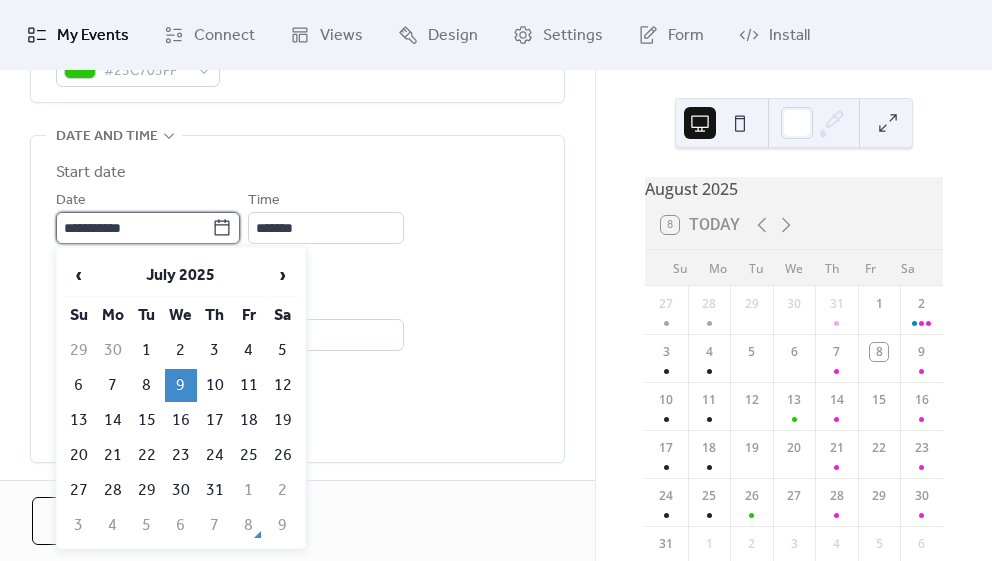 click on "**********" at bounding box center (134, 228) 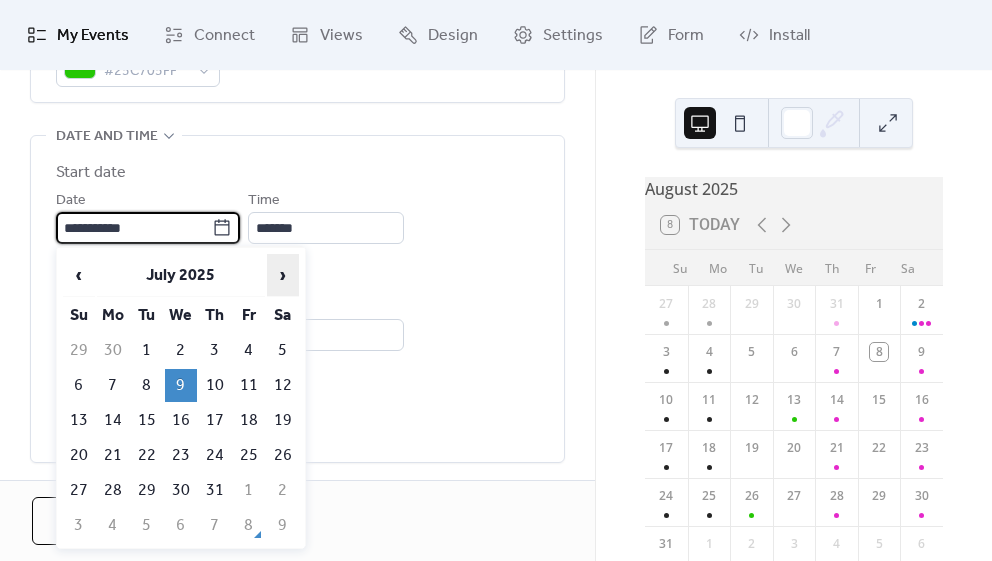 click on "›" at bounding box center (283, 275) 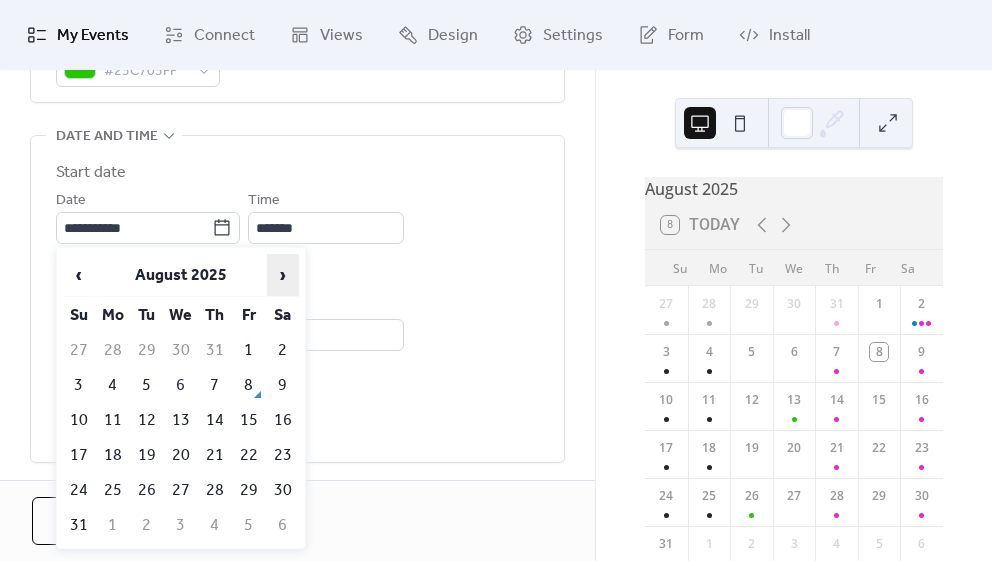 click on "›" at bounding box center (283, 275) 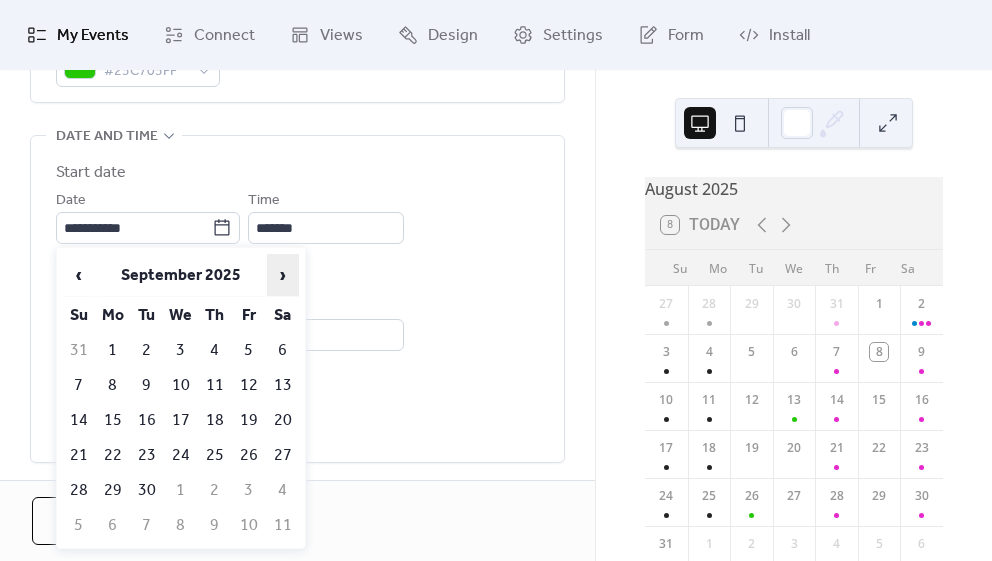 click on "›" at bounding box center [283, 275] 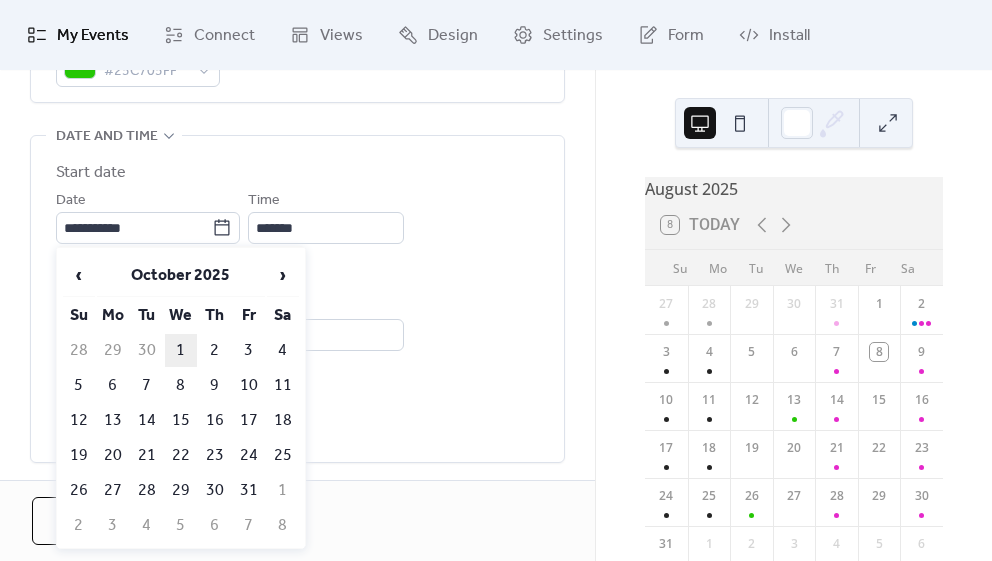 click on "1" at bounding box center (181, 350) 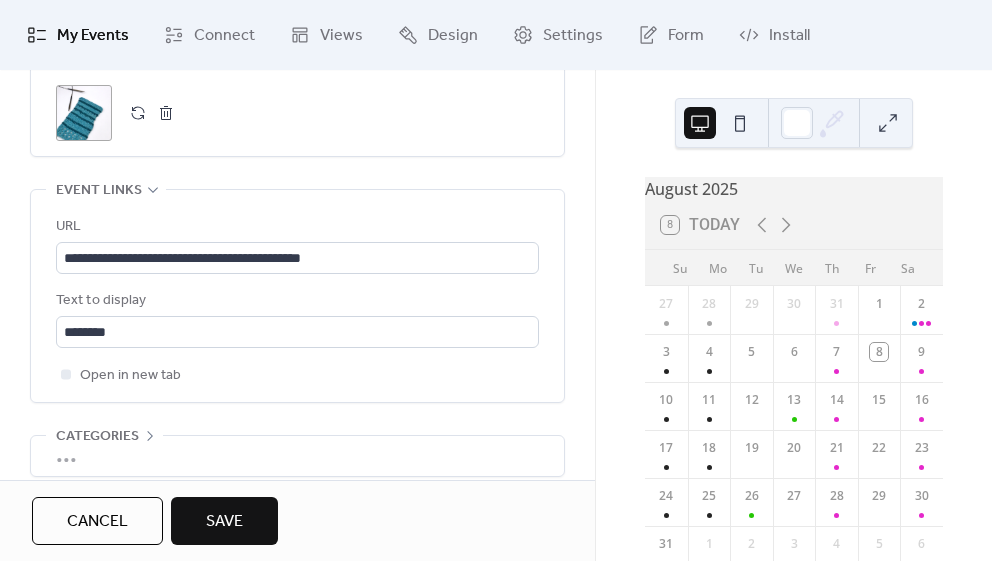 scroll, scrollTop: 1178, scrollLeft: 0, axis: vertical 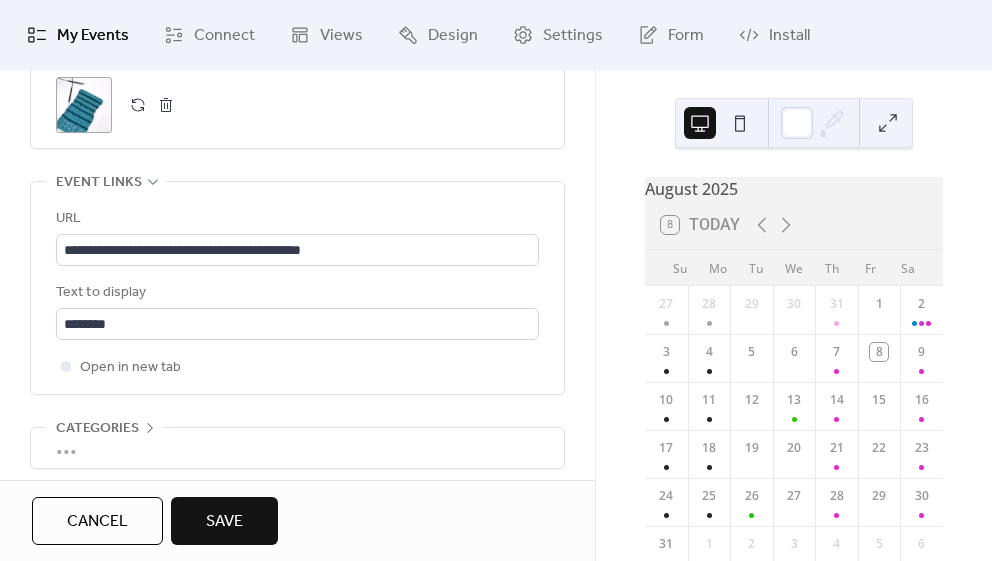 click on "Save" at bounding box center (224, 521) 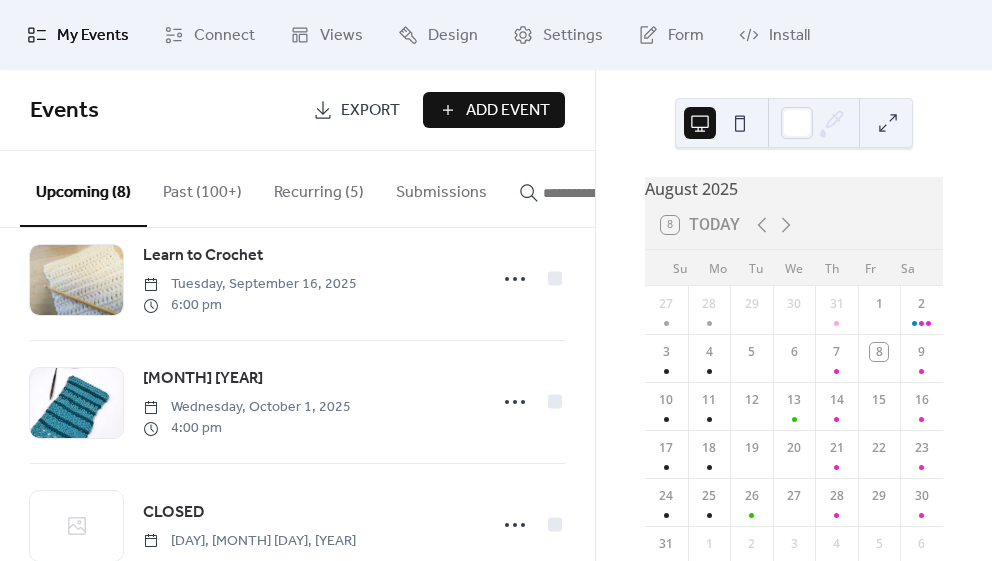 scroll, scrollTop: 536, scrollLeft: 0, axis: vertical 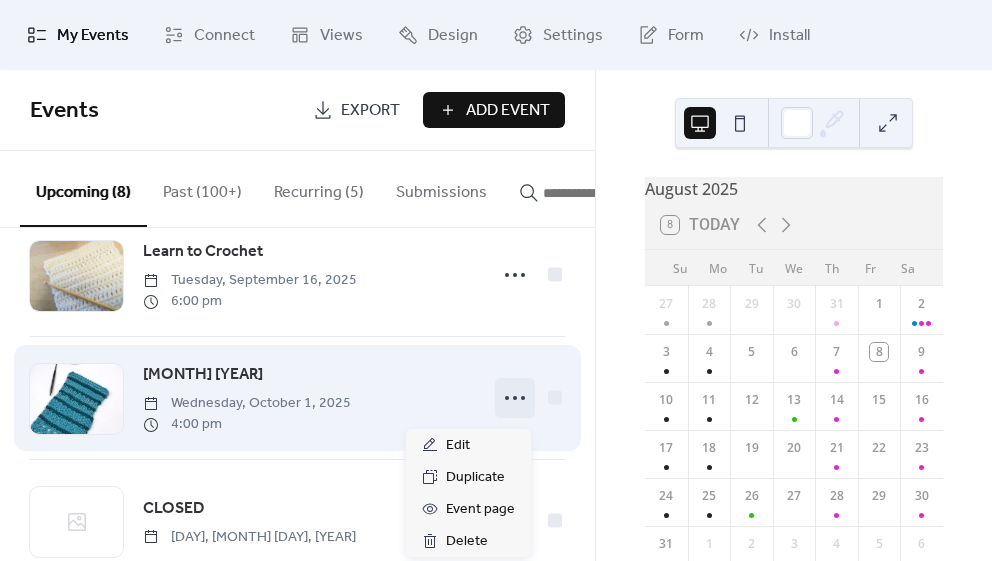 click 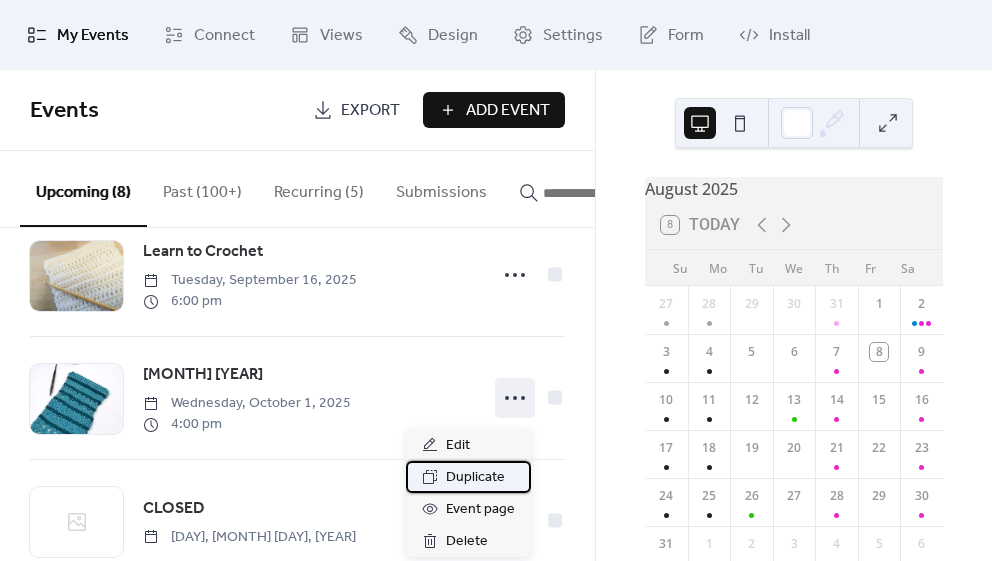 click on "Duplicate" at bounding box center [475, 478] 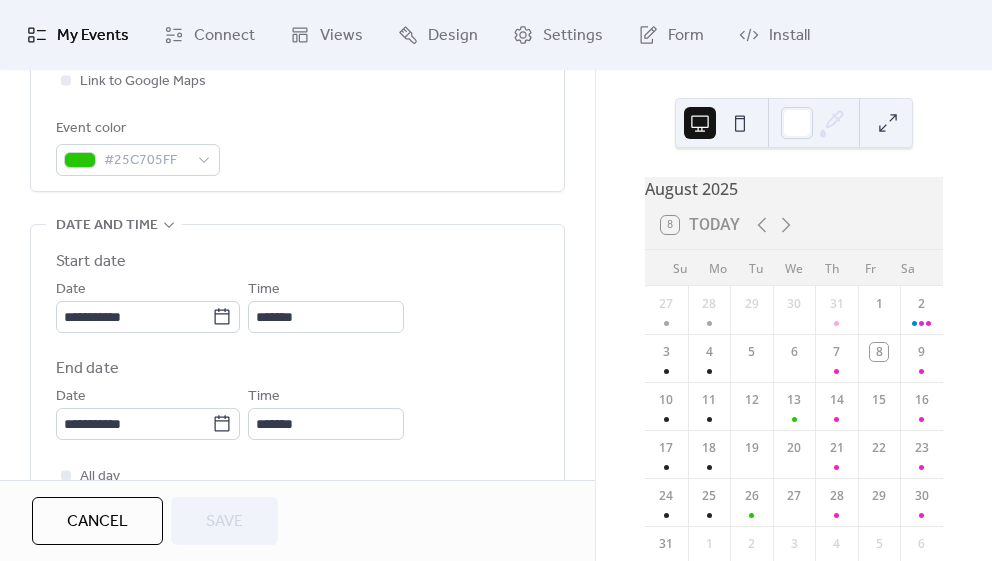 scroll, scrollTop: 571, scrollLeft: 0, axis: vertical 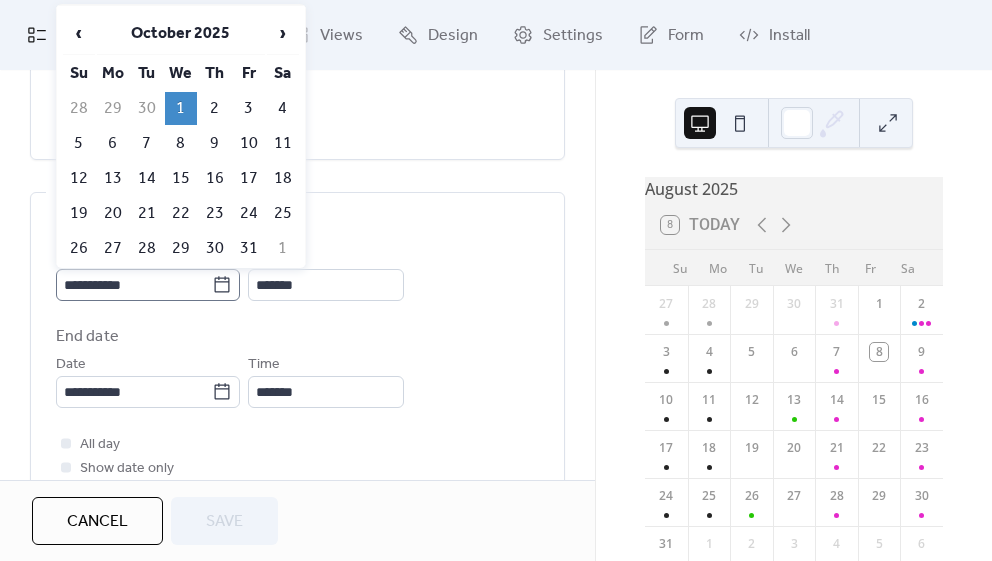 click 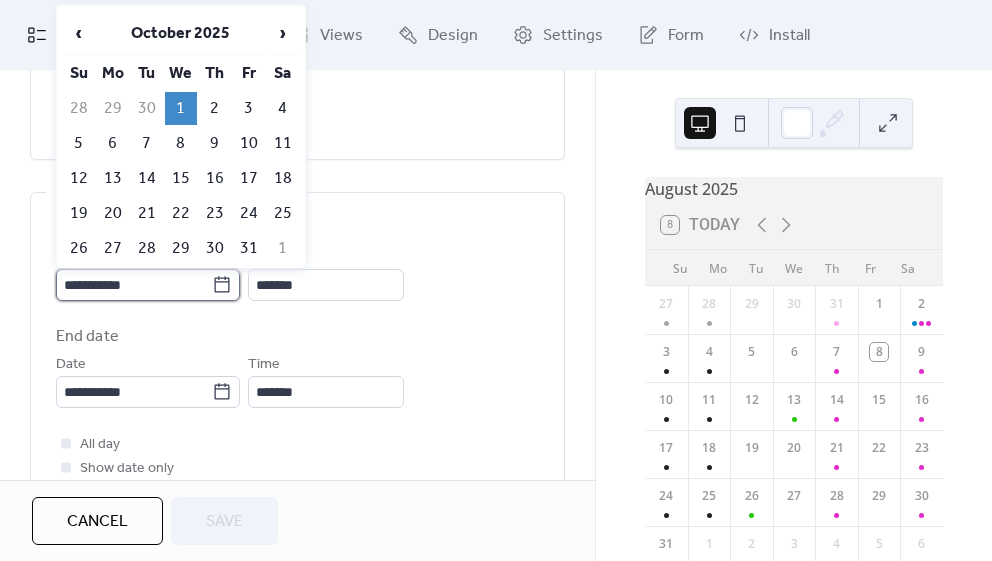 click on "**********" at bounding box center (134, 285) 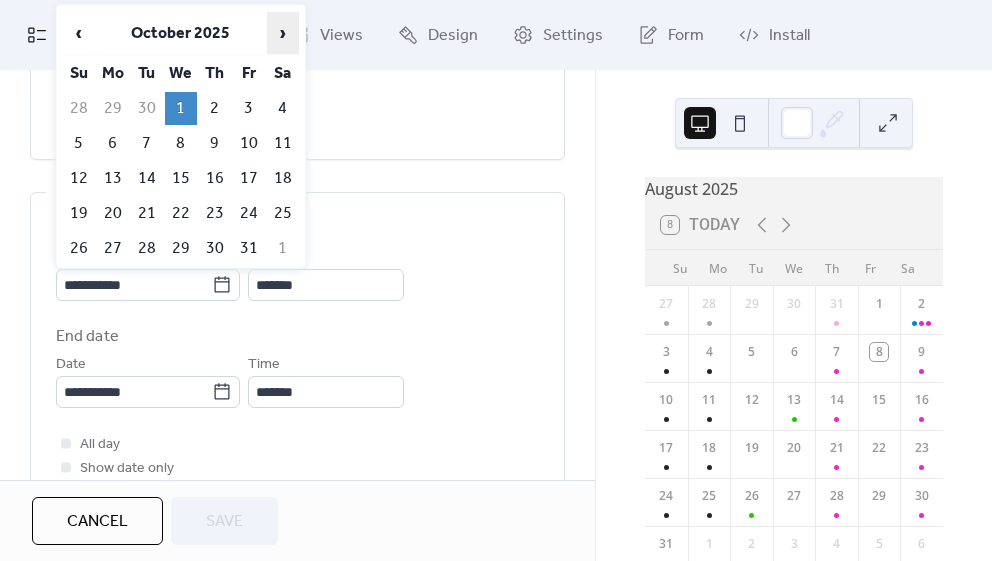 click on "›" at bounding box center [283, 33] 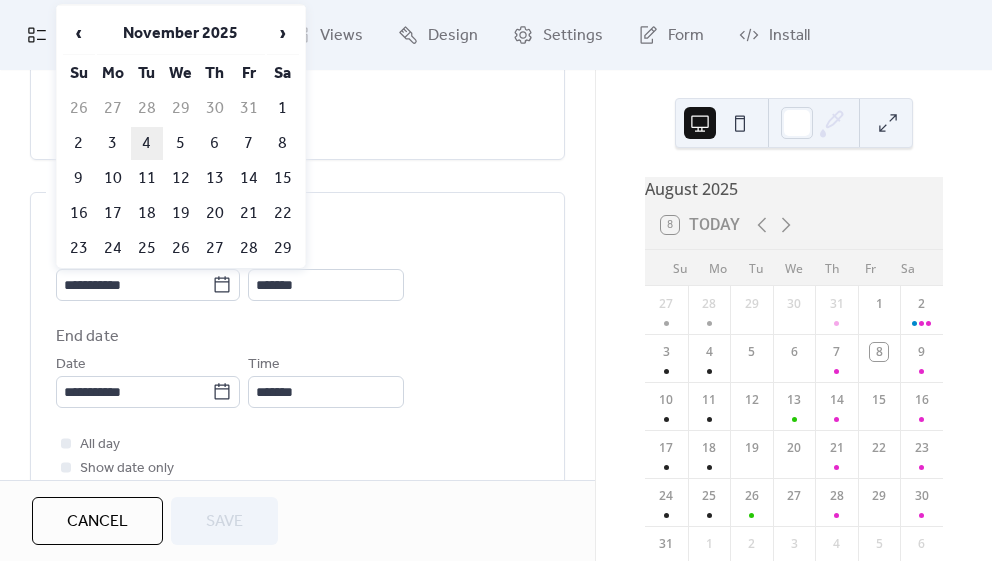 click on "4" at bounding box center (147, 143) 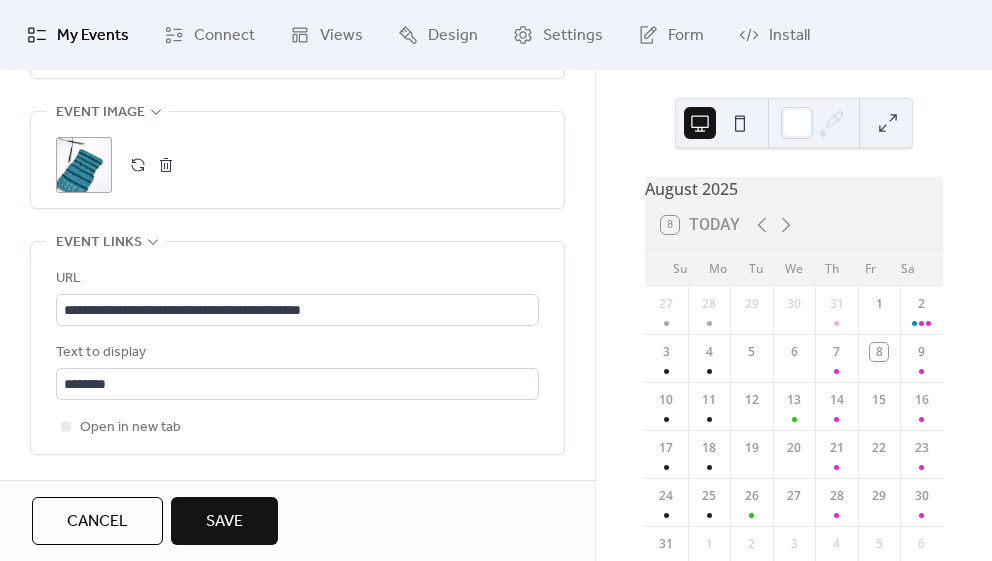 scroll, scrollTop: 1132, scrollLeft: 0, axis: vertical 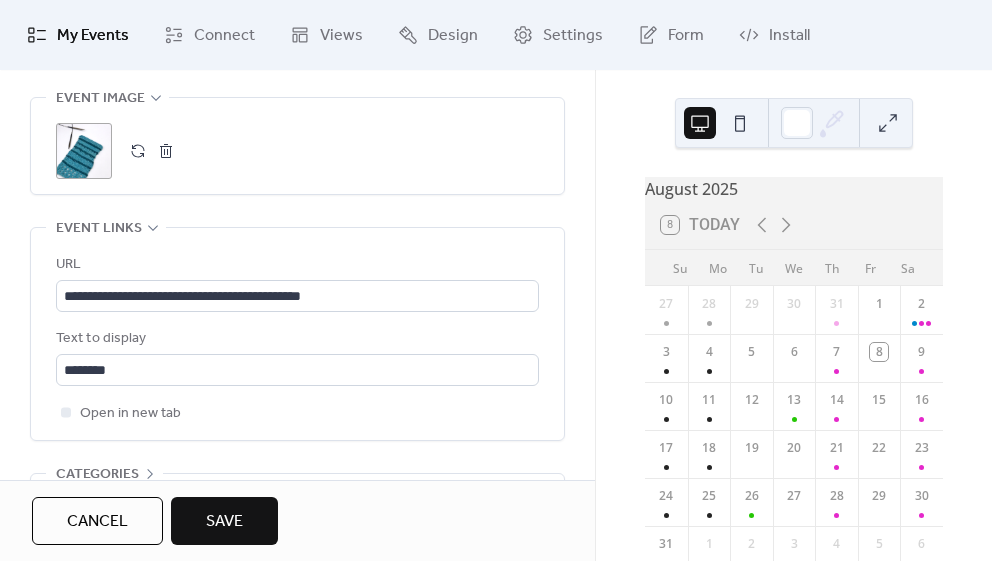 click on "Save" at bounding box center [224, 522] 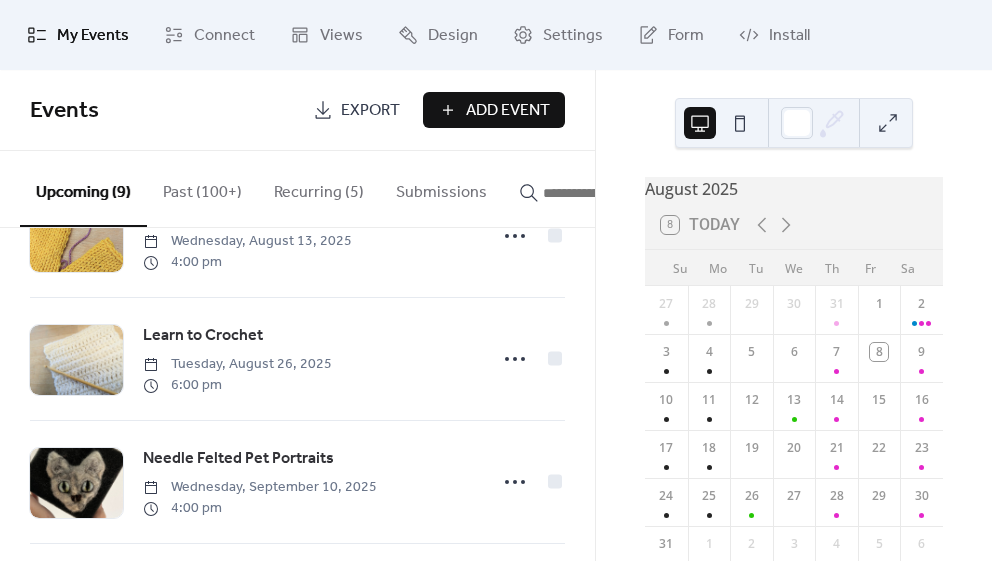 scroll, scrollTop: 0, scrollLeft: 0, axis: both 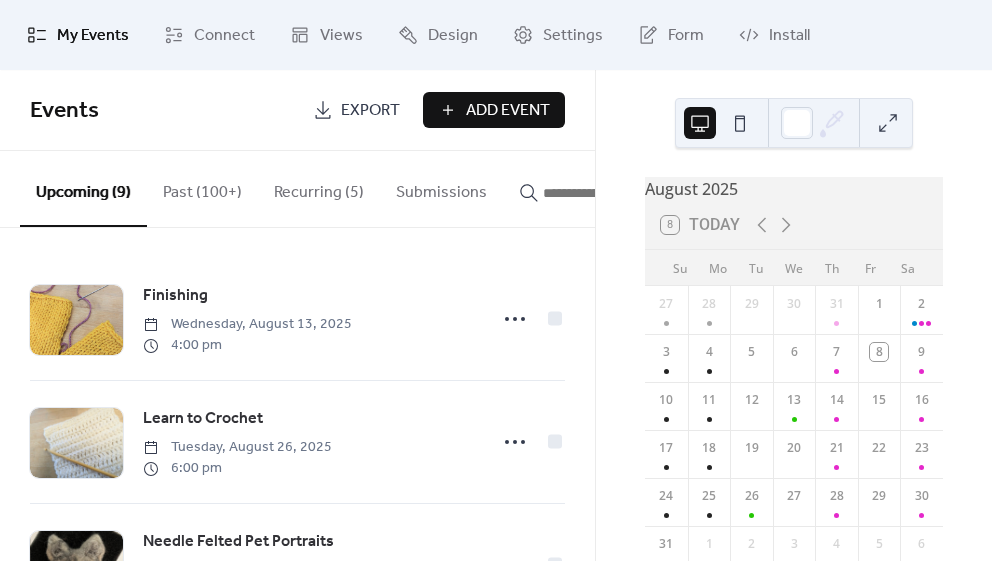 click at bounding box center [603, 193] 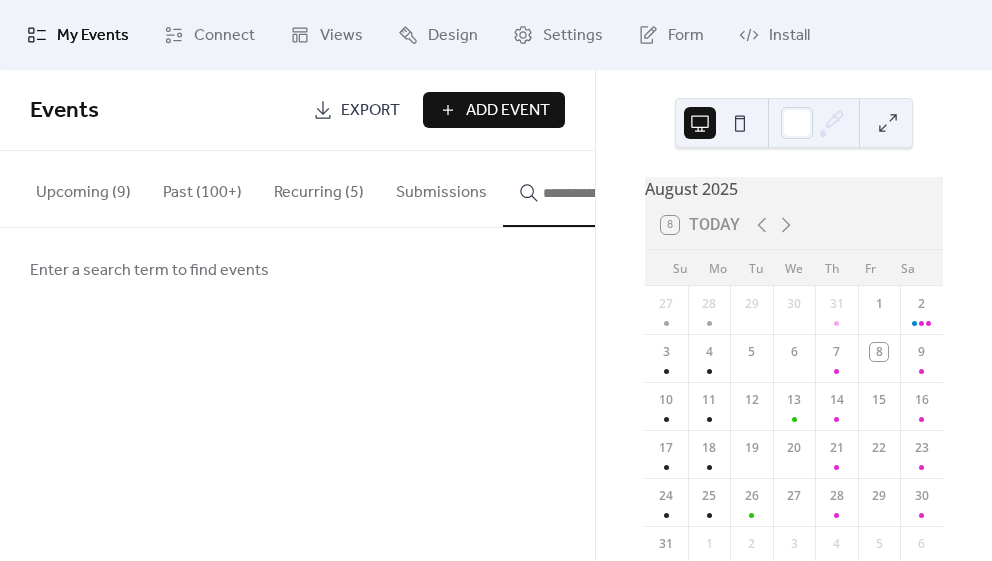 click on "Past (100+)" at bounding box center (202, 188) 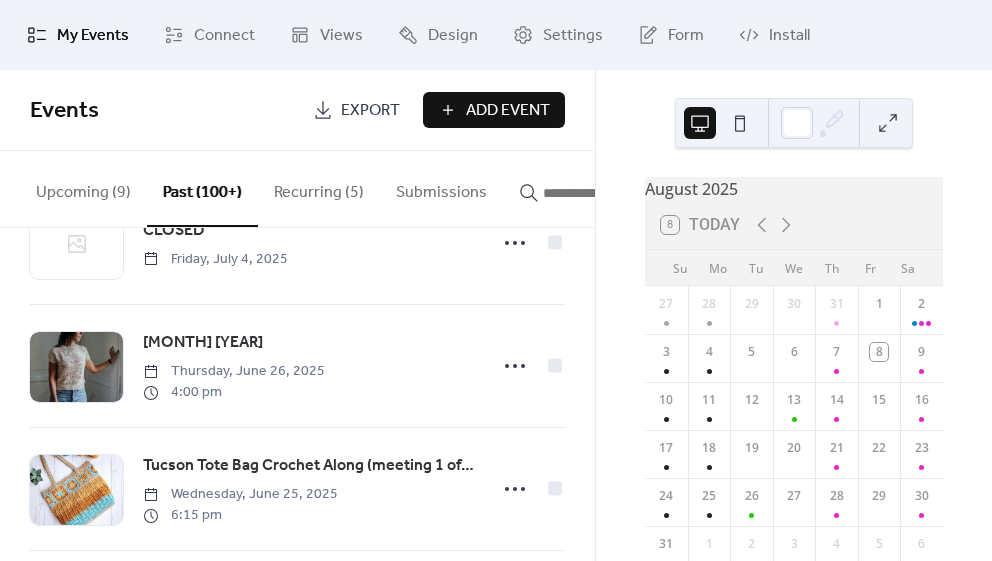scroll, scrollTop: 1520, scrollLeft: 0, axis: vertical 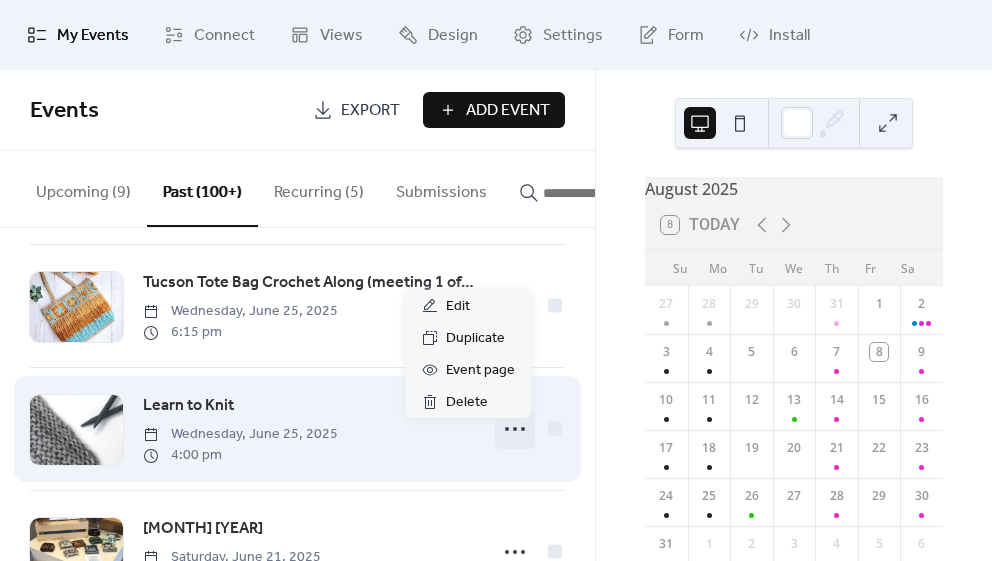 click 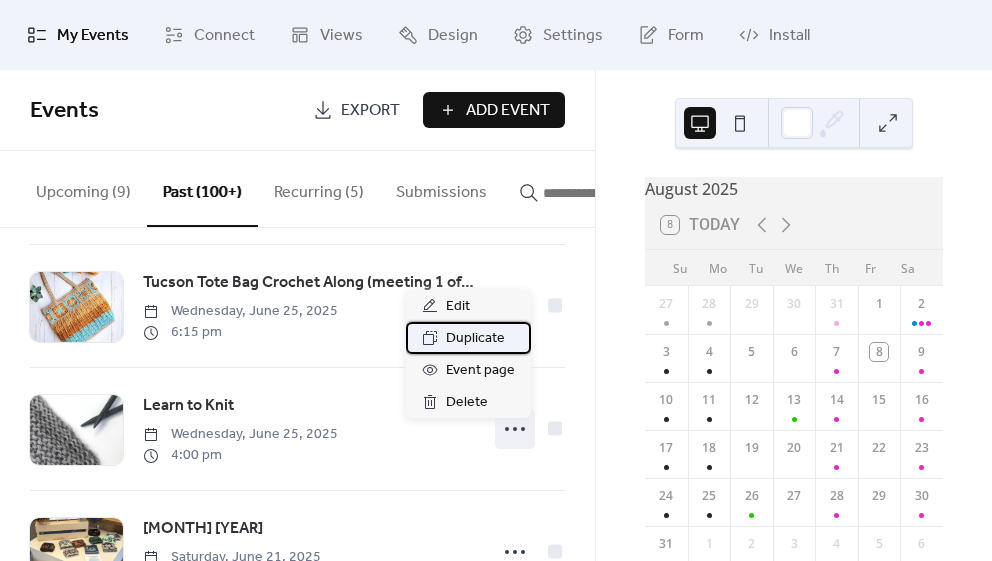 click on "Duplicate" at bounding box center (475, 339) 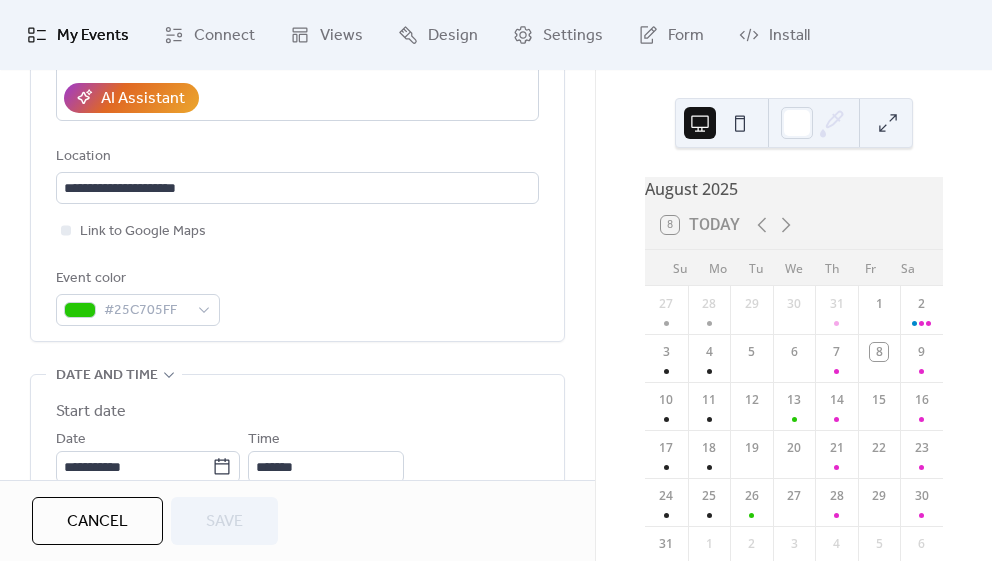 scroll, scrollTop: 468, scrollLeft: 0, axis: vertical 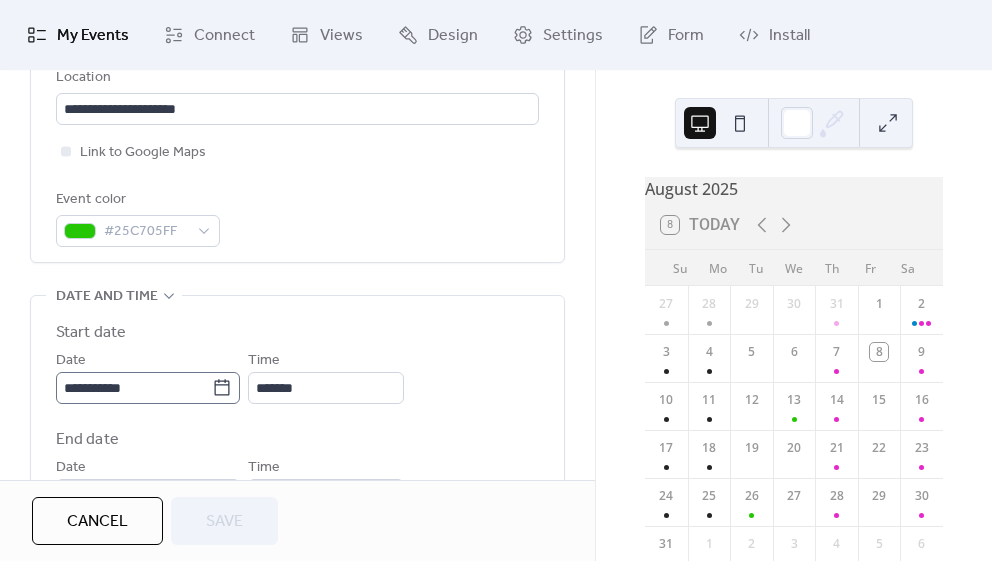 click 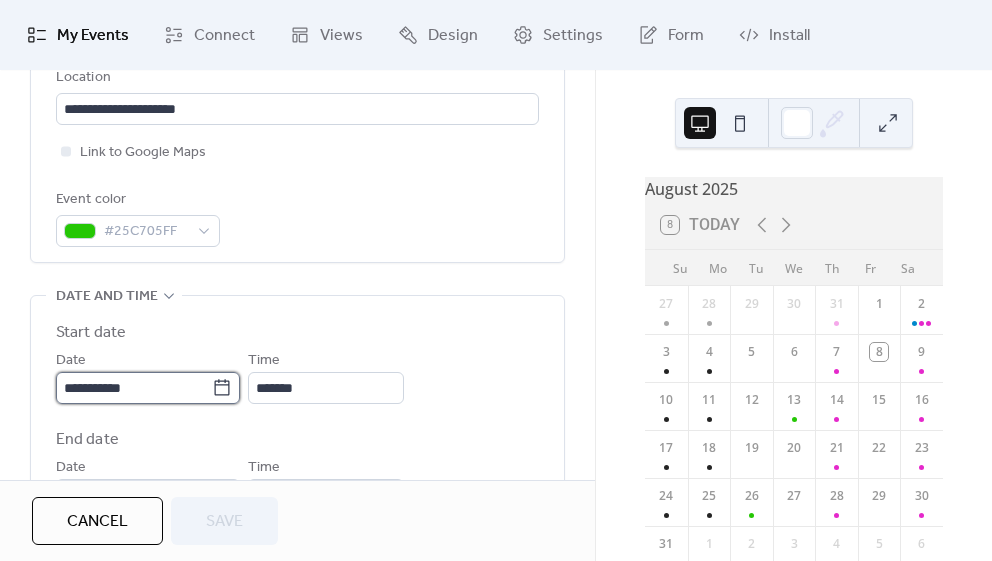 click on "**********" at bounding box center [134, 388] 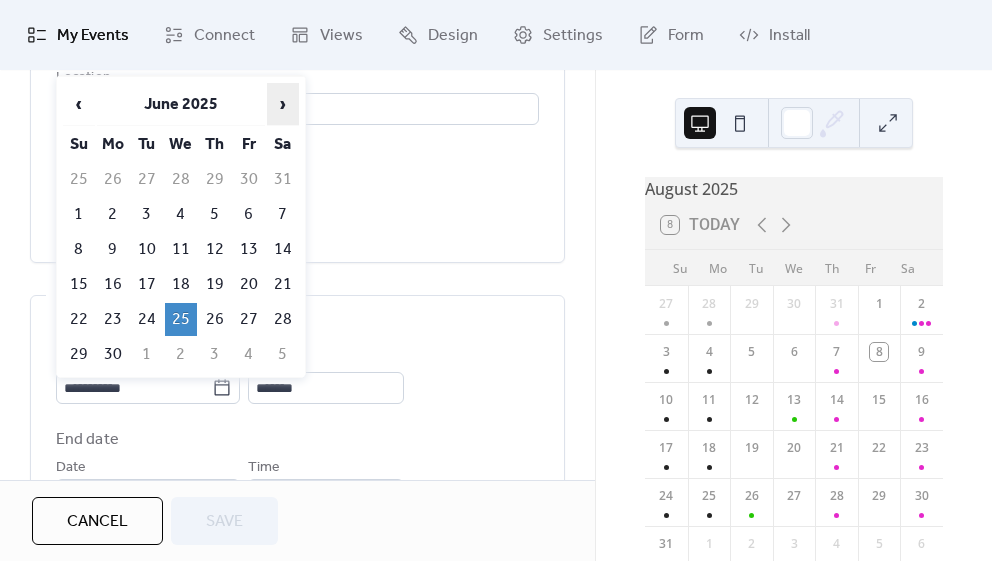 click on "›" at bounding box center (283, 104) 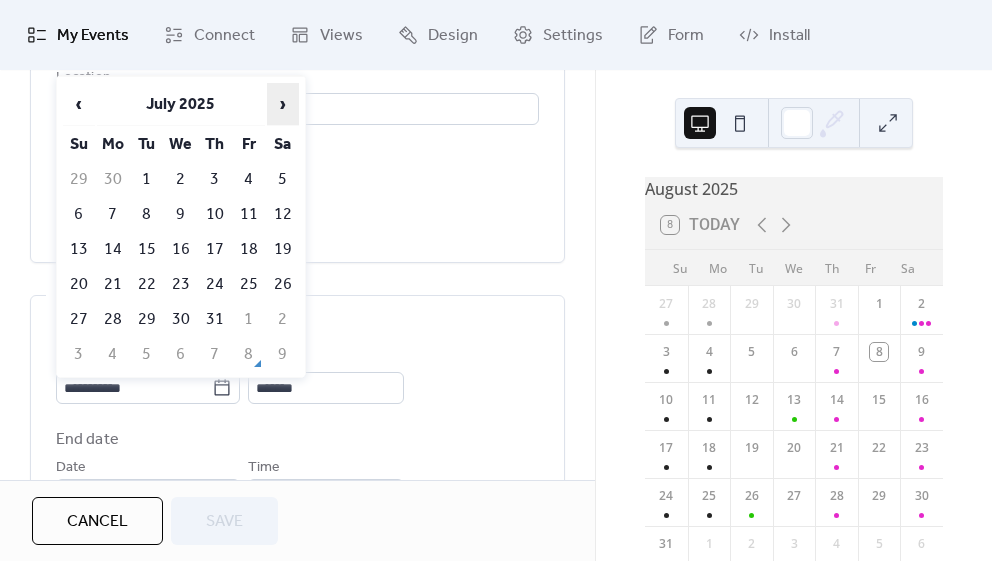 click on "›" at bounding box center [283, 104] 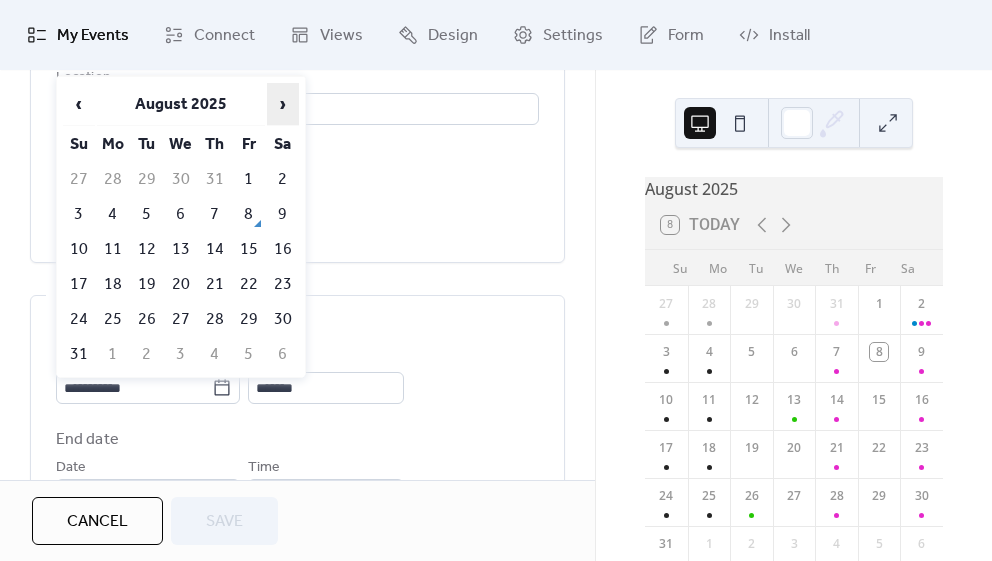 click on "›" at bounding box center [283, 104] 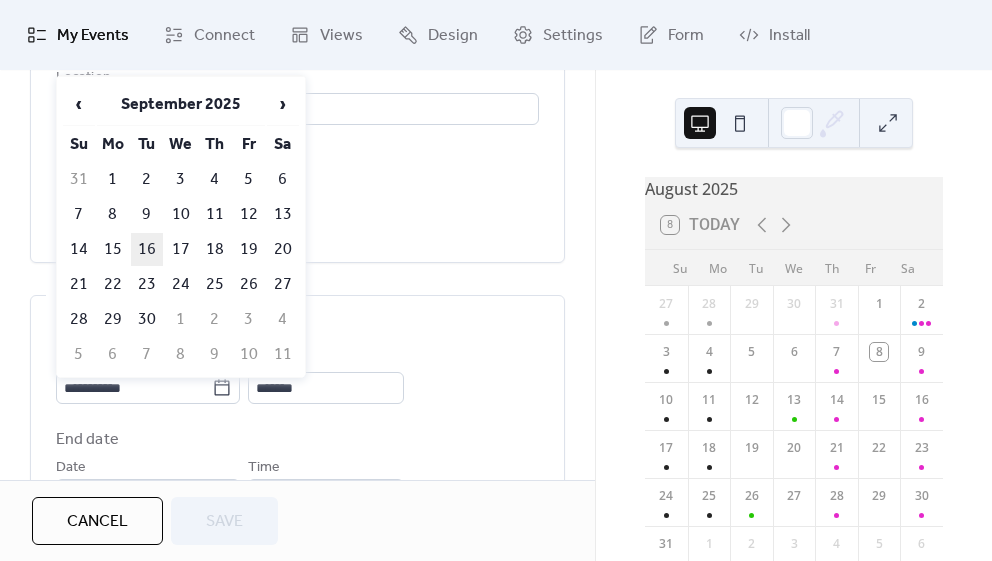 click on "16" at bounding box center (147, 249) 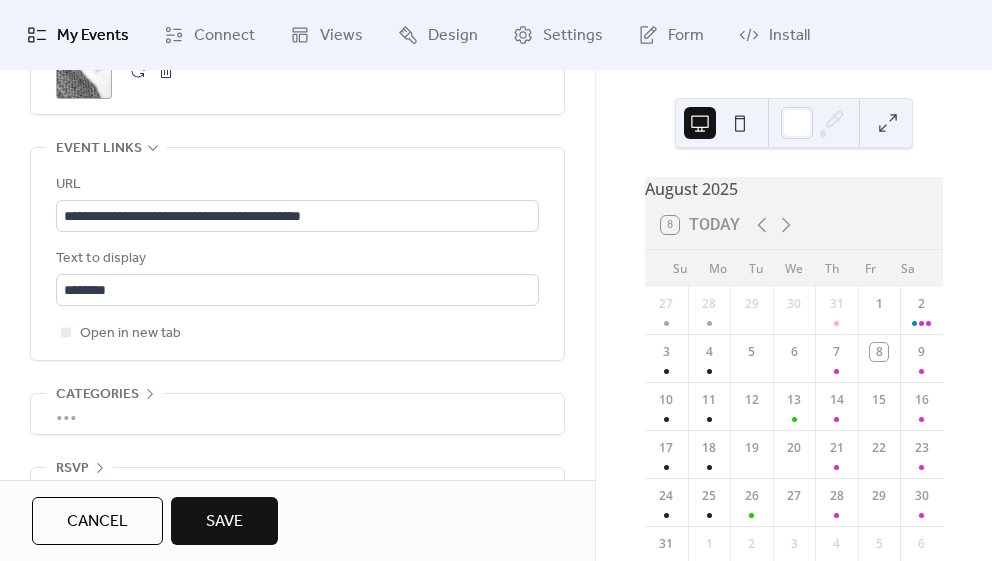 scroll, scrollTop: 1259, scrollLeft: 0, axis: vertical 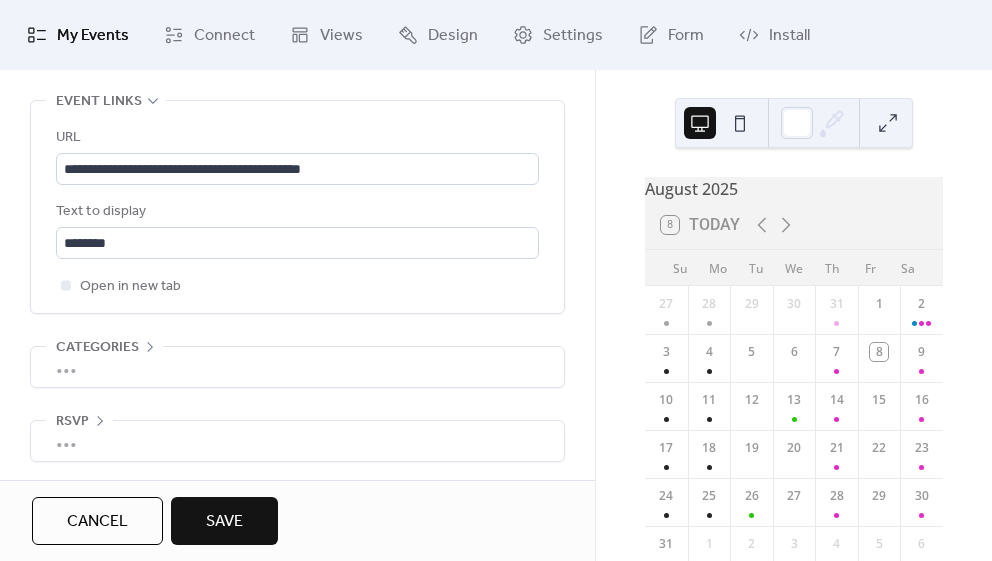 click on "Save" at bounding box center (224, 522) 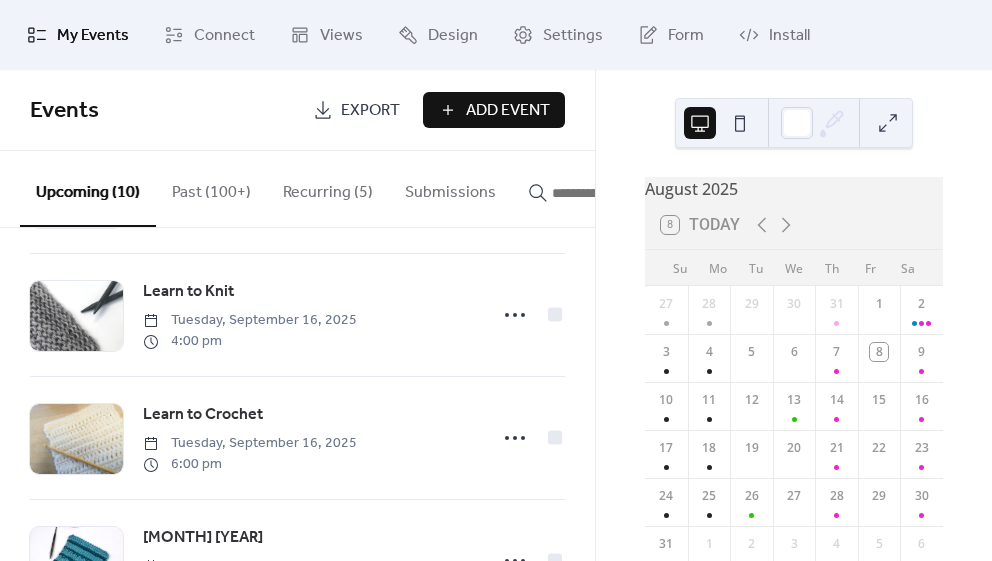 scroll, scrollTop: 506, scrollLeft: 0, axis: vertical 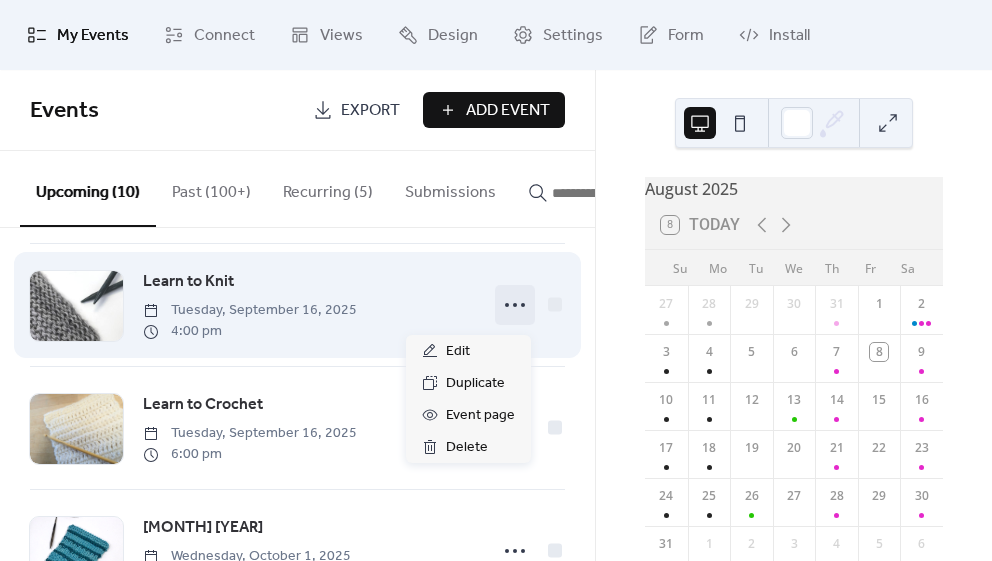 click 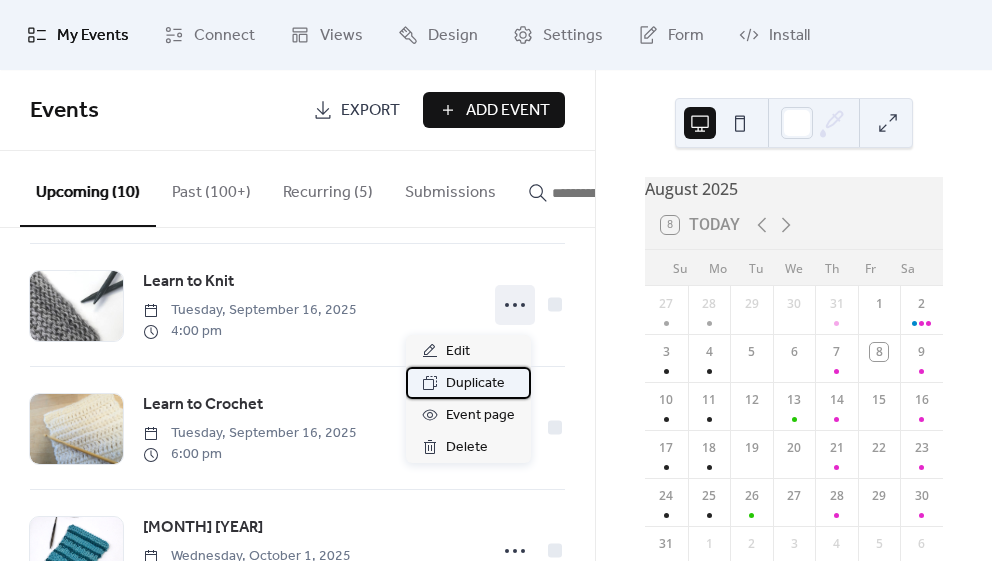 click on "Duplicate" at bounding box center (475, 384) 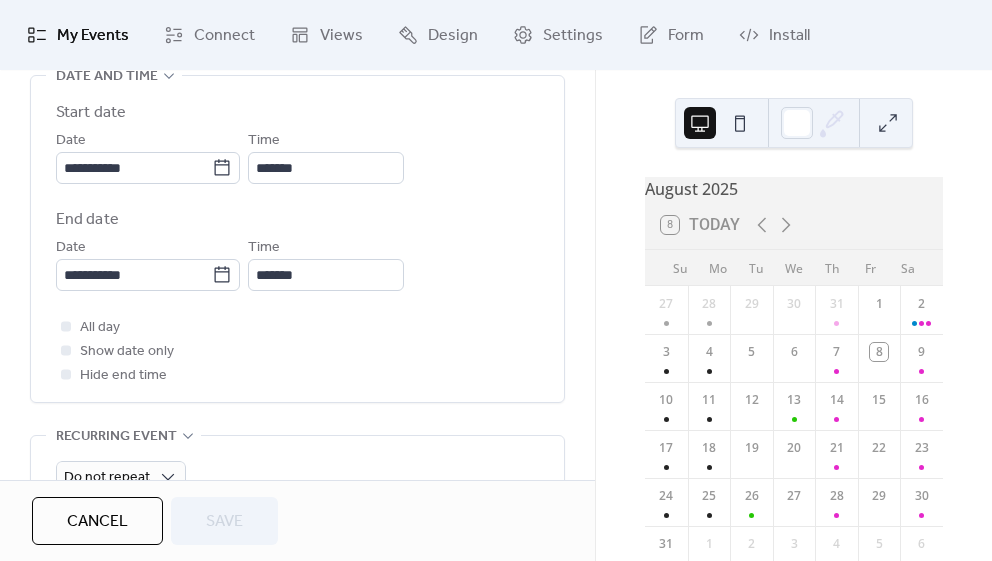 scroll, scrollTop: 696, scrollLeft: 0, axis: vertical 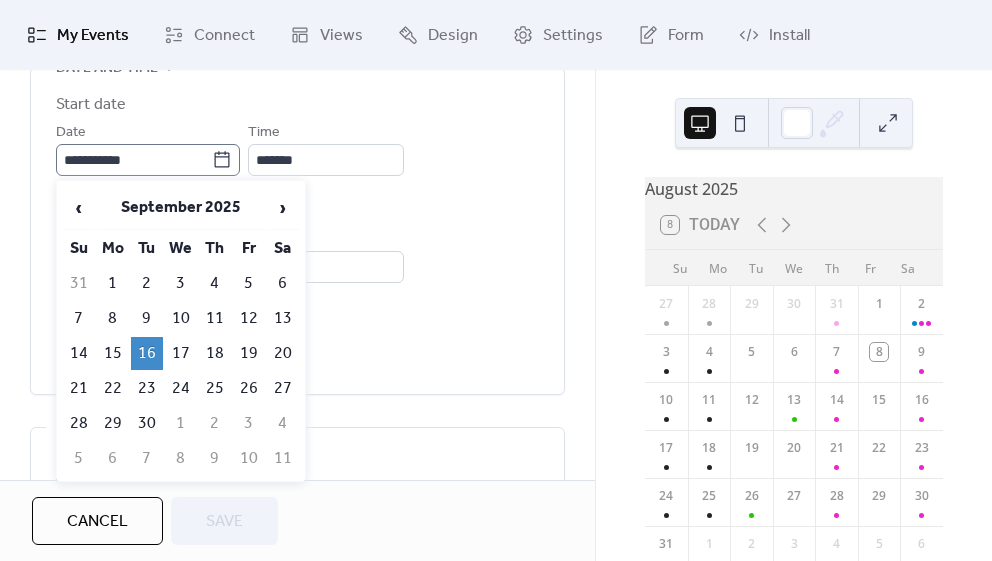 click 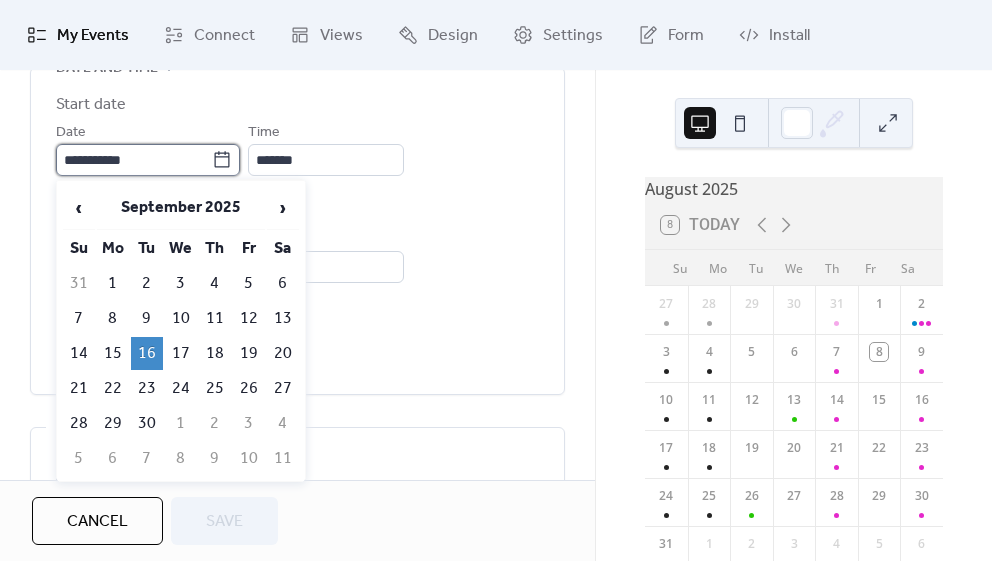click on "**********" at bounding box center [134, 160] 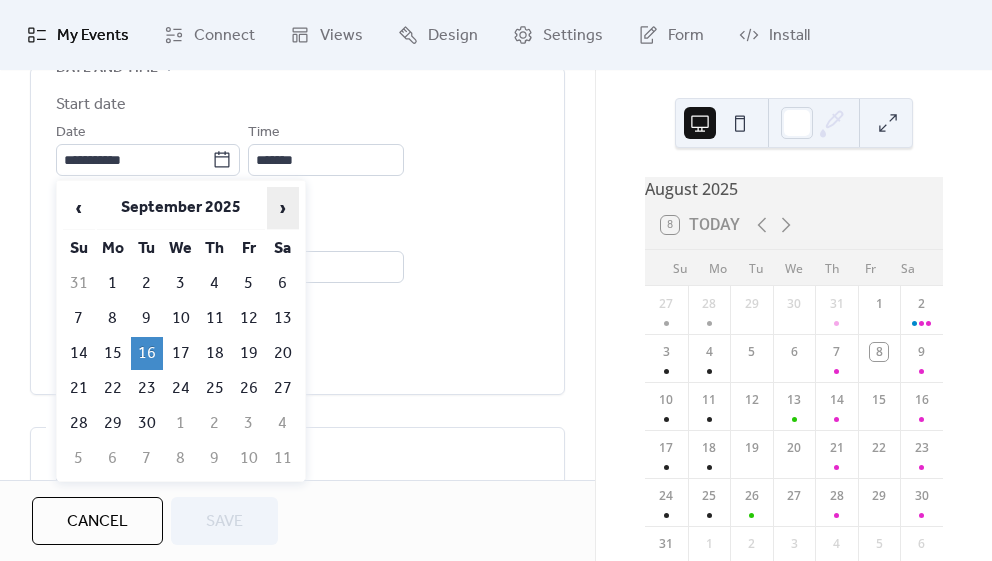 click on "›" at bounding box center [283, 208] 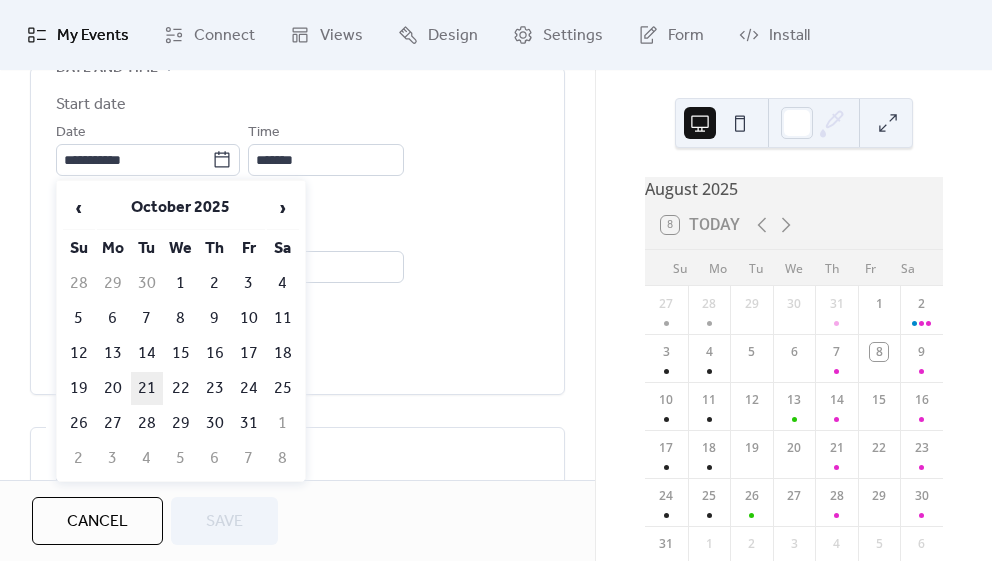 click on "21" at bounding box center (147, 388) 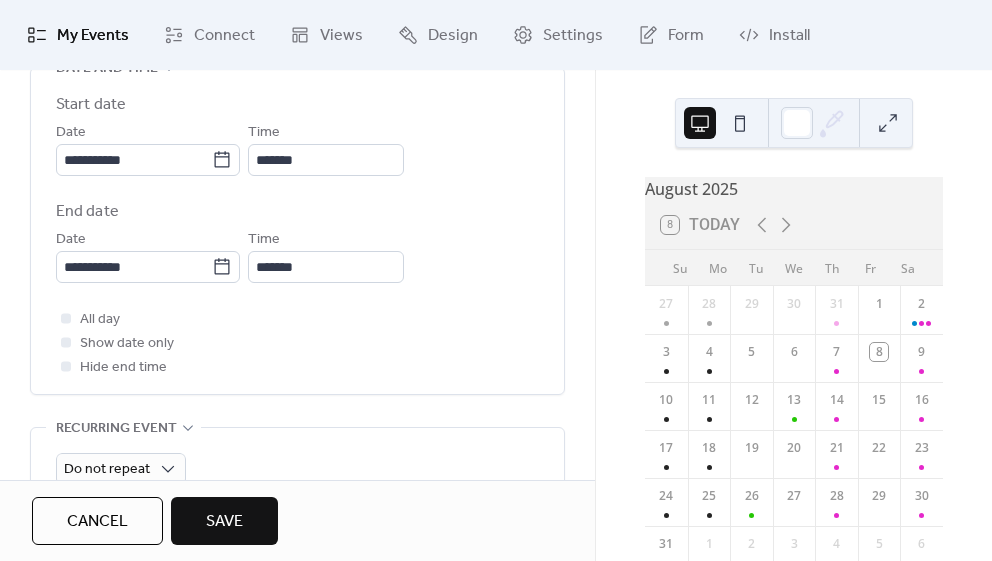 click on "Save" at bounding box center (224, 522) 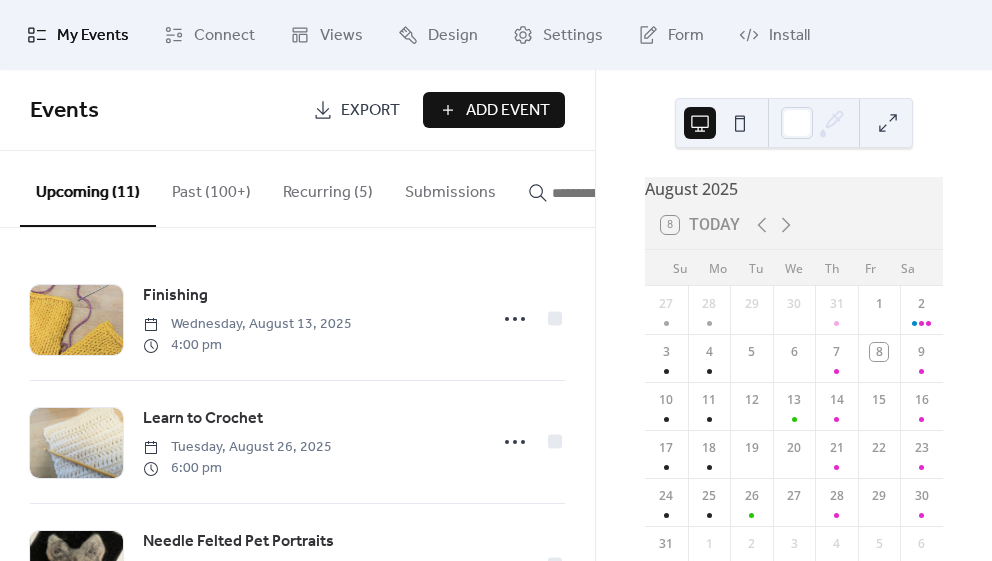 click at bounding box center (612, 193) 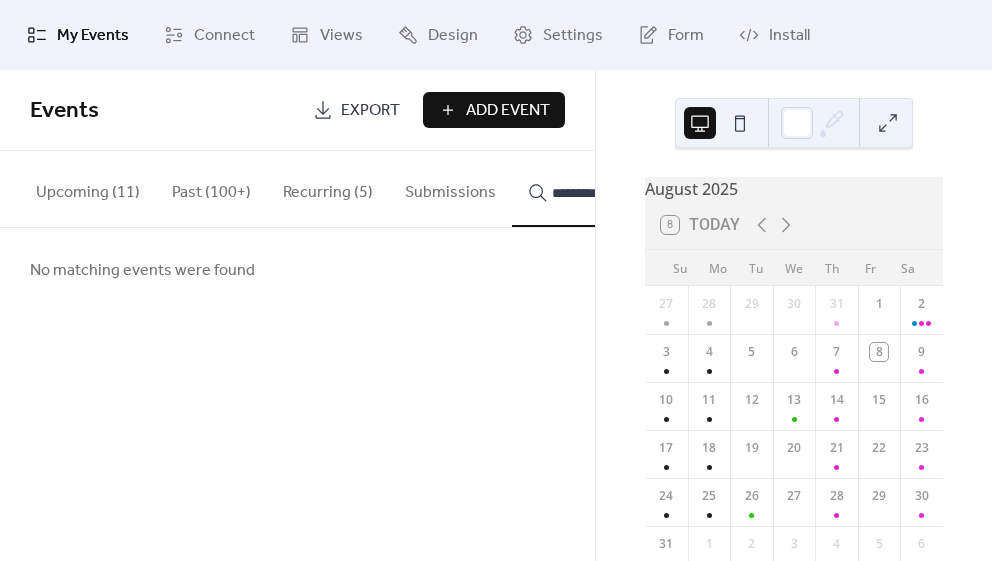 scroll, scrollTop: 0, scrollLeft: 6, axis: horizontal 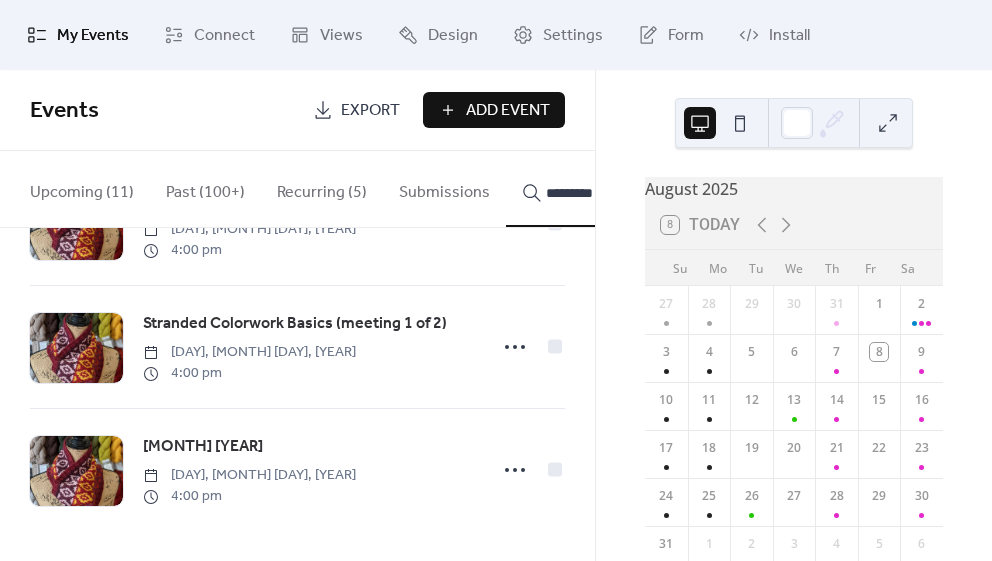 type on "*********" 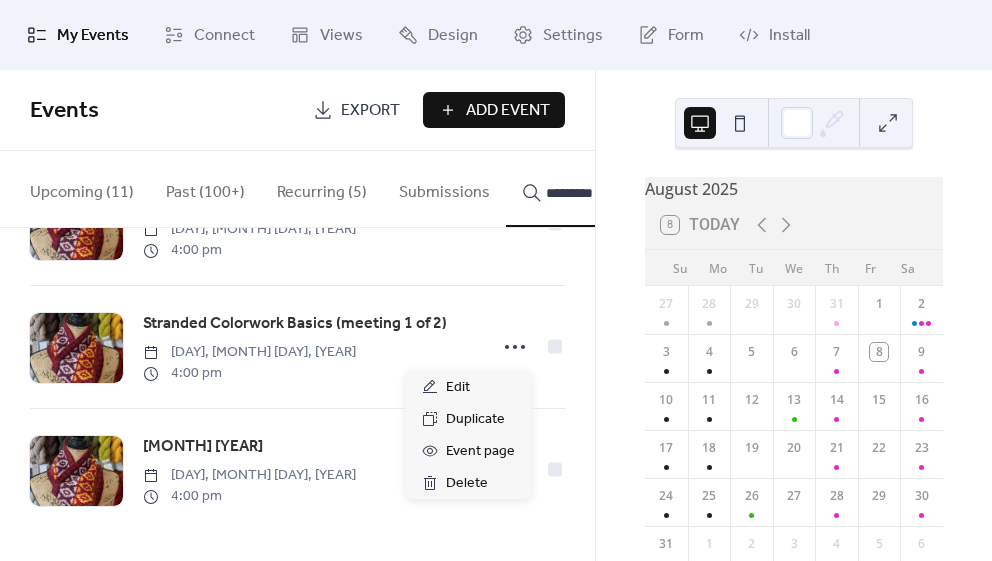 click 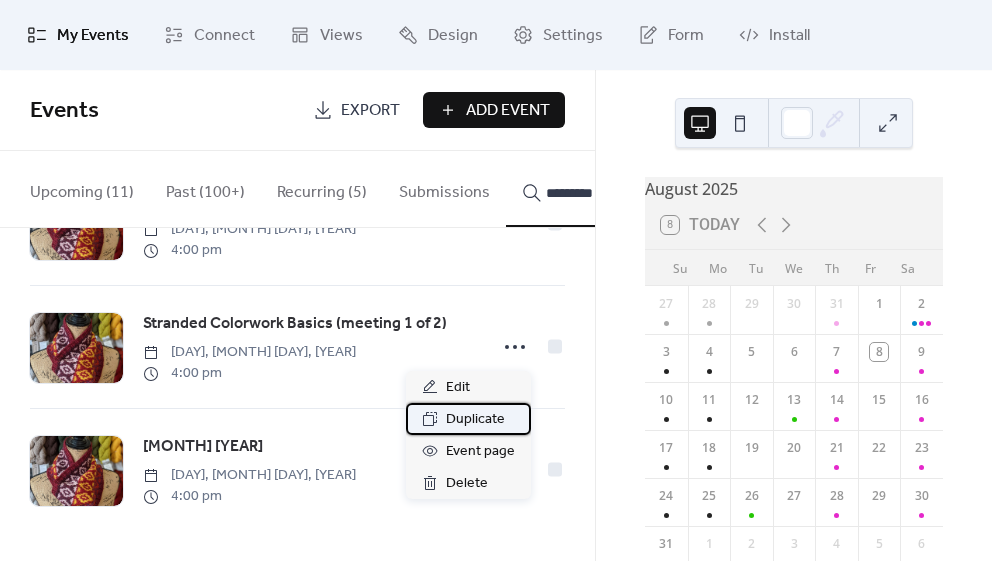 click on "Duplicate" at bounding box center [475, 420] 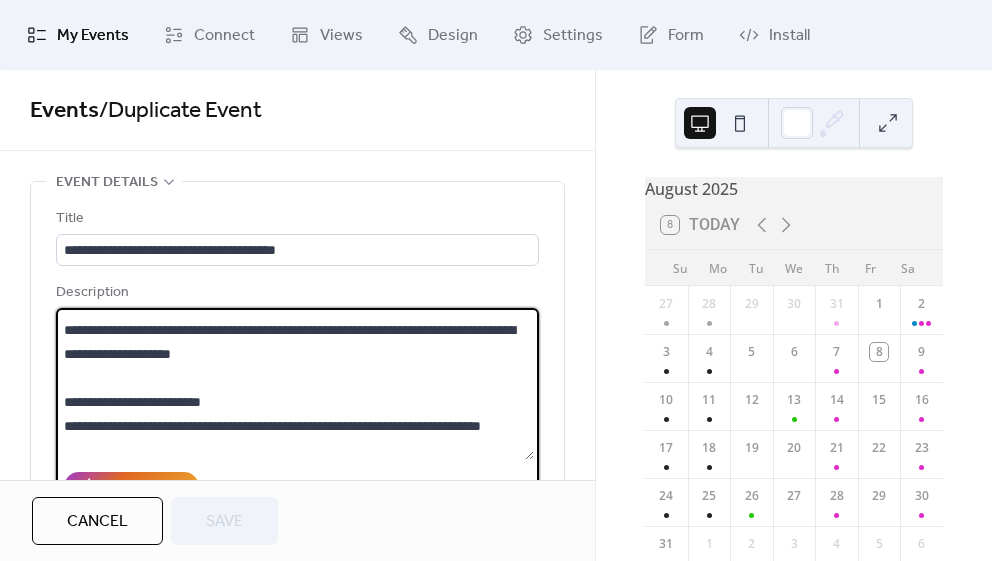 scroll, scrollTop: 312, scrollLeft: 0, axis: vertical 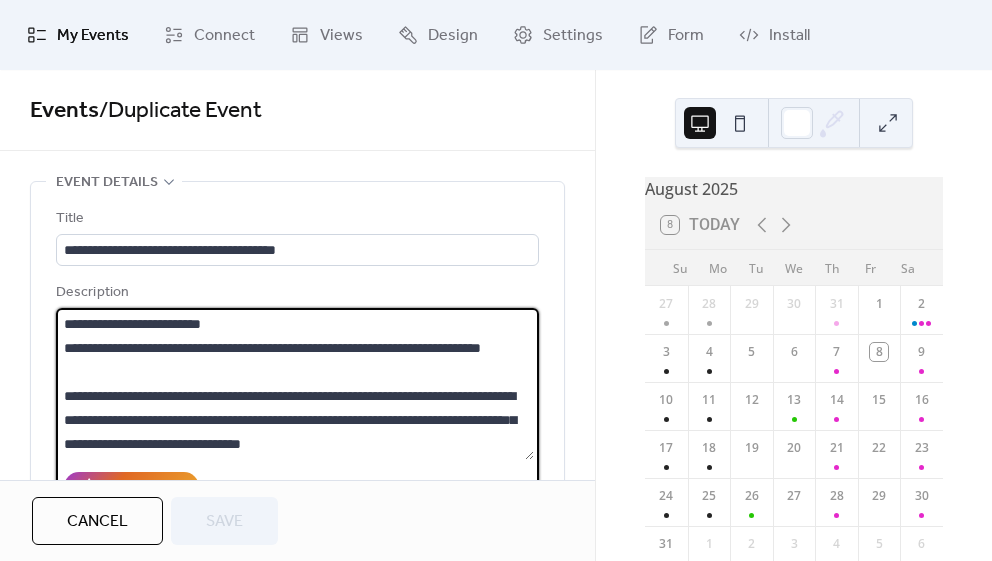 drag, startPoint x: 65, startPoint y: 323, endPoint x: 454, endPoint y: 439, distance: 405.92734 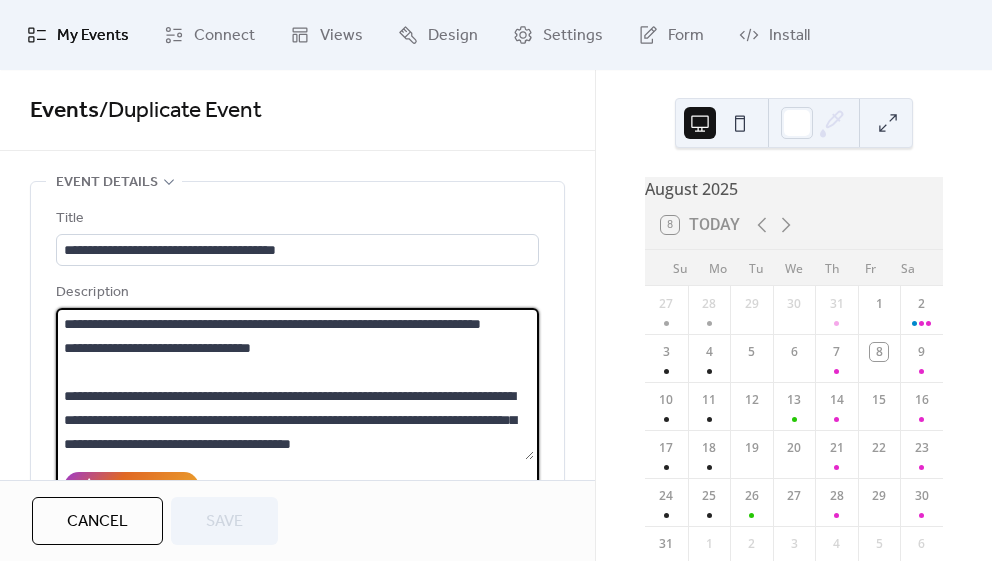 scroll, scrollTop: 333, scrollLeft: 0, axis: vertical 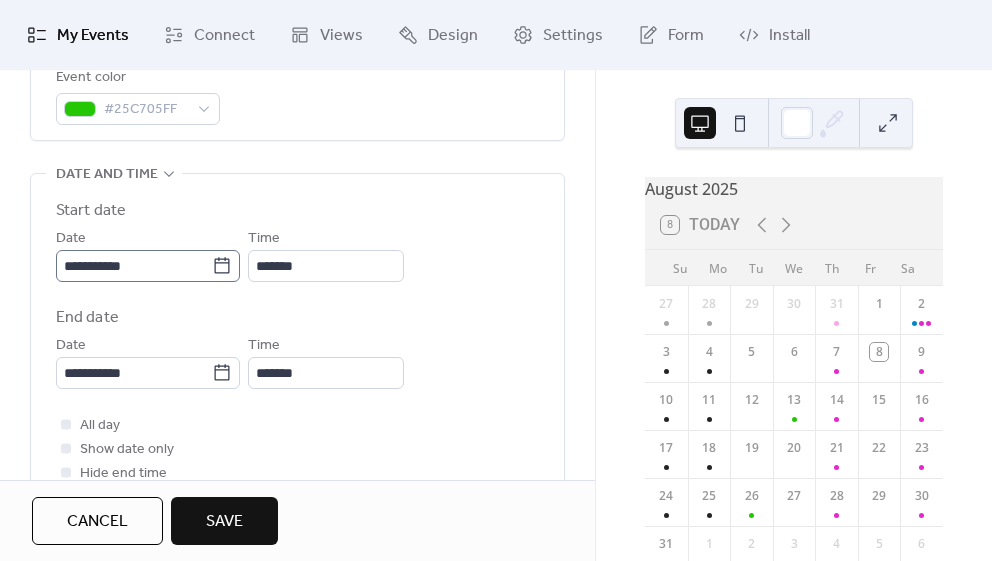 type on "**********" 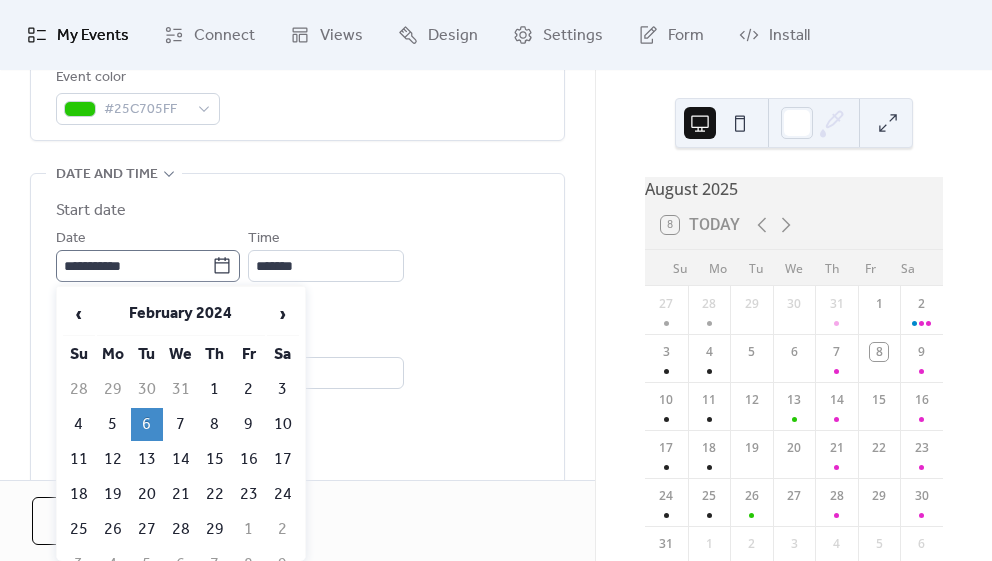 click 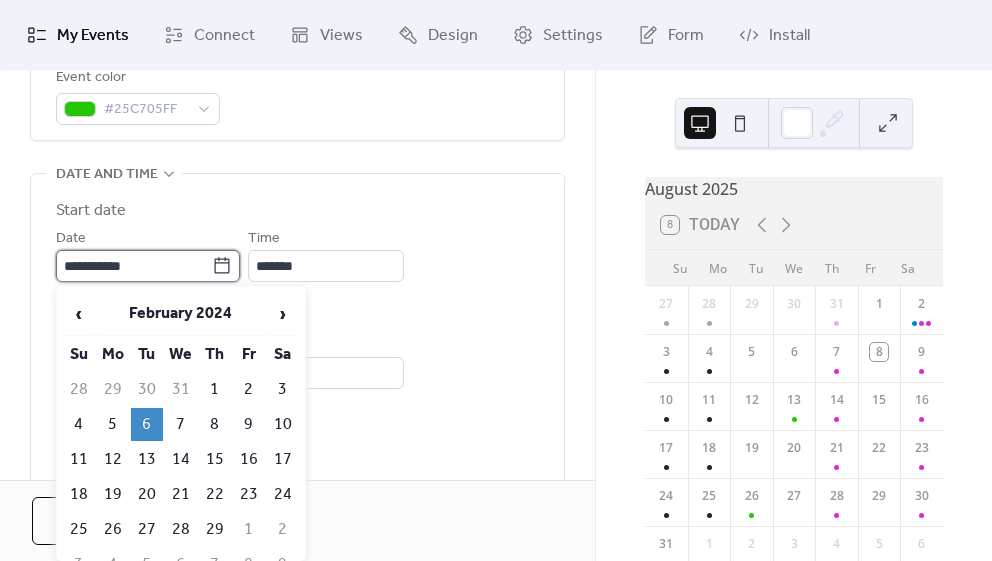 click on "**********" at bounding box center (134, 266) 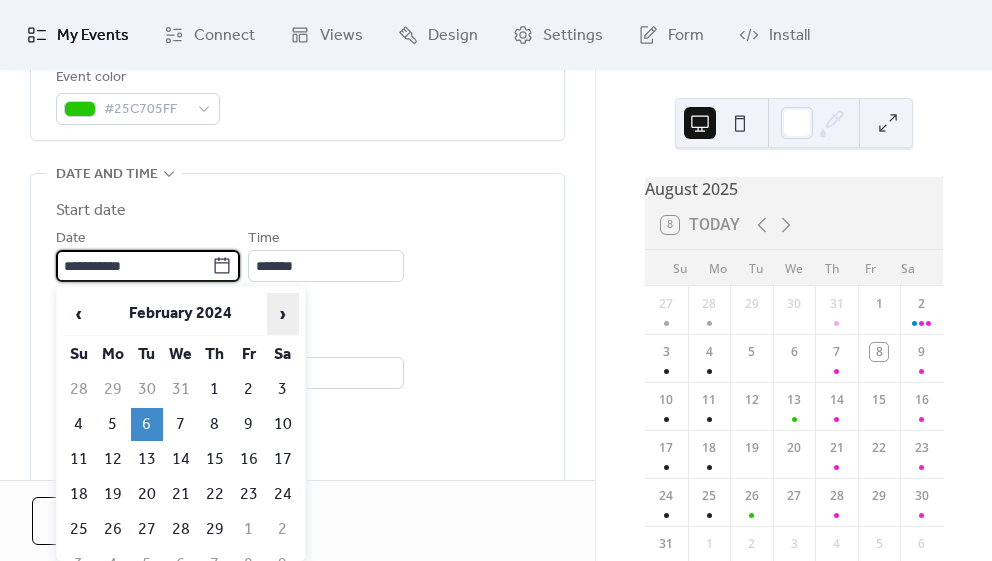 click on "›" at bounding box center [283, 314] 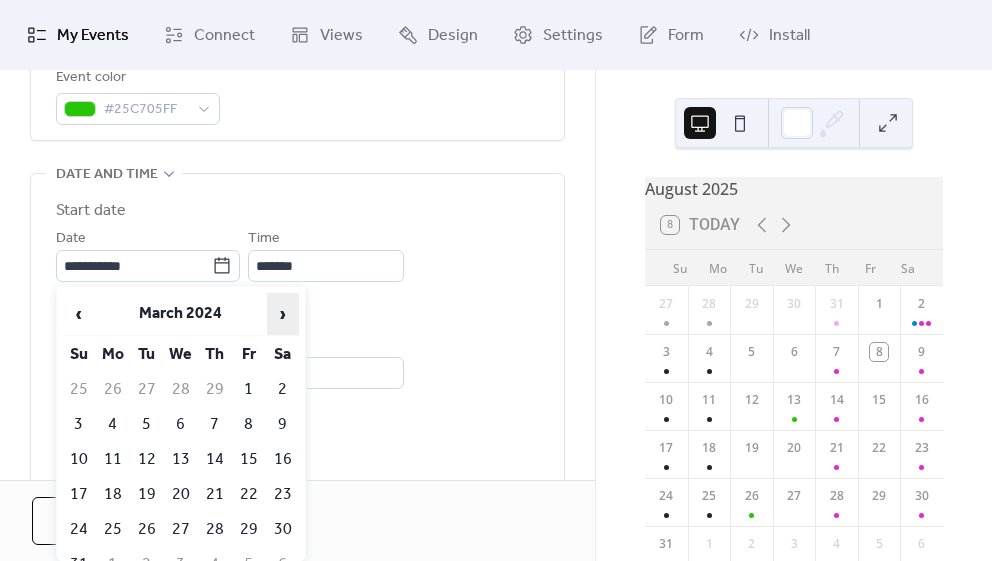 click on "›" at bounding box center [283, 314] 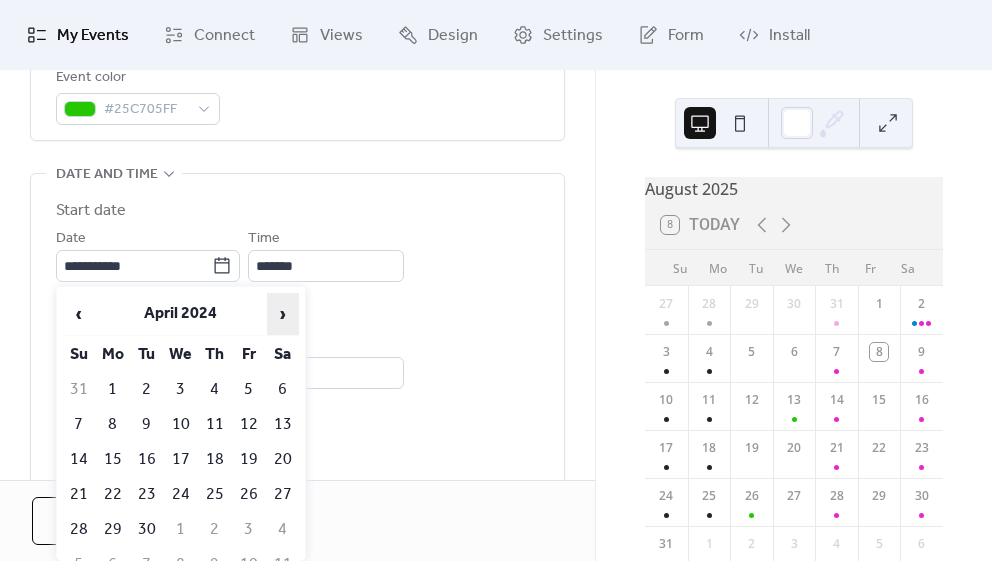 click on "›" at bounding box center (283, 314) 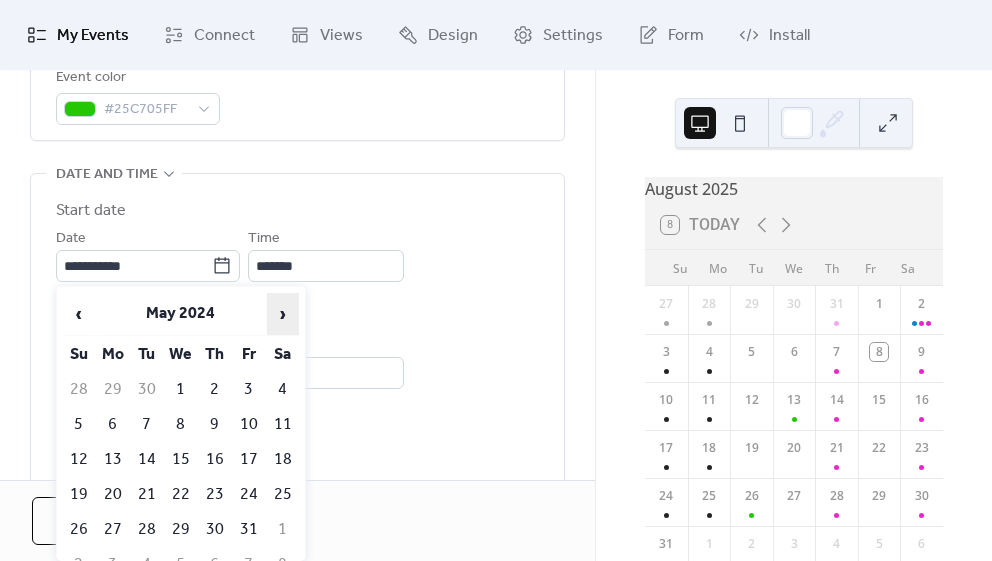 click on "›" at bounding box center (283, 314) 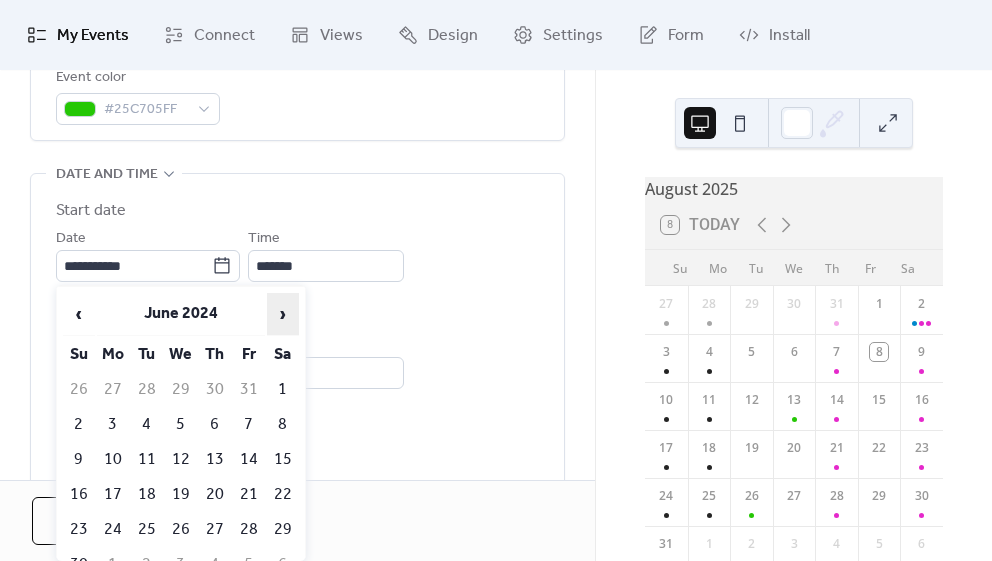 click on "›" at bounding box center (283, 314) 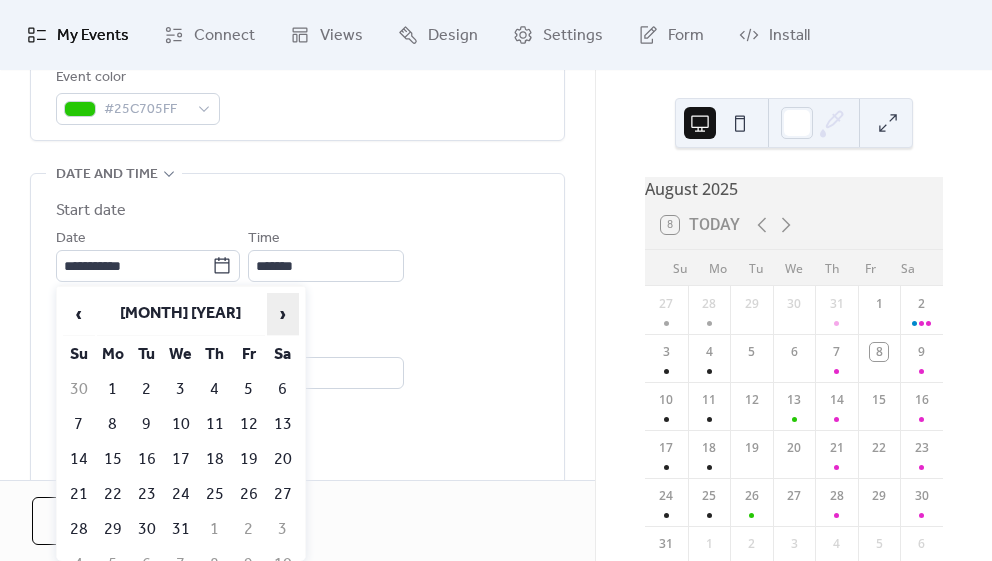 click on "›" at bounding box center (283, 314) 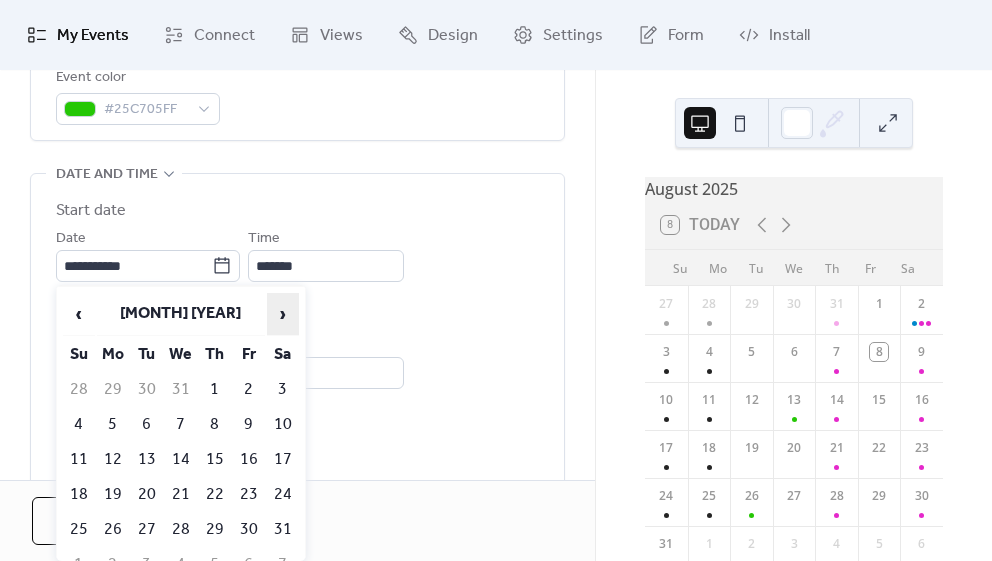 click on "›" at bounding box center [283, 314] 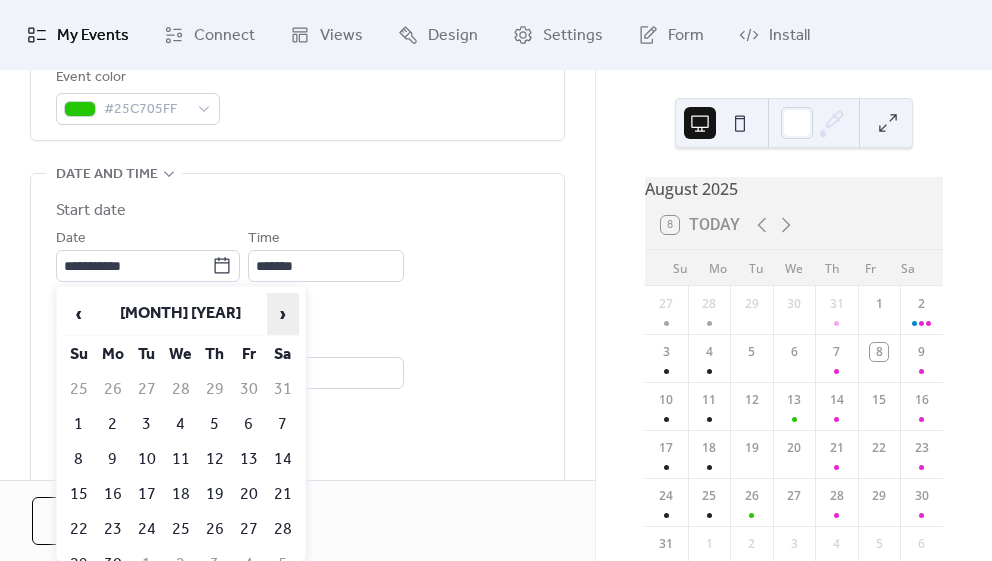 click on "›" at bounding box center [283, 314] 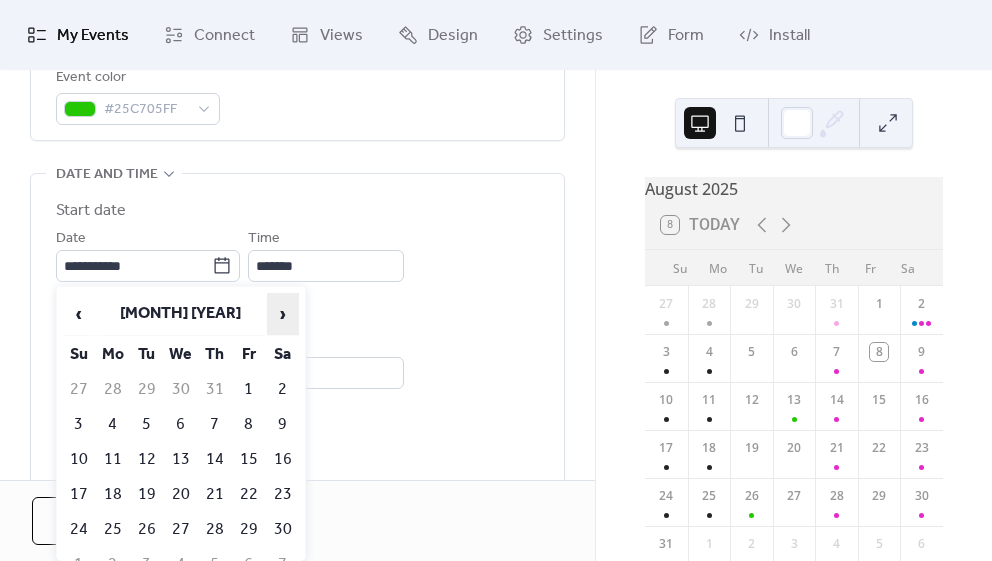 click on "›" at bounding box center [283, 314] 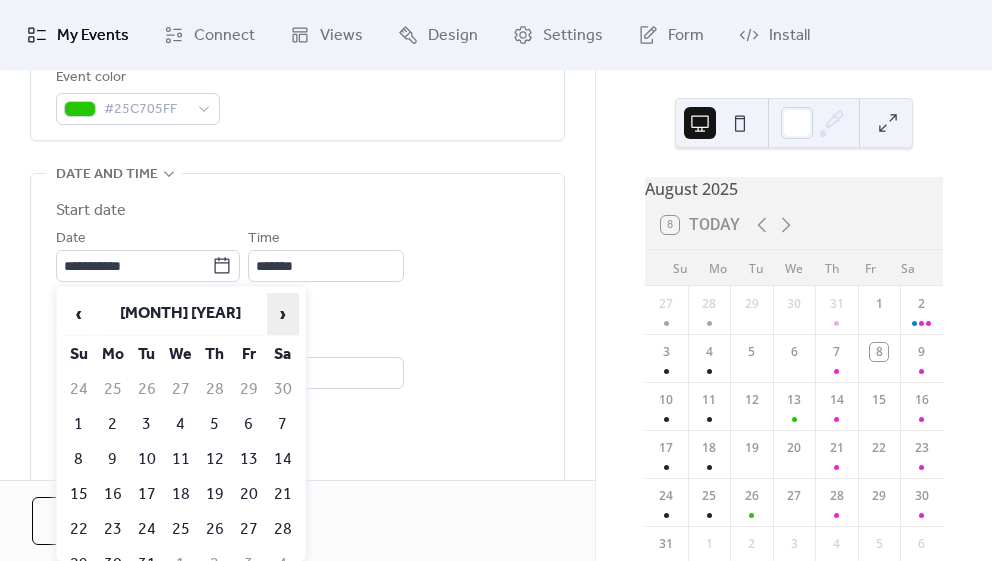 click on "›" at bounding box center (283, 314) 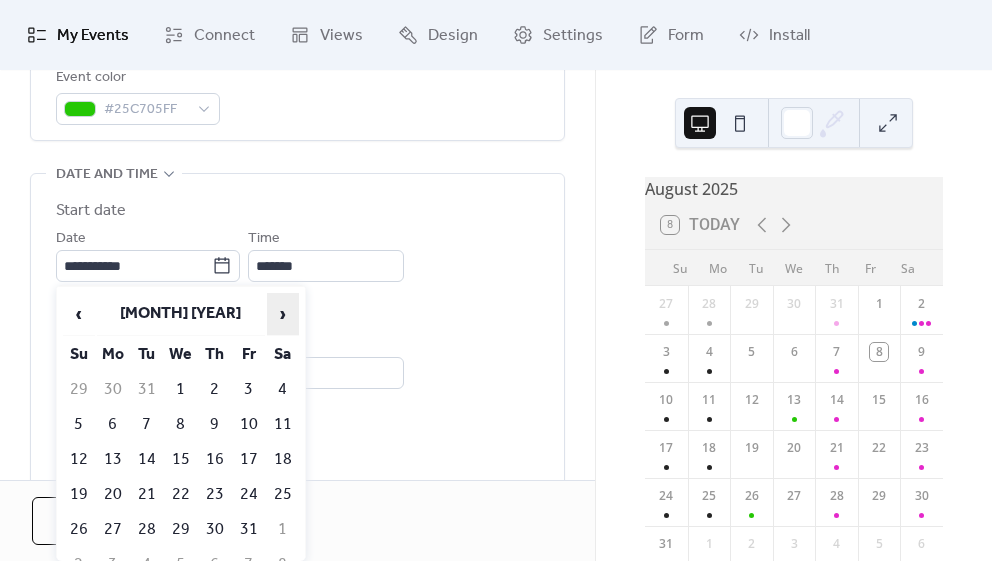 click on "›" at bounding box center (283, 314) 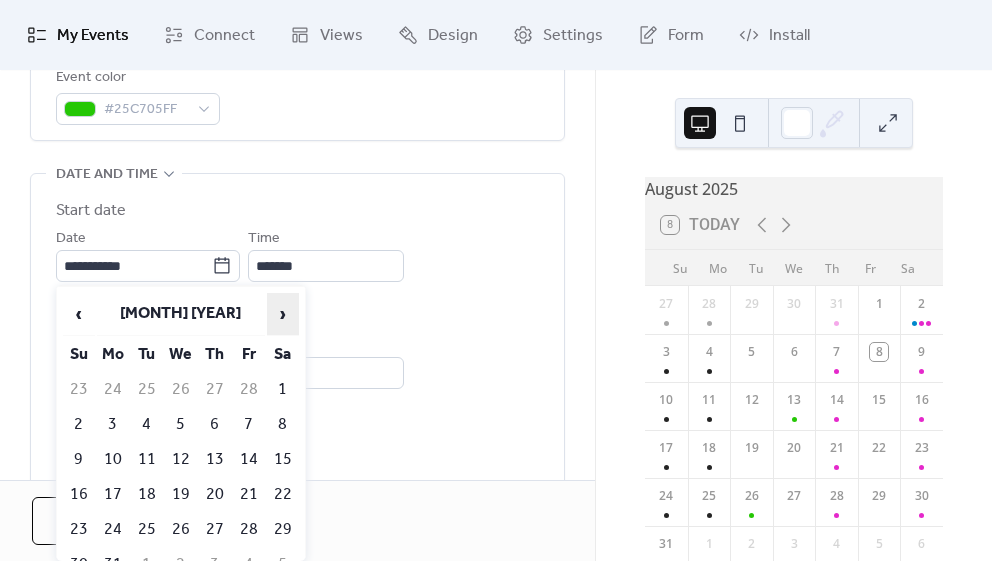 click on "›" at bounding box center [283, 314] 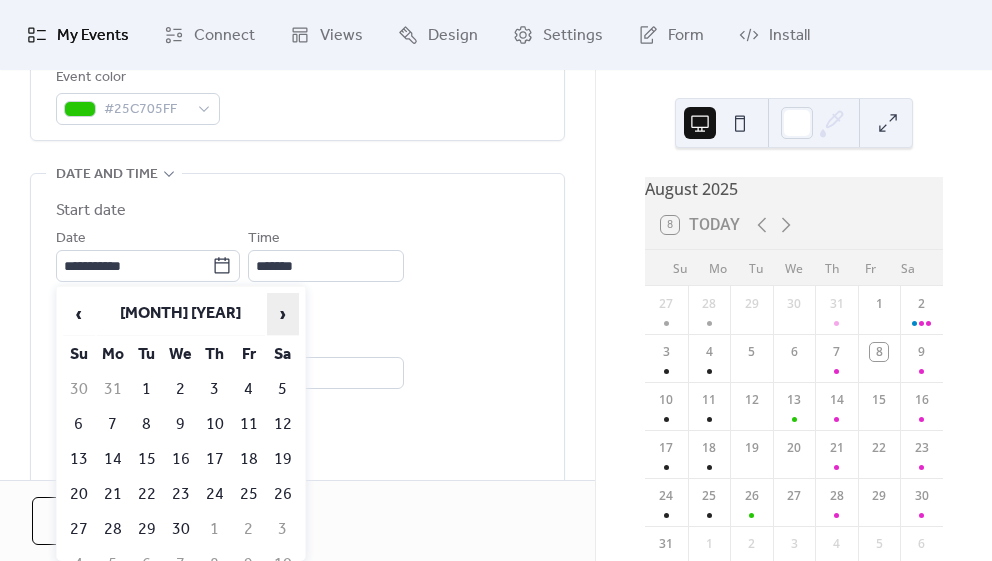 click on "›" at bounding box center [283, 314] 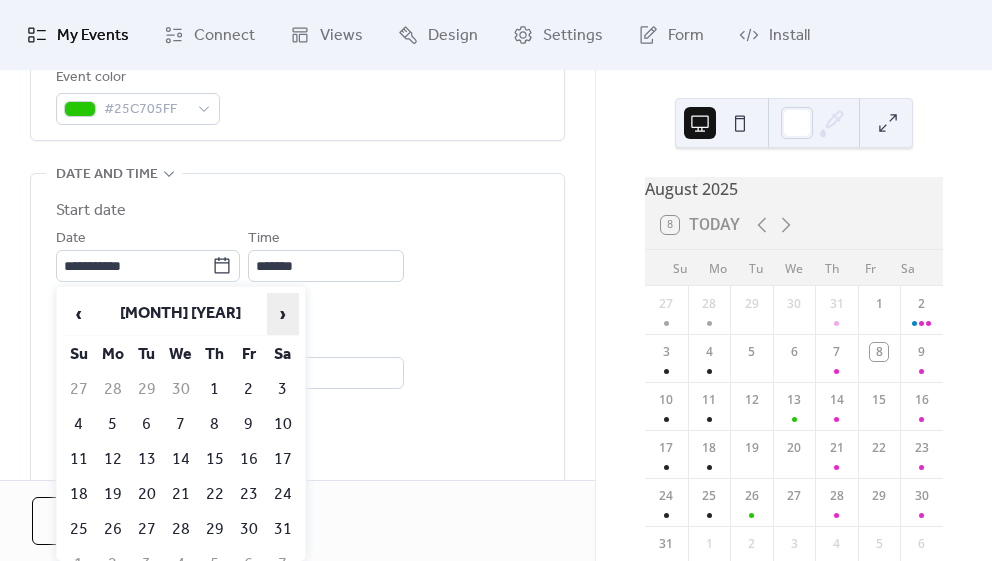 click on "›" at bounding box center [283, 314] 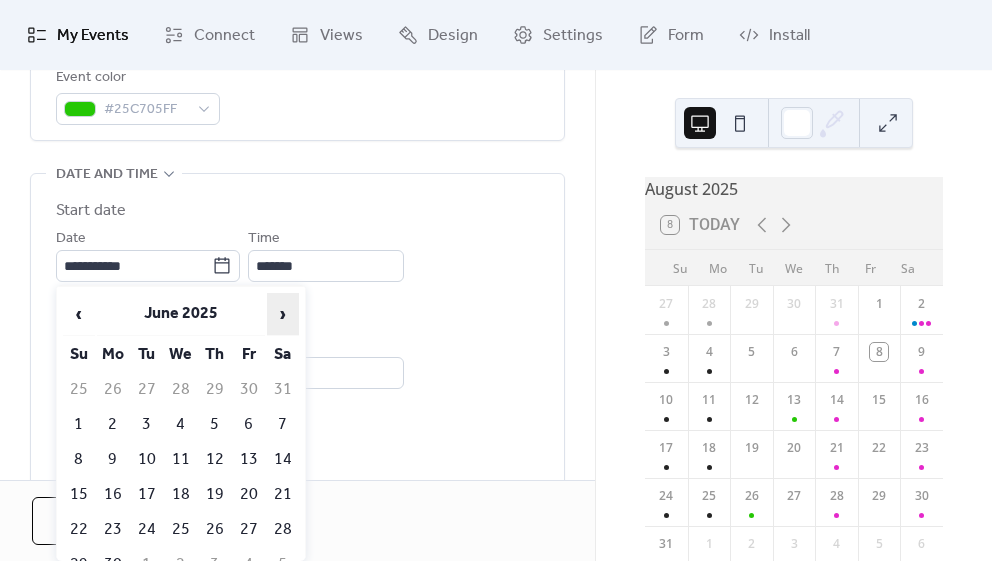 click on "›" at bounding box center (283, 314) 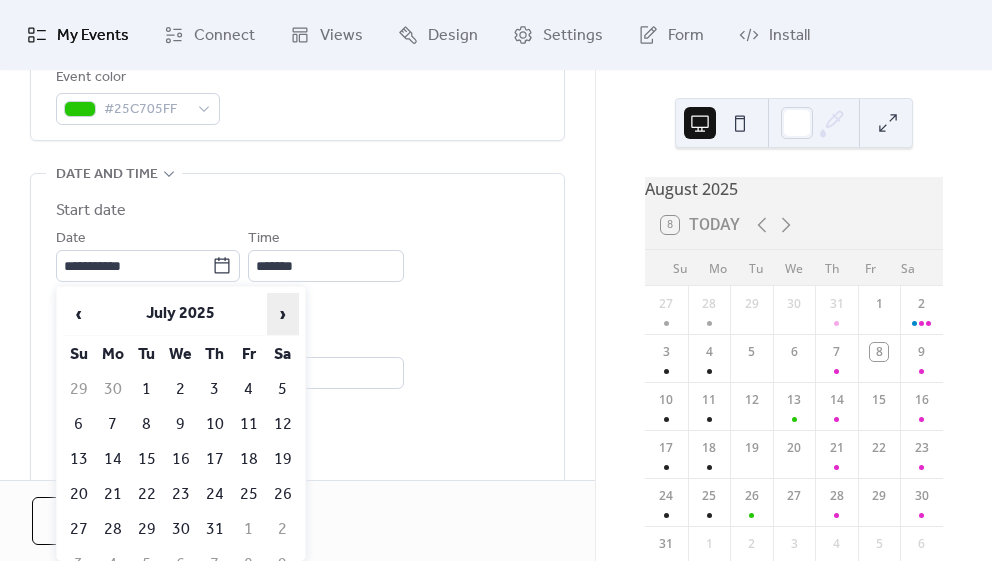 click on "›" at bounding box center [283, 314] 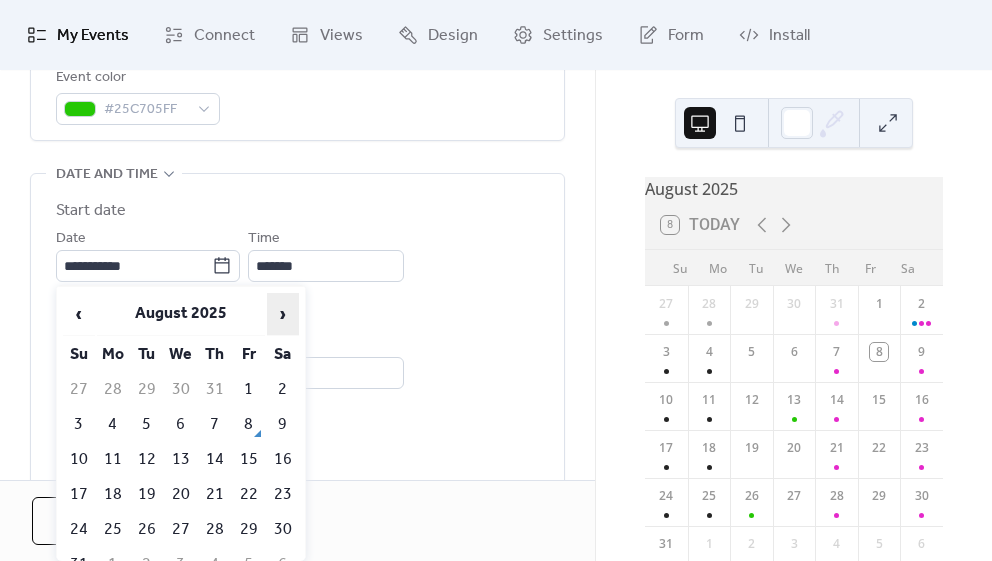 click on "›" at bounding box center (283, 314) 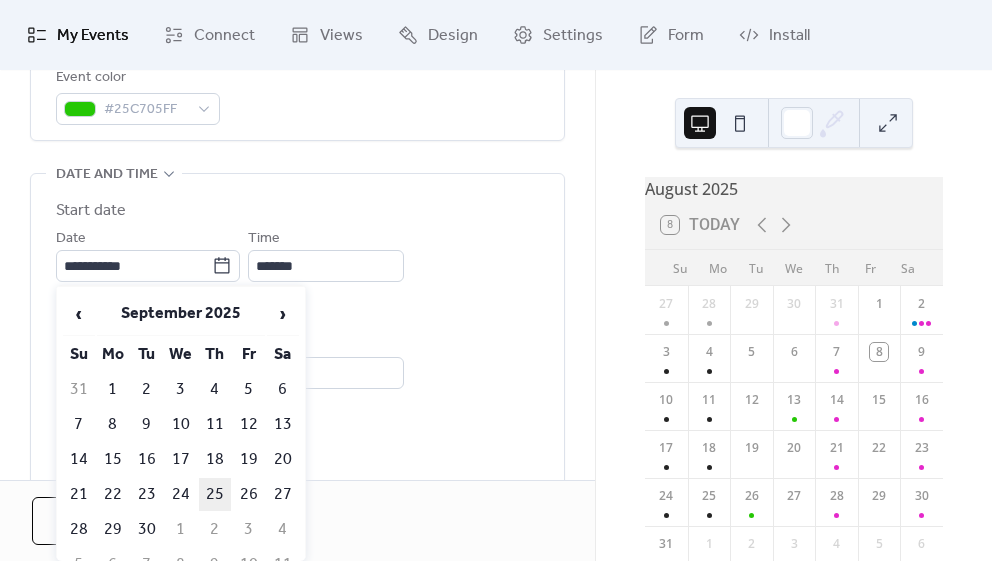 click on "25" at bounding box center (215, 494) 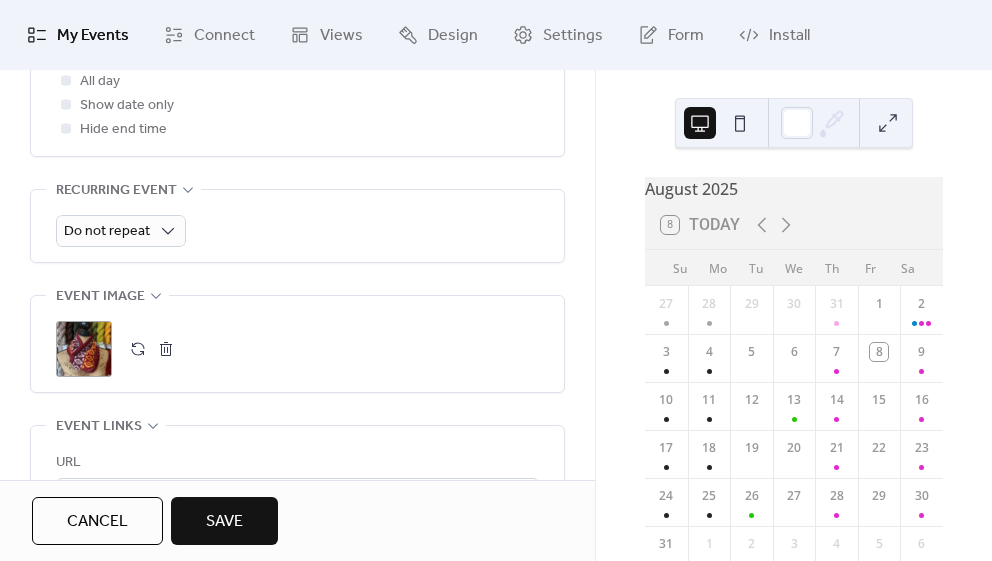 scroll, scrollTop: 986, scrollLeft: 0, axis: vertical 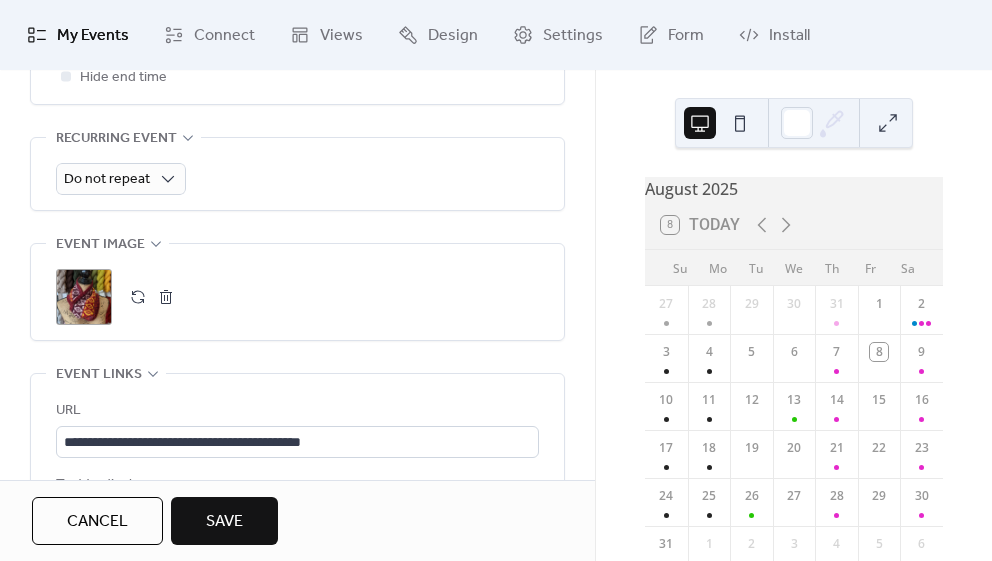 click on "Save" at bounding box center (224, 522) 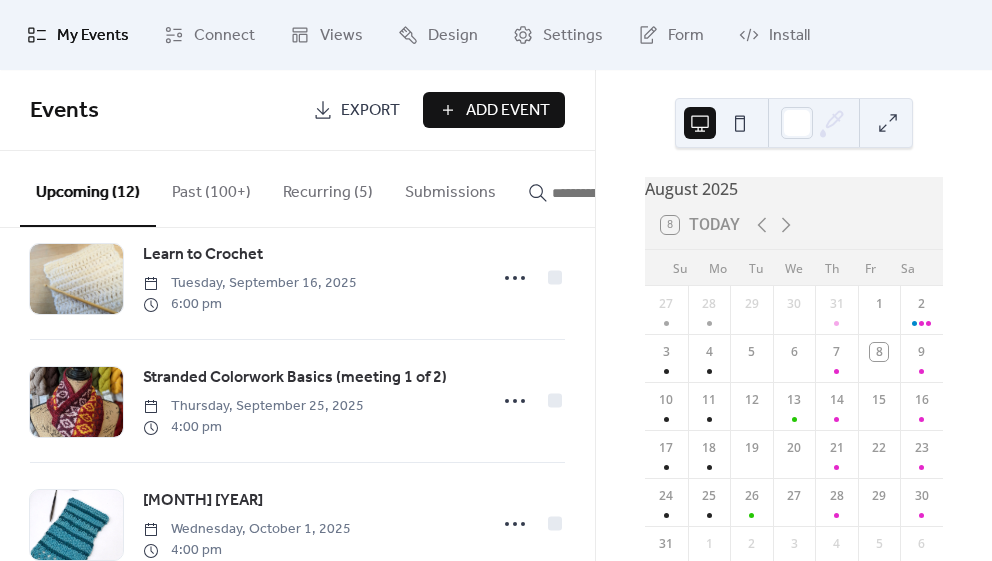 scroll, scrollTop: 622, scrollLeft: 0, axis: vertical 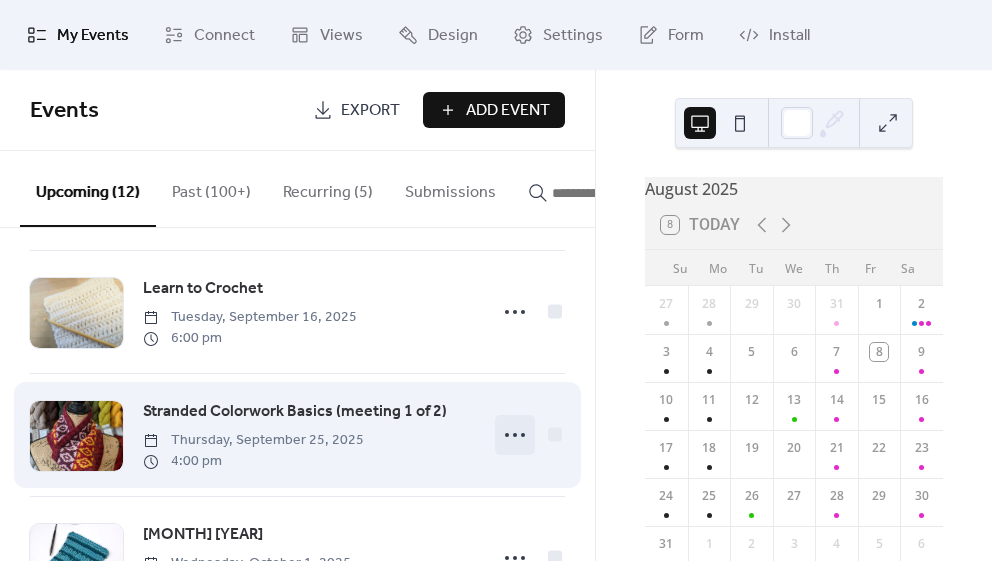 click 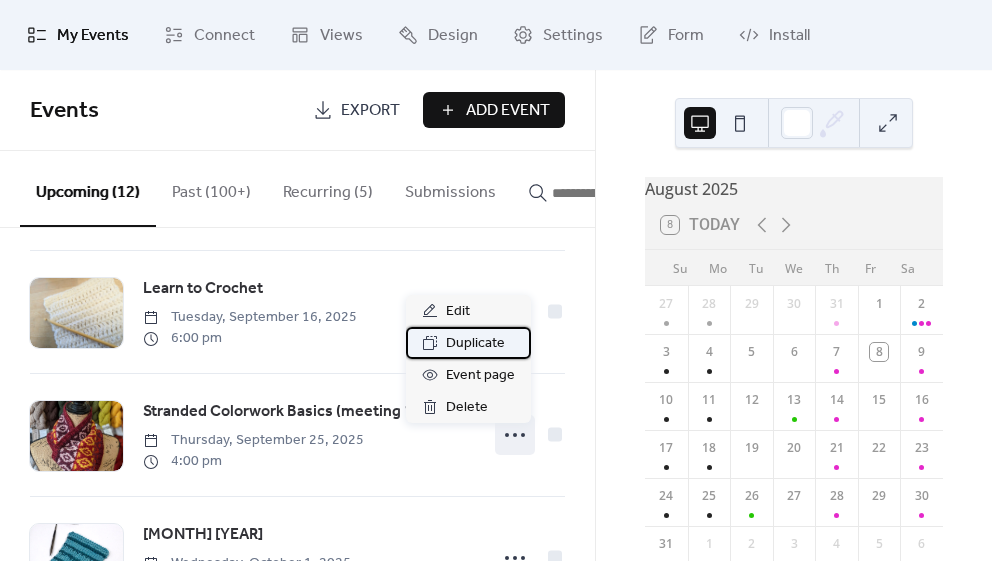 click on "Duplicate" at bounding box center (475, 344) 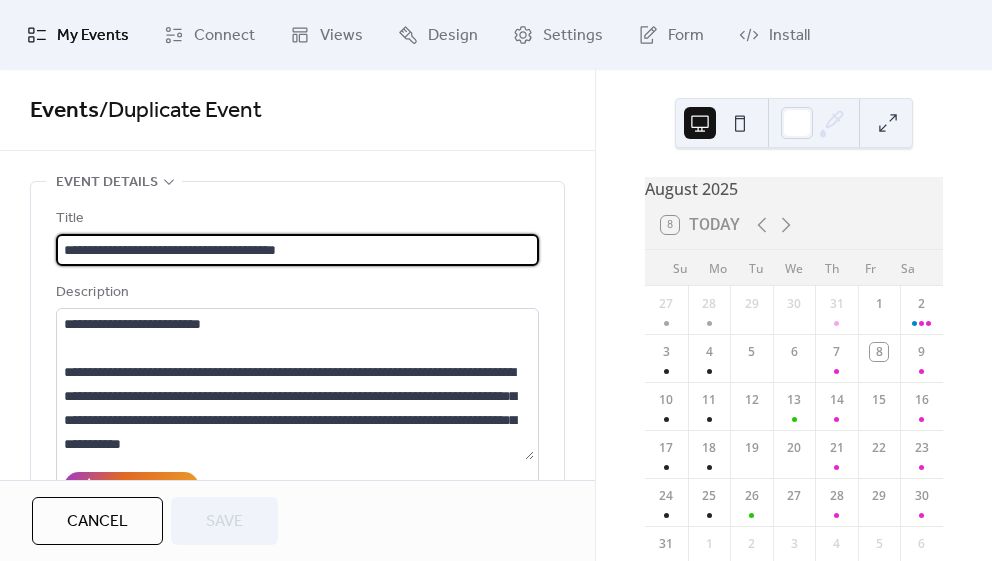 click on "**********" at bounding box center [297, 250] 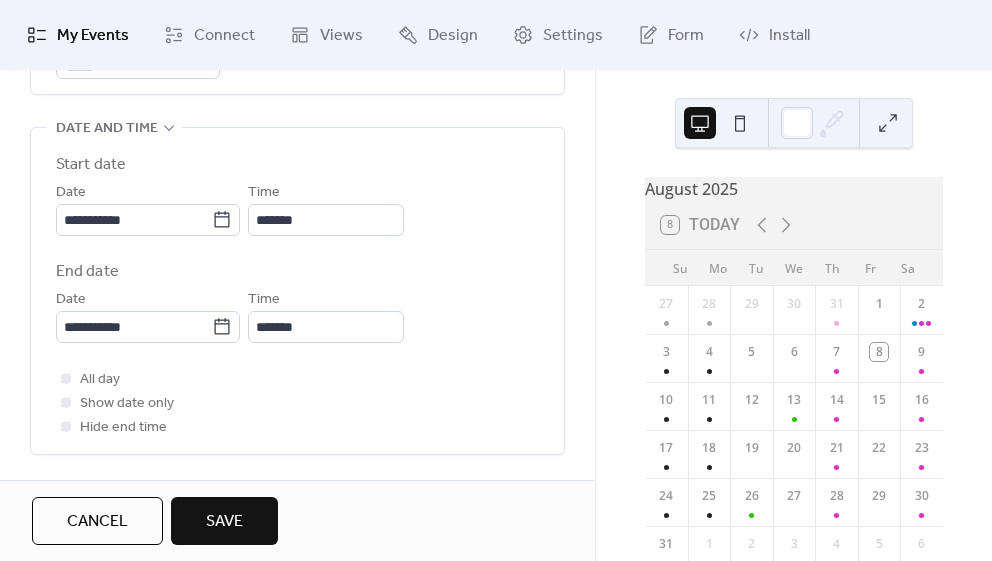 scroll, scrollTop: 647, scrollLeft: 0, axis: vertical 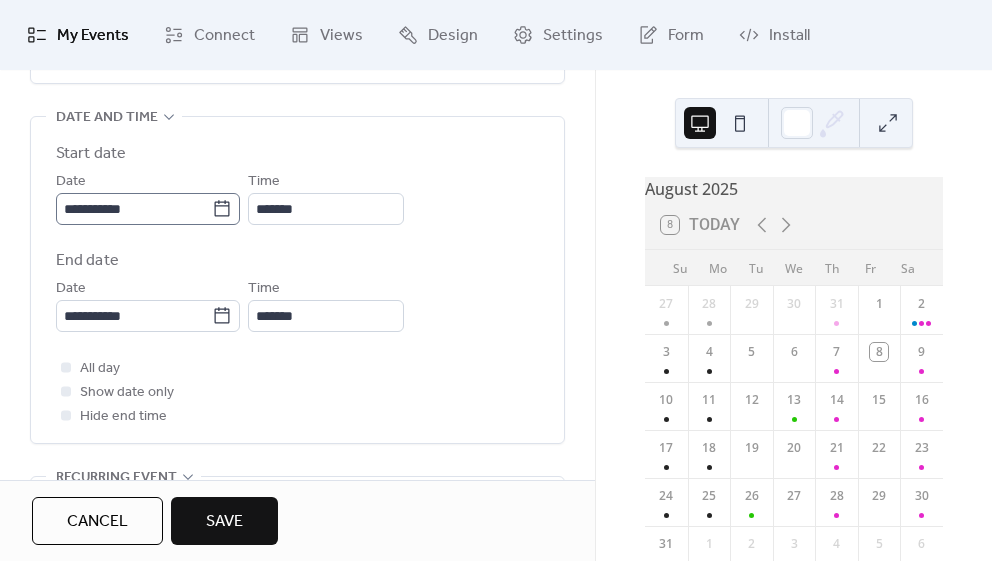 type on "**********" 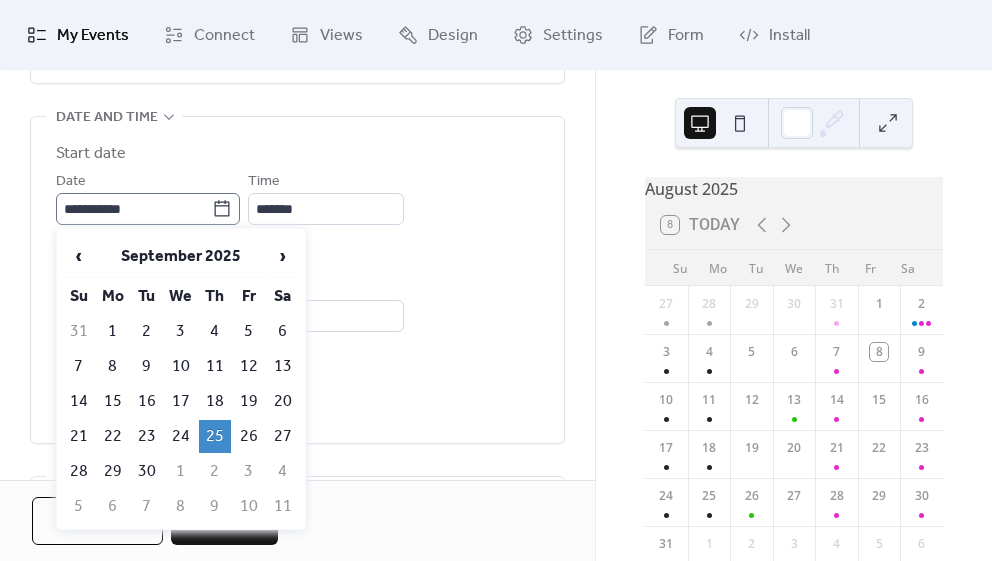 click 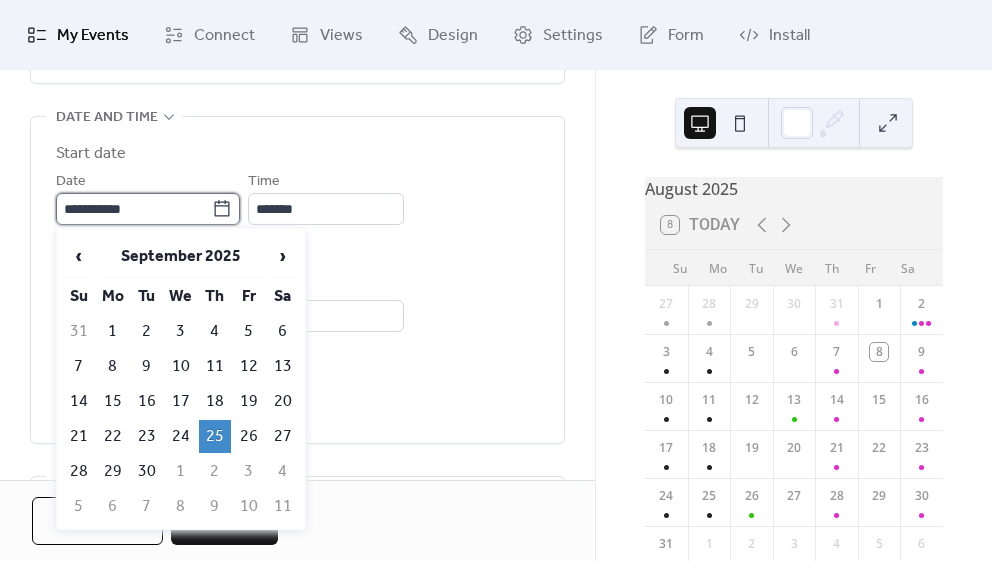 click on "**********" at bounding box center (134, 209) 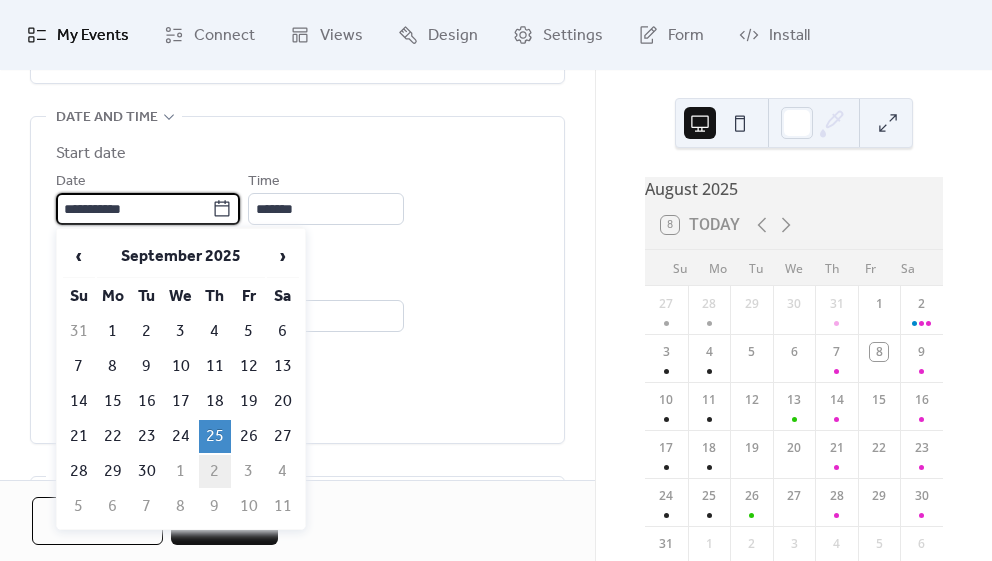 click on "2" at bounding box center [215, 471] 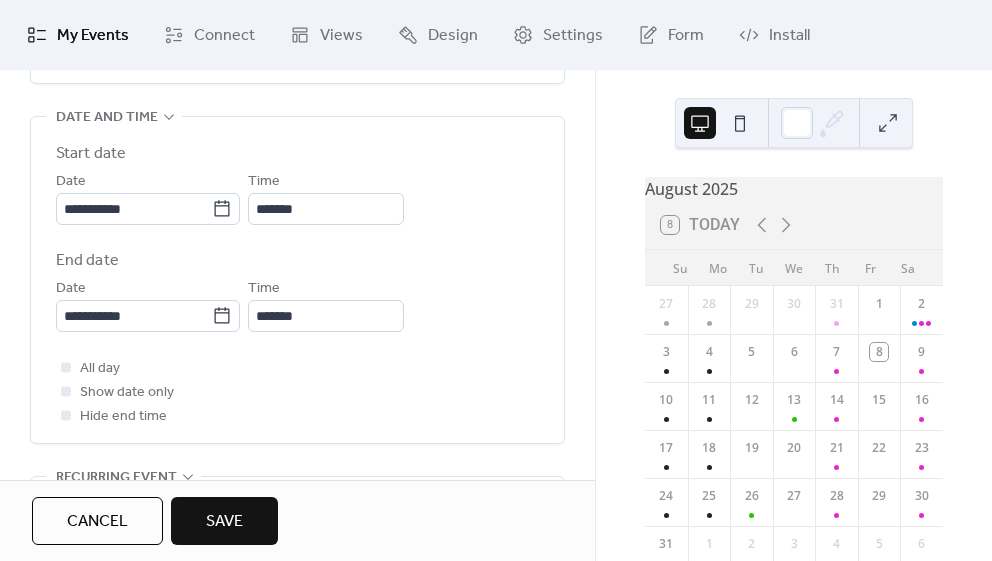 click on "Save" at bounding box center [224, 522] 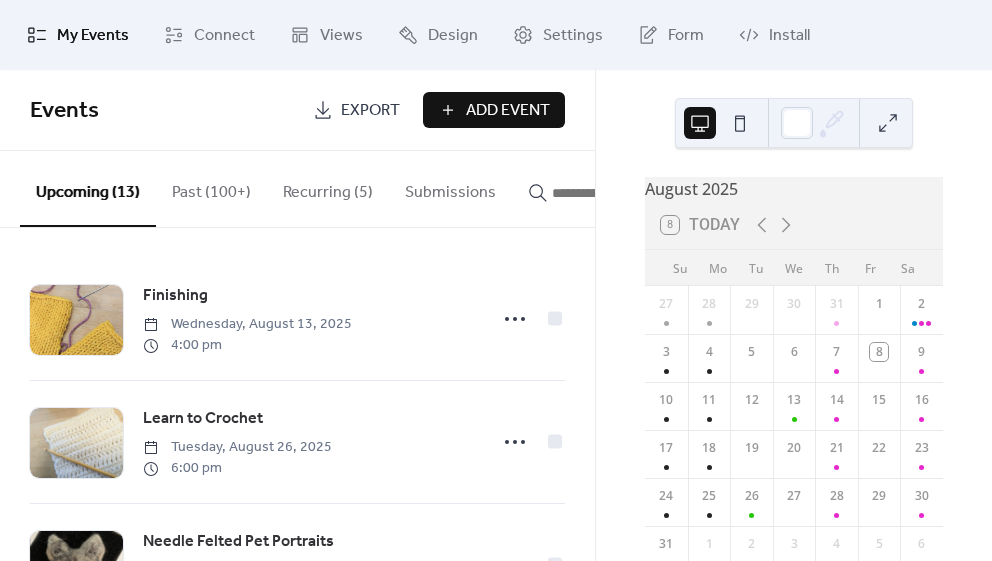 click at bounding box center (612, 193) 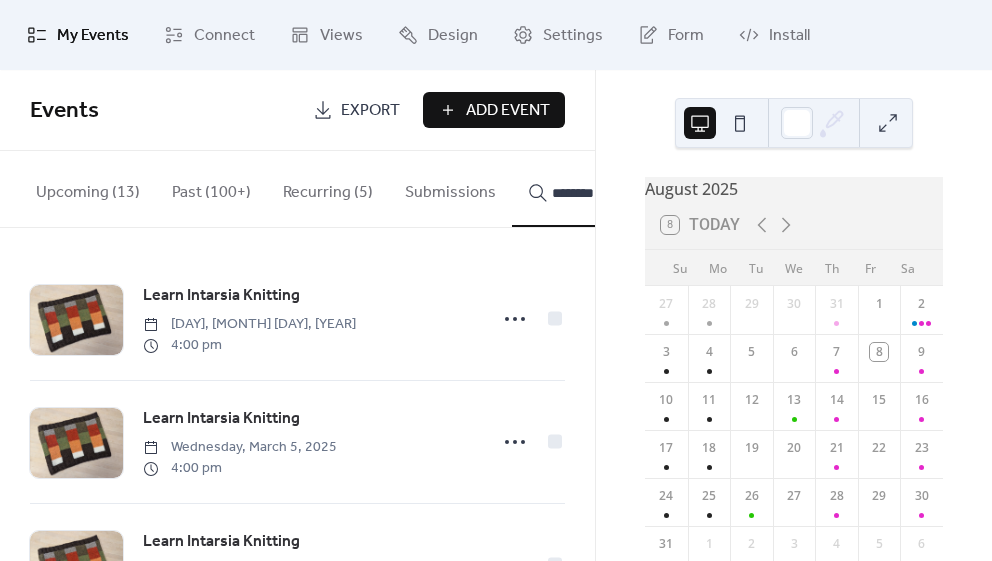 scroll, scrollTop: 101, scrollLeft: 0, axis: vertical 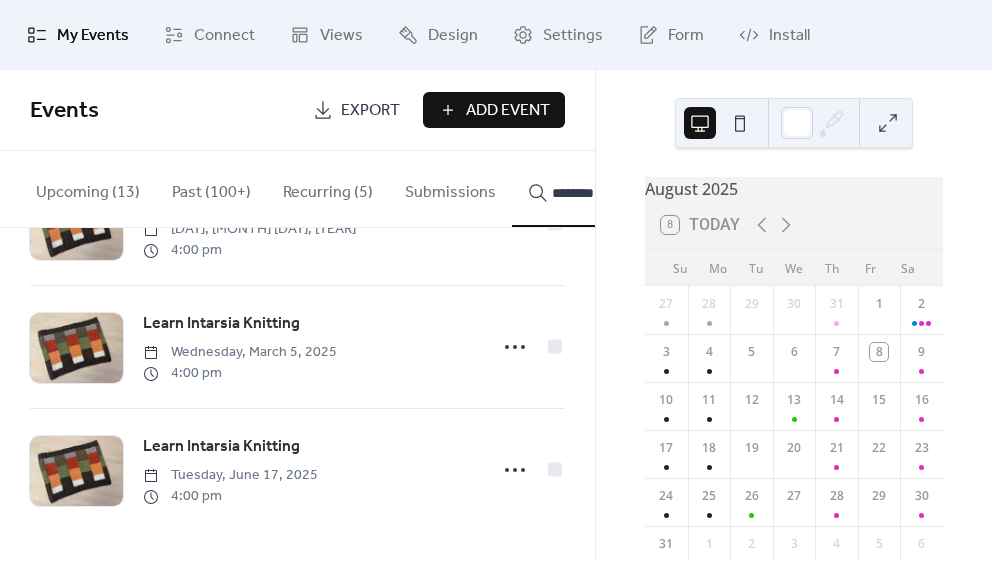 type on "********" 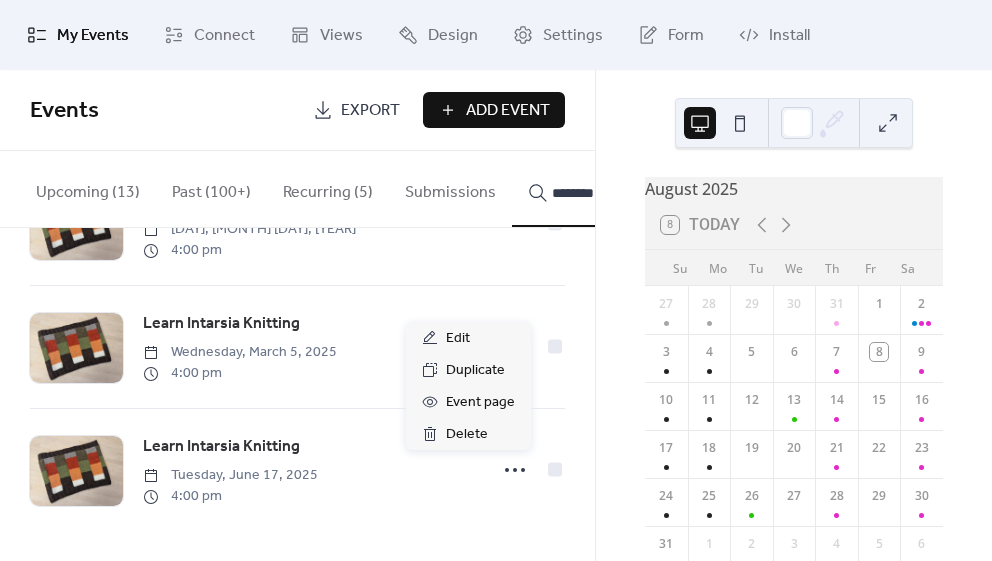 click 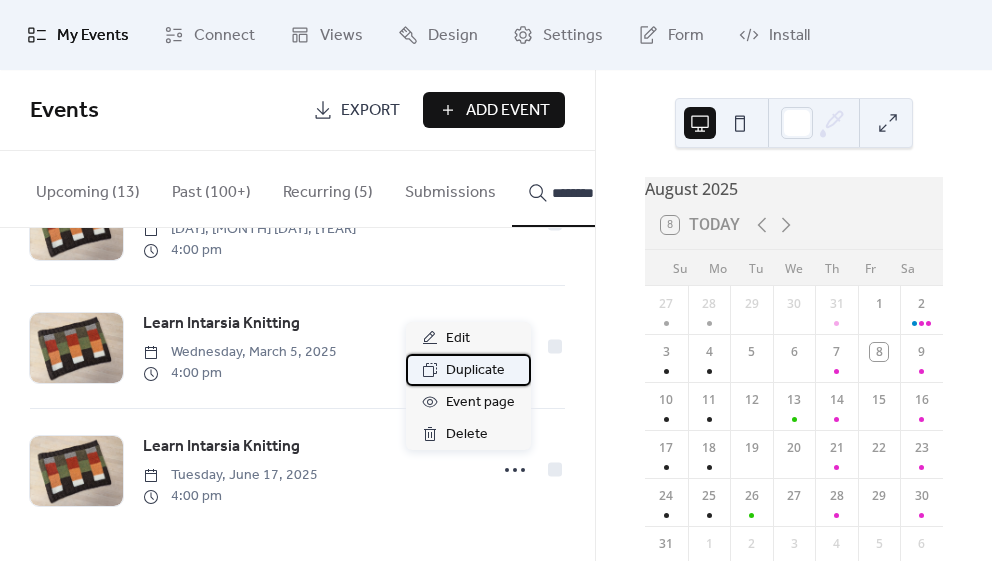 click on "Duplicate" at bounding box center (475, 371) 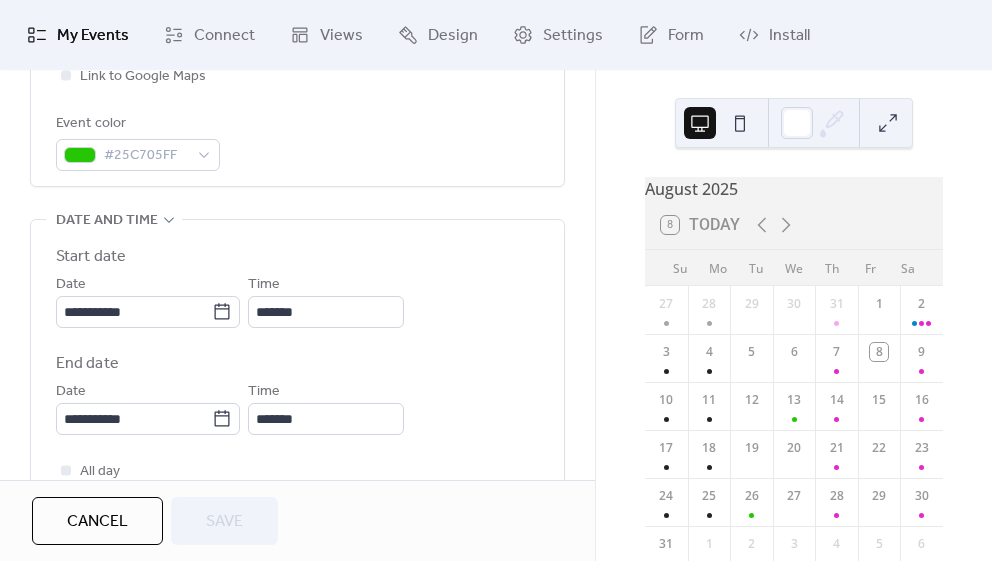 scroll, scrollTop: 563, scrollLeft: 0, axis: vertical 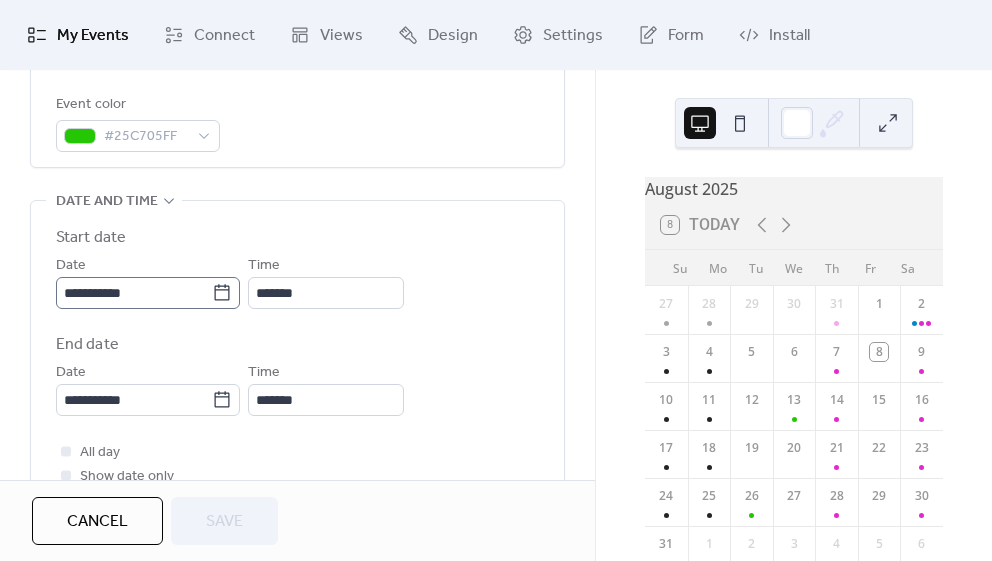 click on "**********" at bounding box center (148, 293) 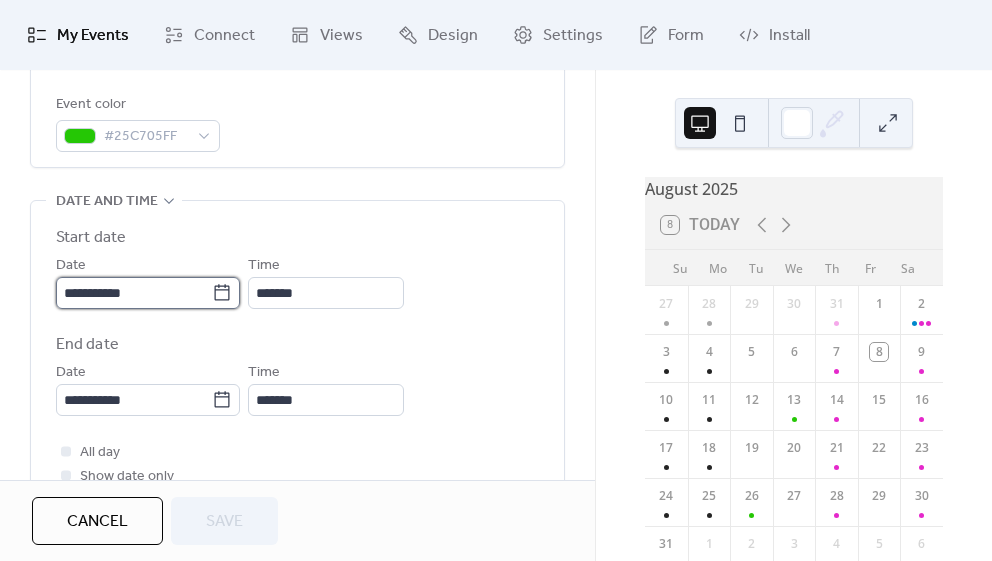 click on "**********" at bounding box center [134, 293] 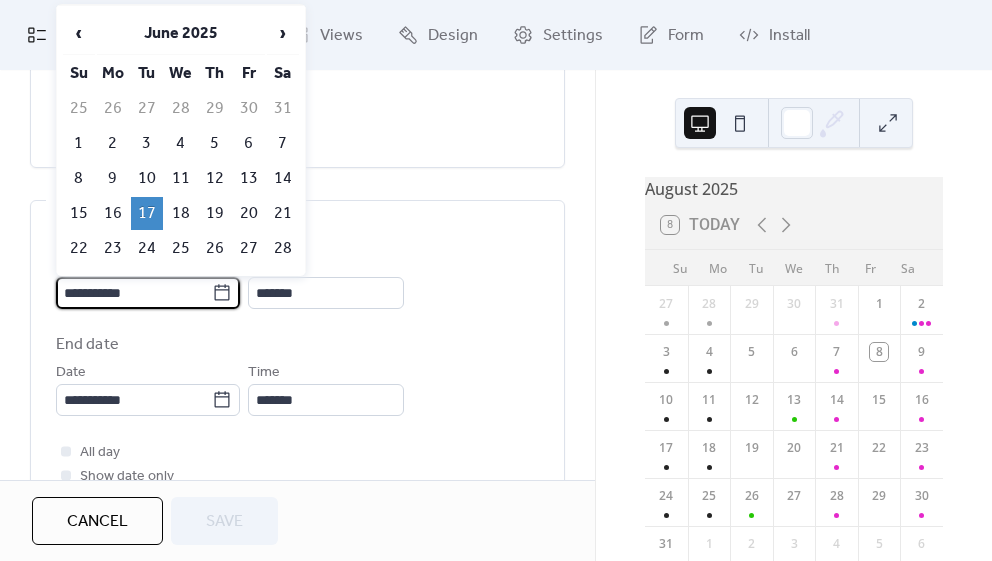 click 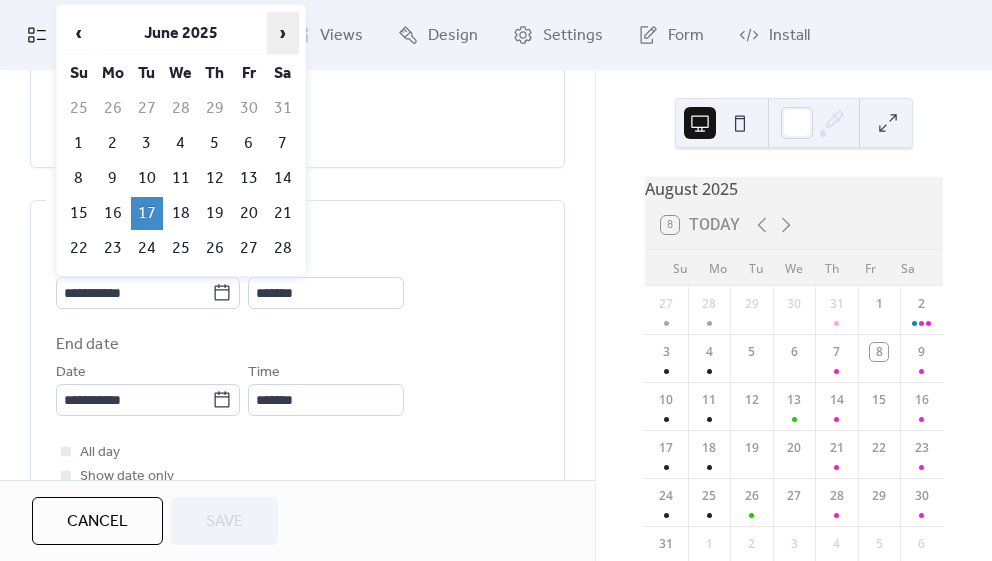 click on "›" at bounding box center (283, 33) 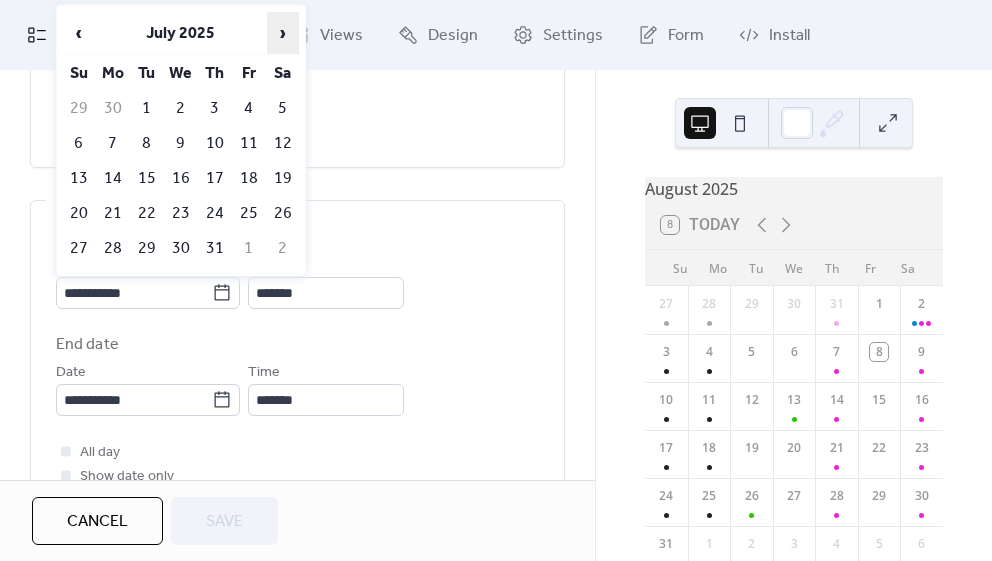 click on "›" at bounding box center (283, 33) 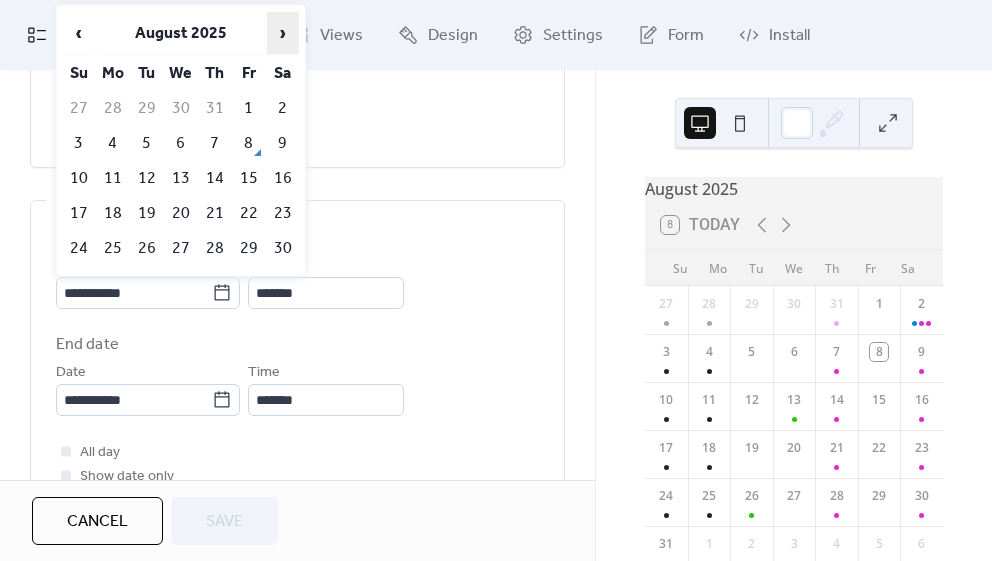 click on "›" at bounding box center [283, 33] 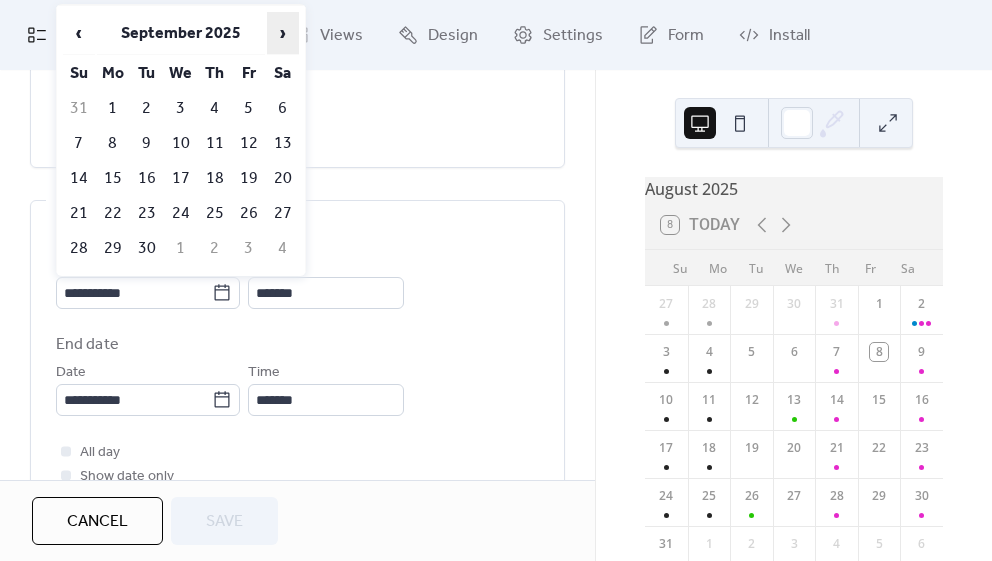 click on "›" at bounding box center (283, 33) 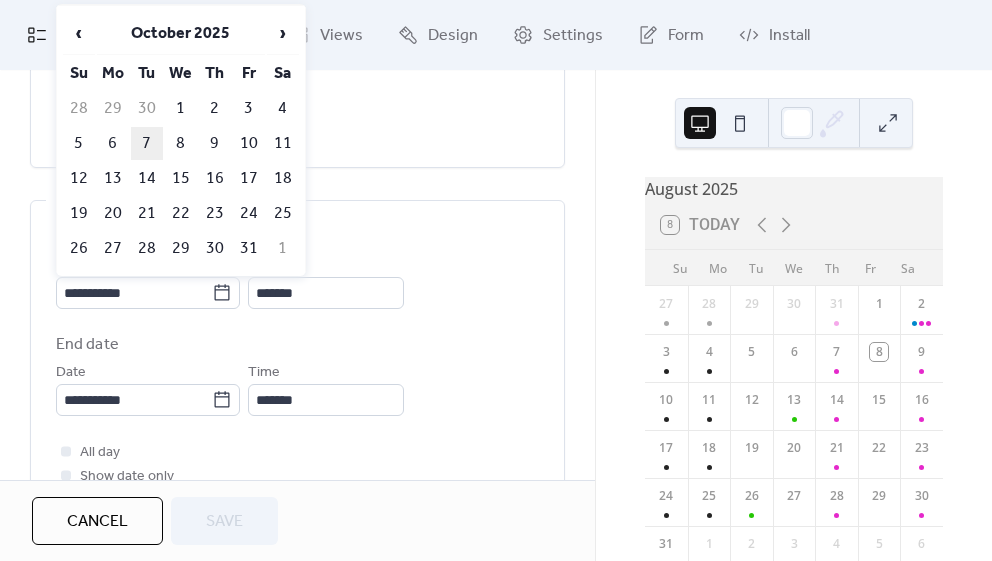 click on "7" at bounding box center (147, 143) 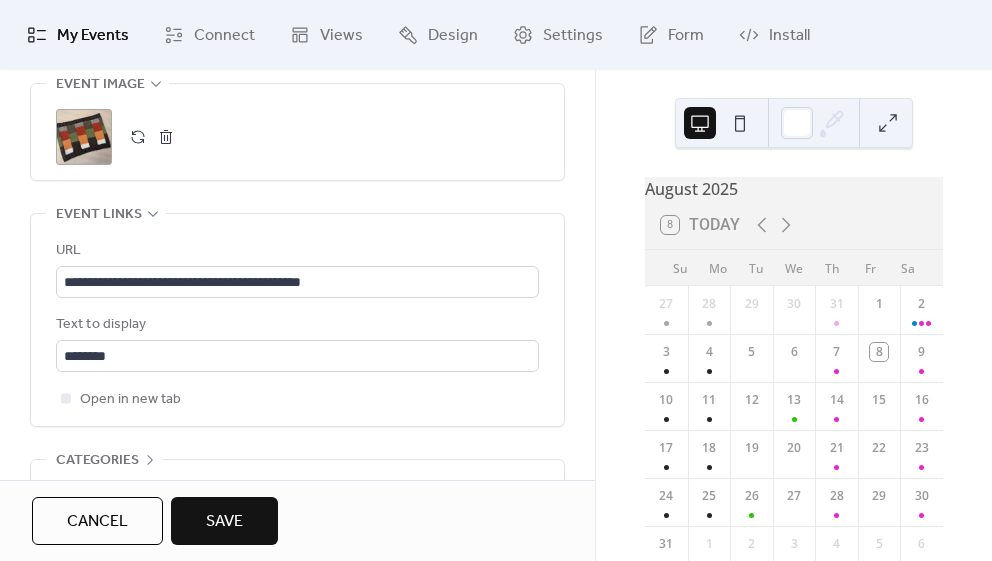 scroll, scrollTop: 1175, scrollLeft: 0, axis: vertical 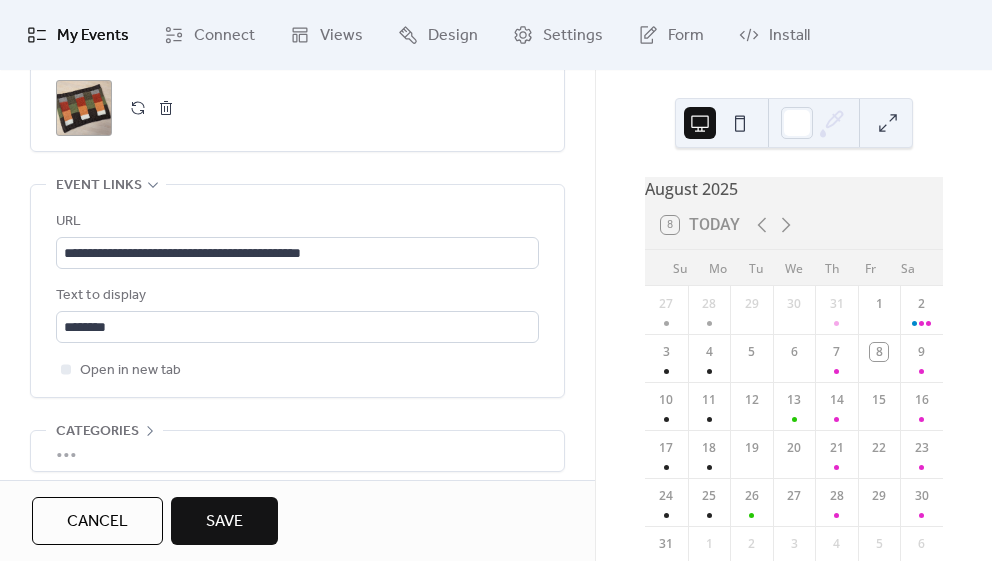 click on "Save" at bounding box center (224, 522) 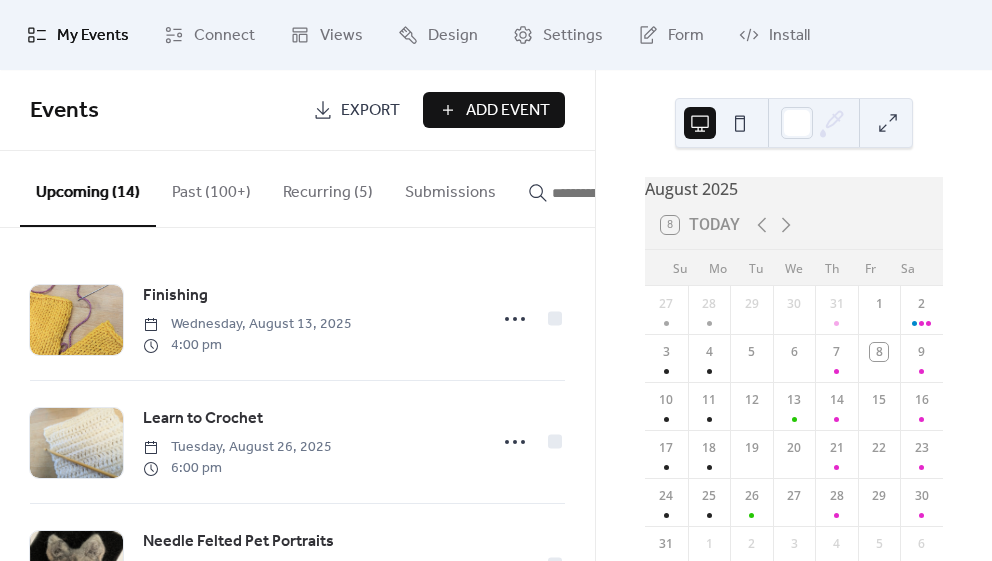 click on "Past (100+)" at bounding box center (211, 188) 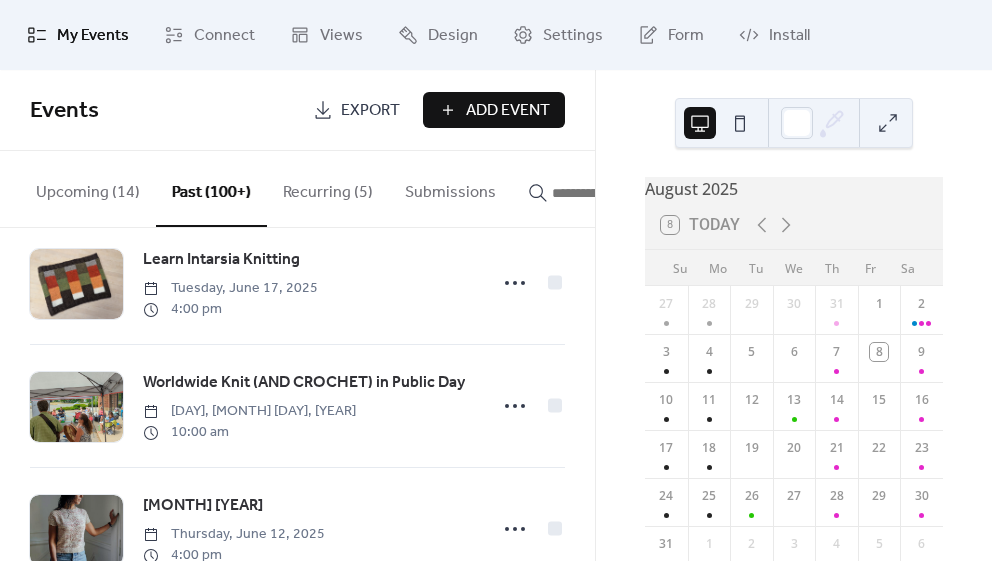 scroll, scrollTop: 2220, scrollLeft: 0, axis: vertical 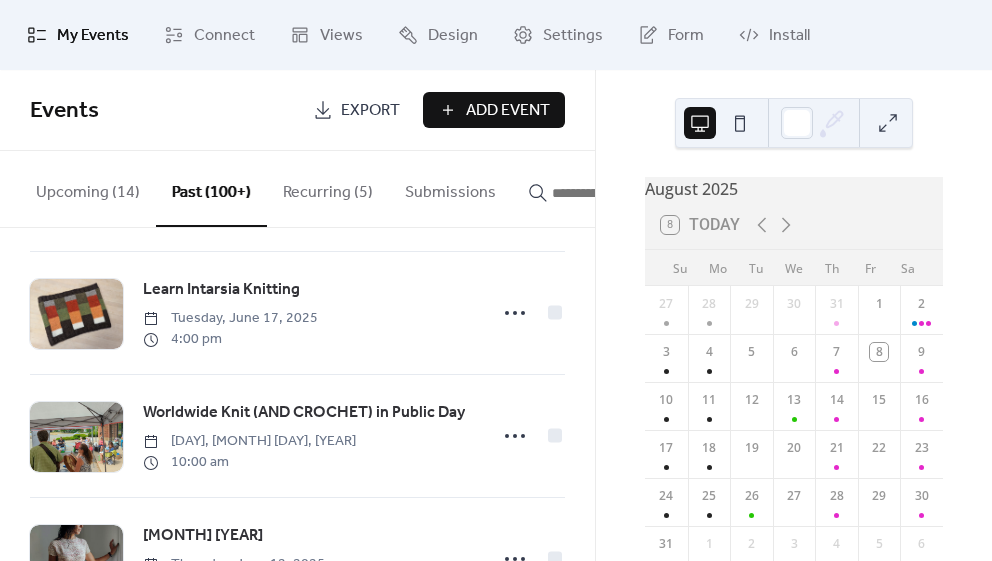 click at bounding box center (612, 193) 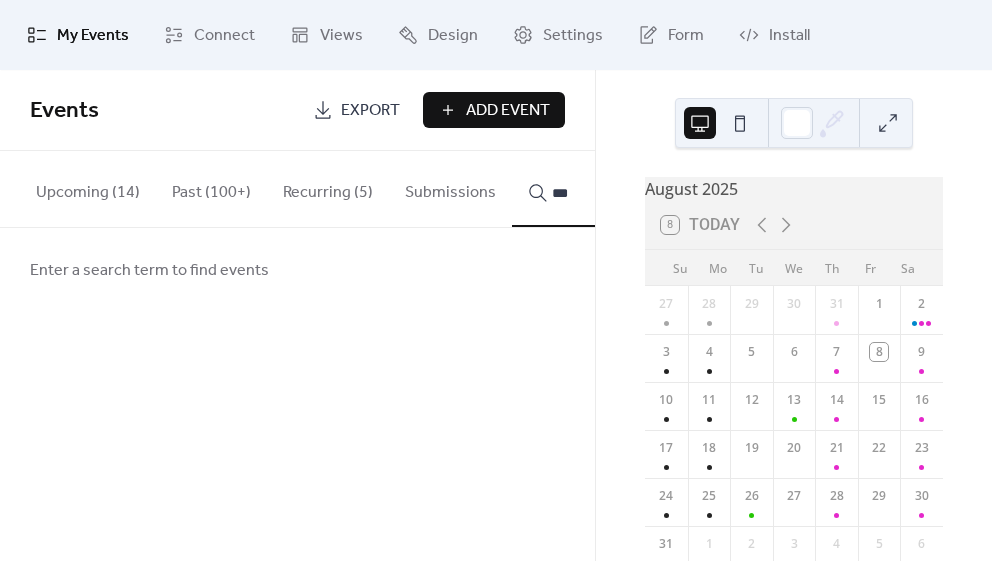 click on "**" at bounding box center (600, 189) 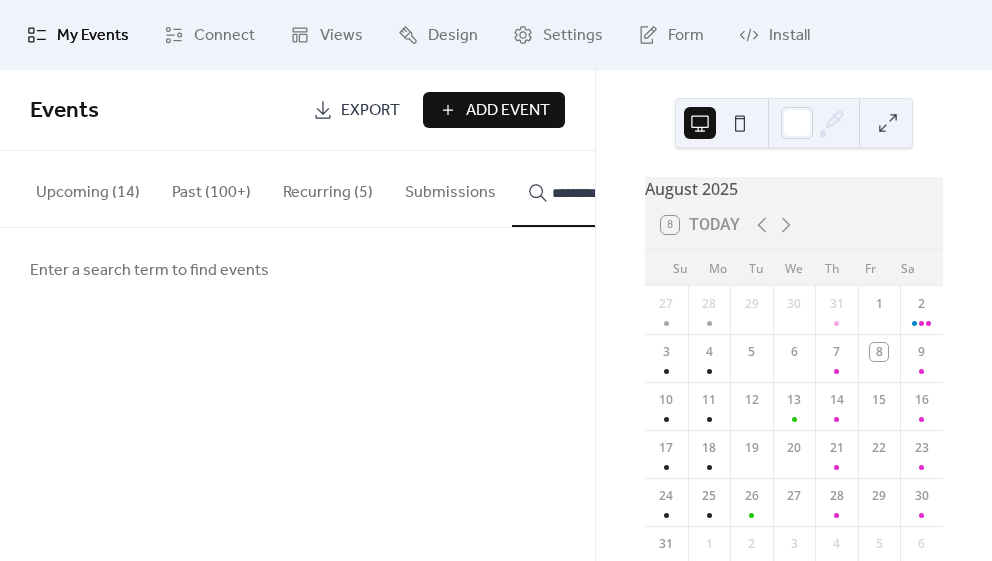 click on "********" at bounding box center (600, 189) 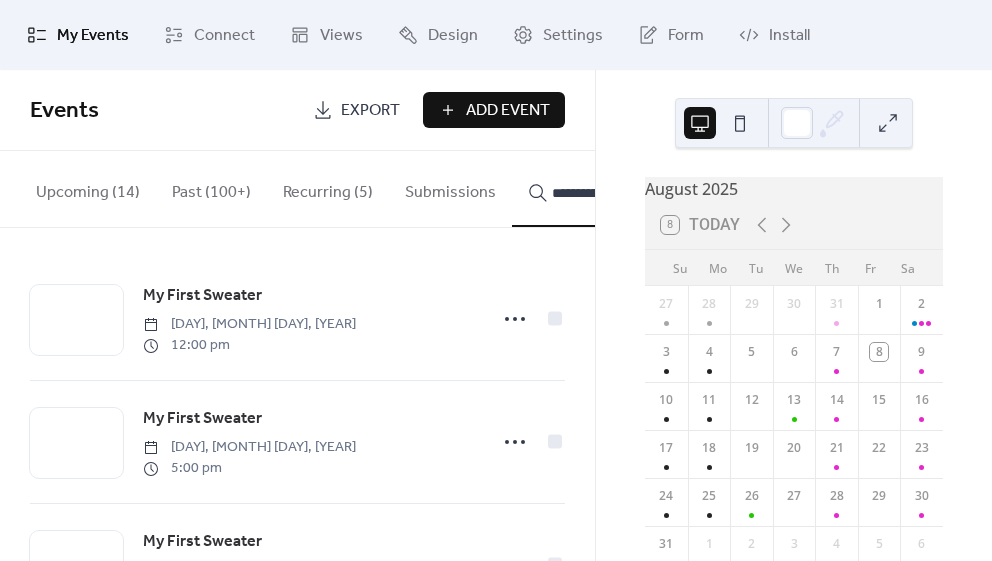 scroll, scrollTop: 0, scrollLeft: 10, axis: horizontal 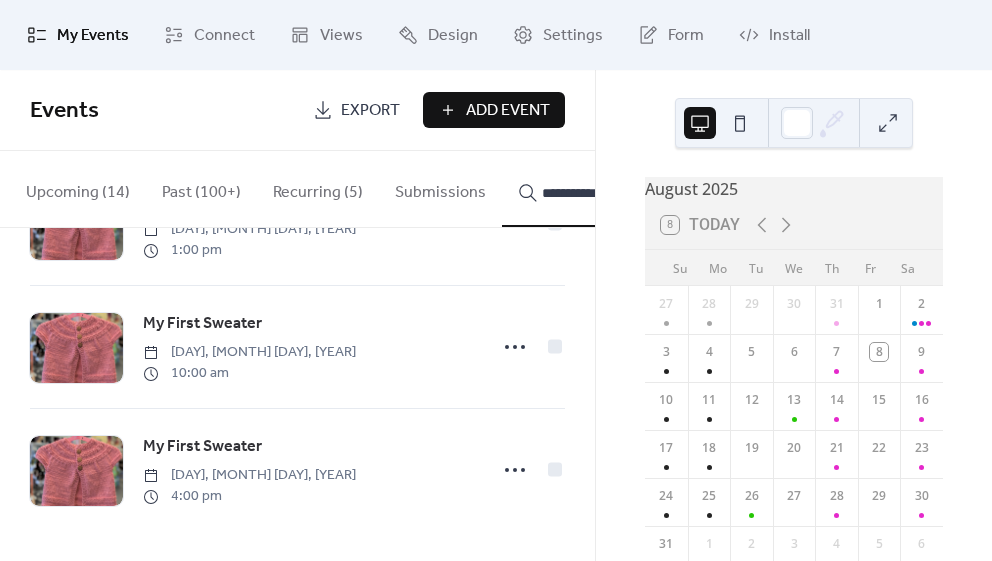 type on "**********" 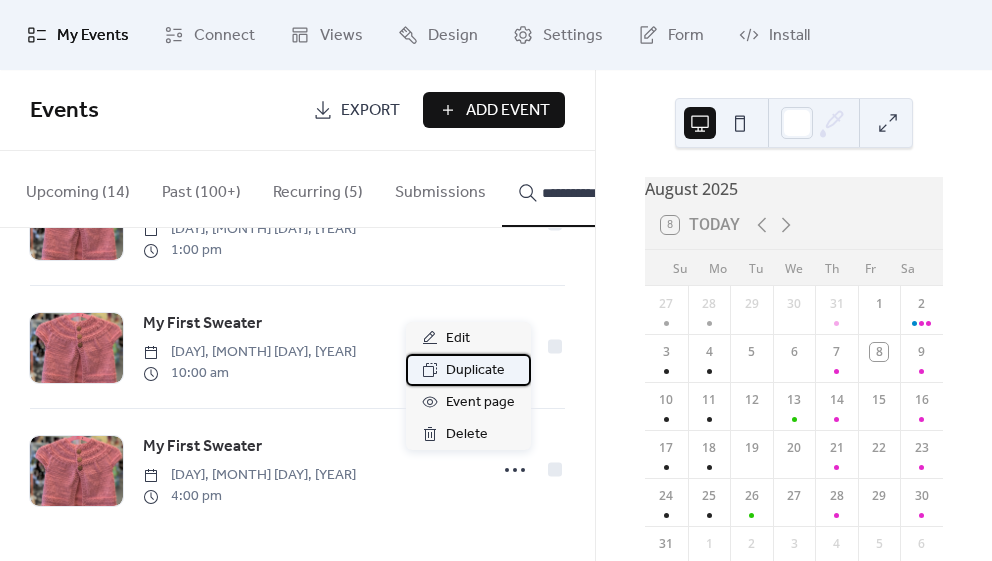 click on "Duplicate" at bounding box center (475, 371) 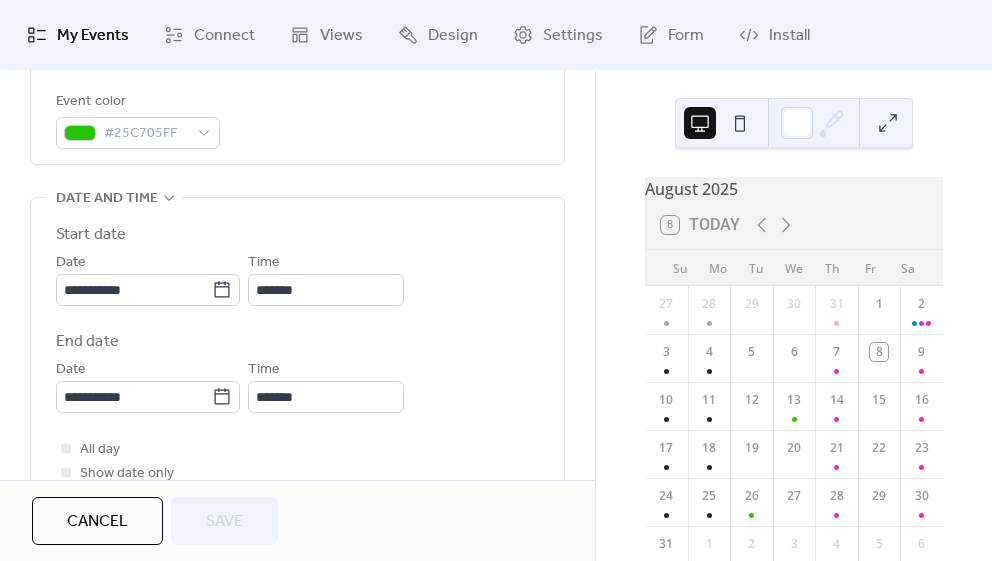 scroll, scrollTop: 574, scrollLeft: 0, axis: vertical 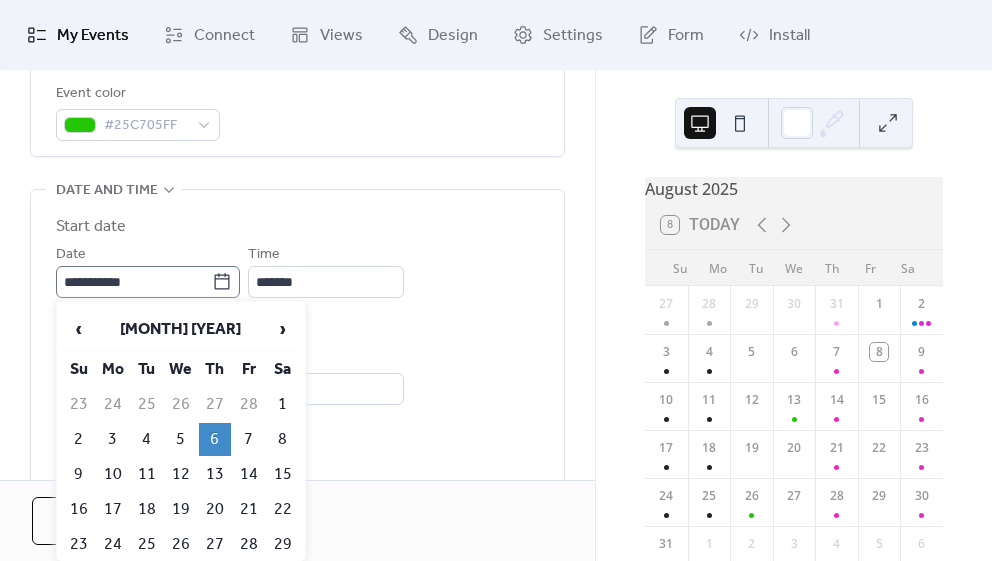 click 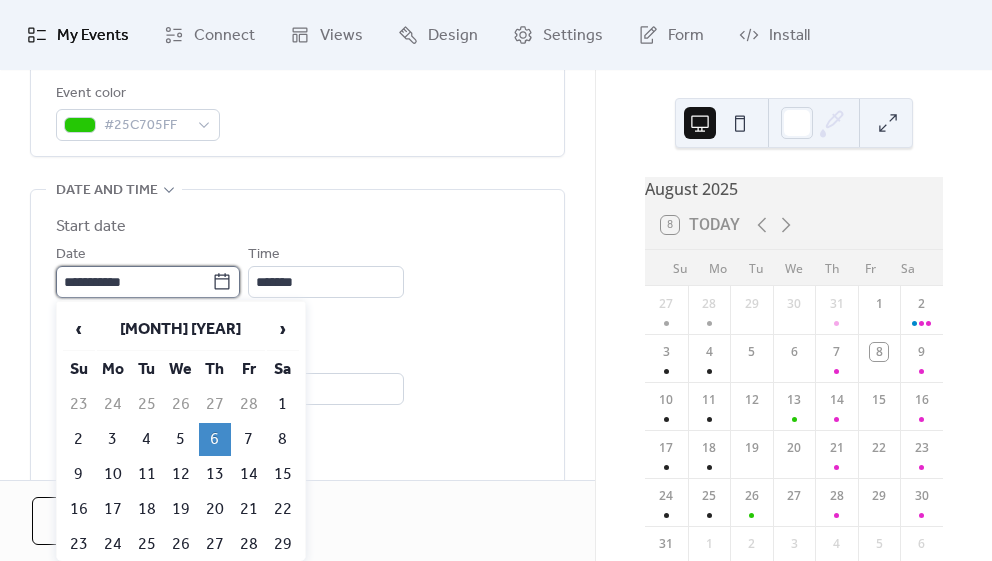 click on "**********" at bounding box center (134, 282) 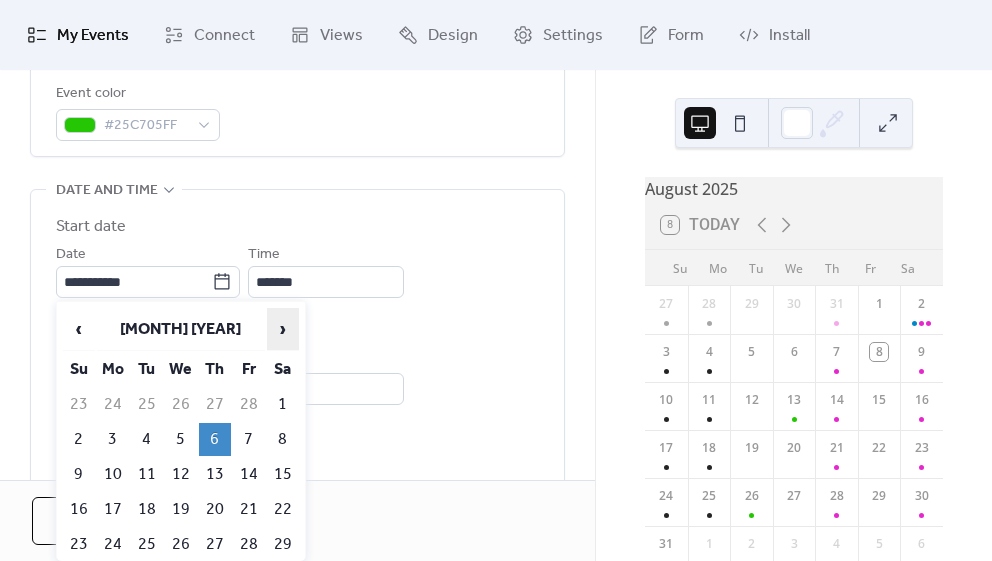 click on "›" at bounding box center [283, 329] 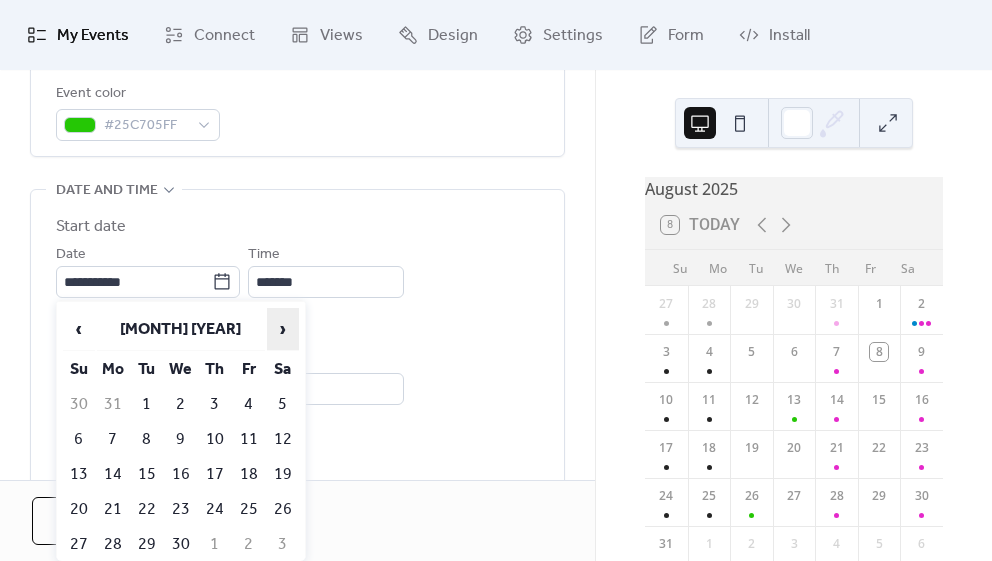 click on "›" at bounding box center [283, 329] 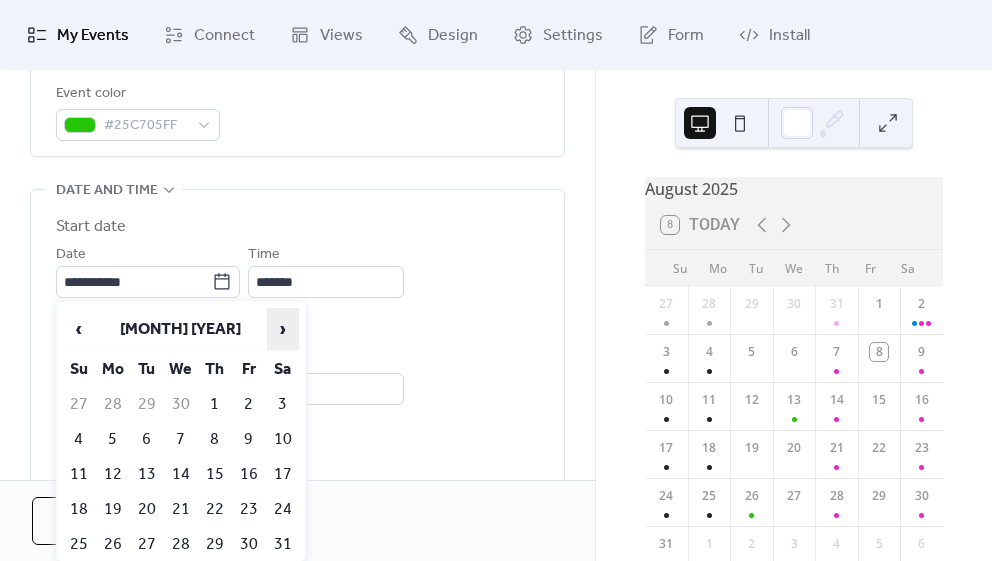 click on "›" at bounding box center [283, 329] 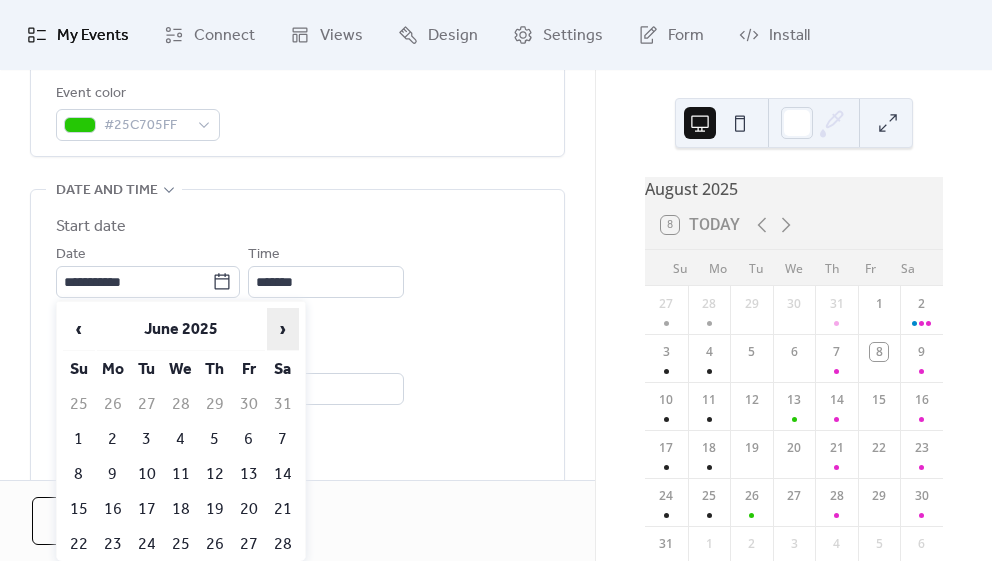 click on "›" at bounding box center (283, 329) 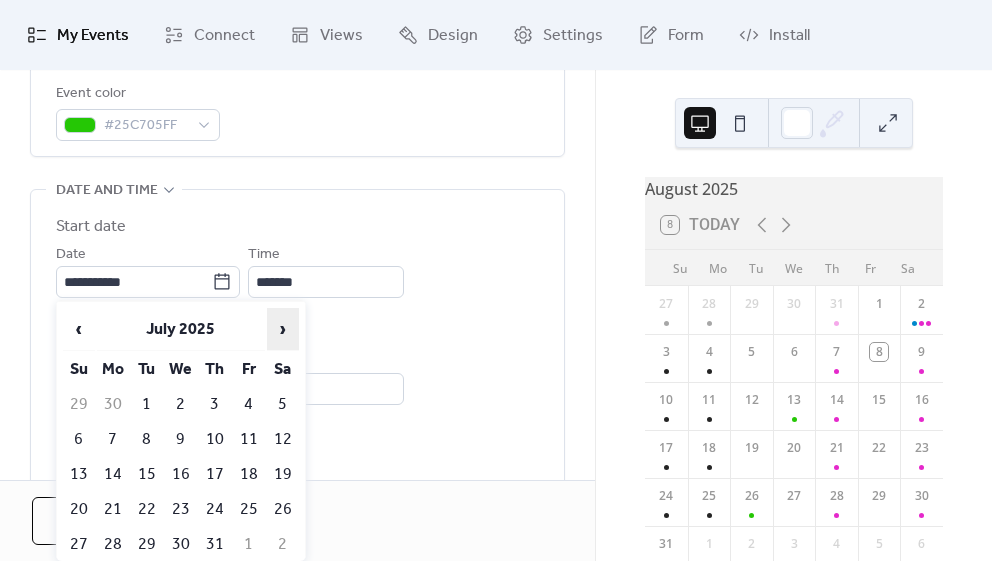 click on "›" at bounding box center [283, 329] 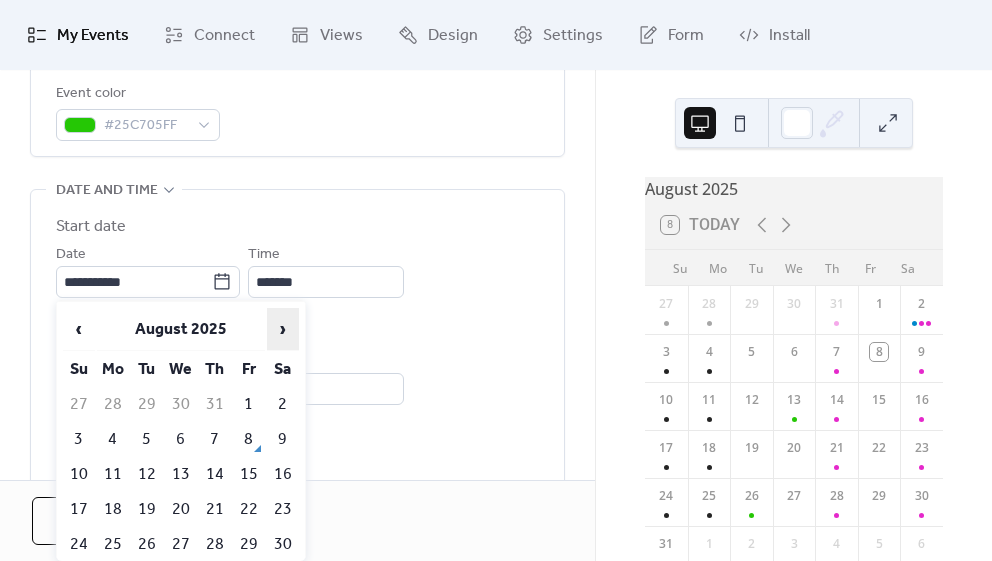 click on "›" at bounding box center [283, 329] 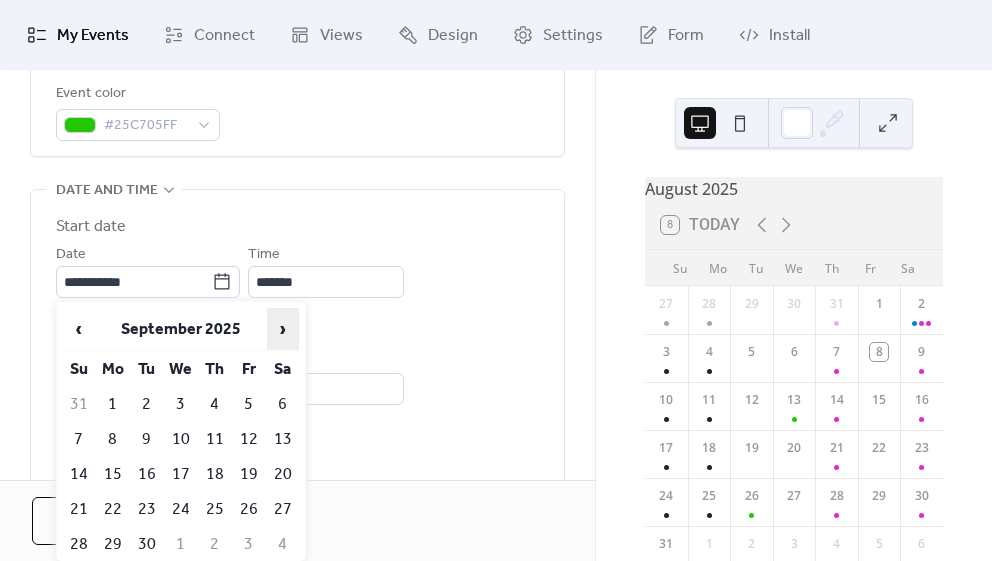 click on "›" at bounding box center [283, 329] 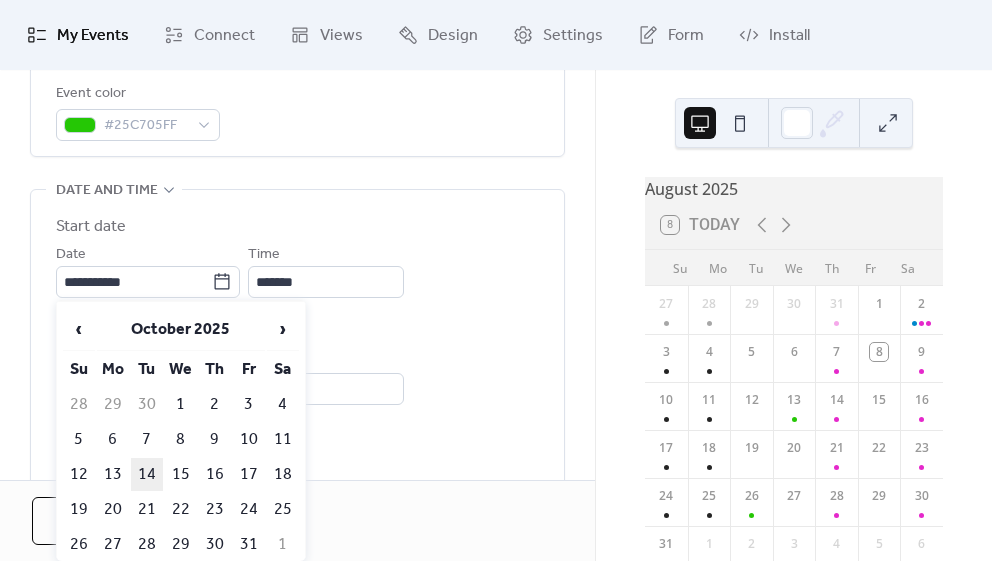 click on "14" at bounding box center [147, 474] 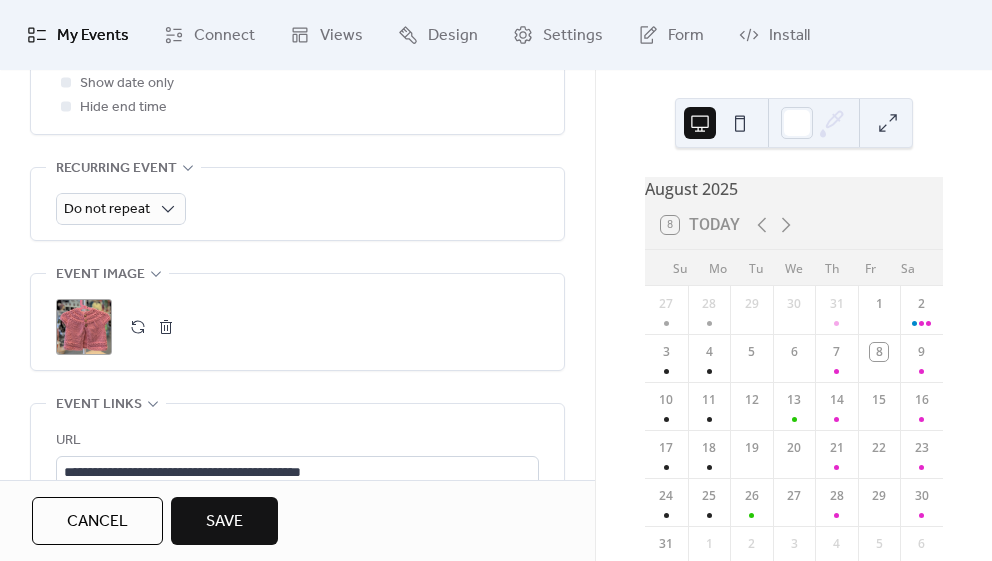 scroll, scrollTop: 1094, scrollLeft: 0, axis: vertical 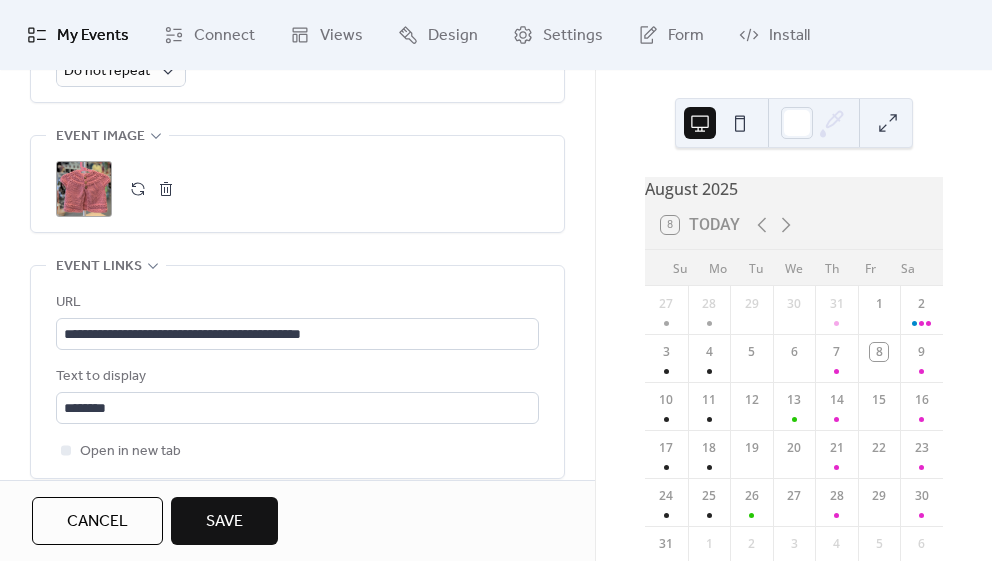 click on "Save" at bounding box center (224, 522) 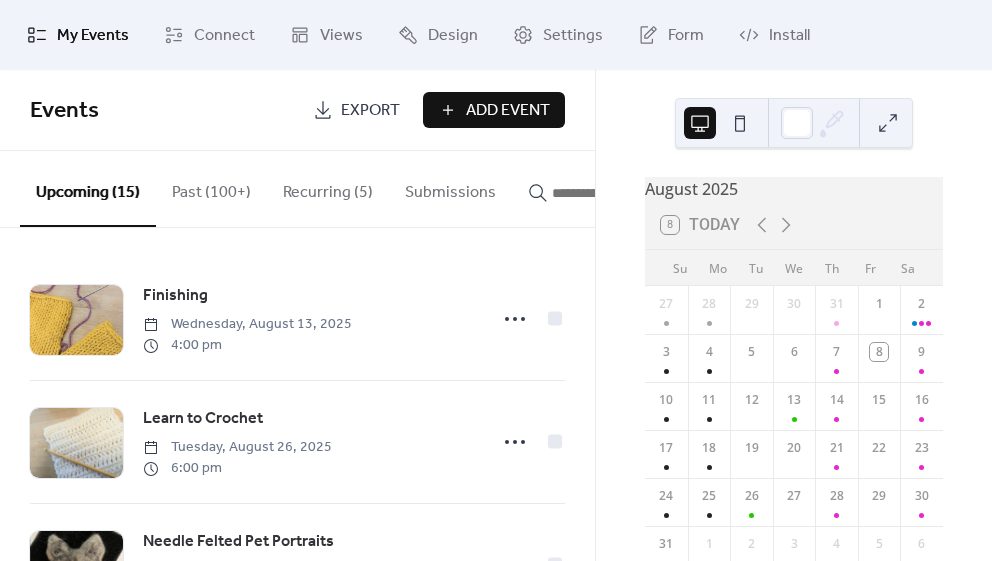click at bounding box center [612, 193] 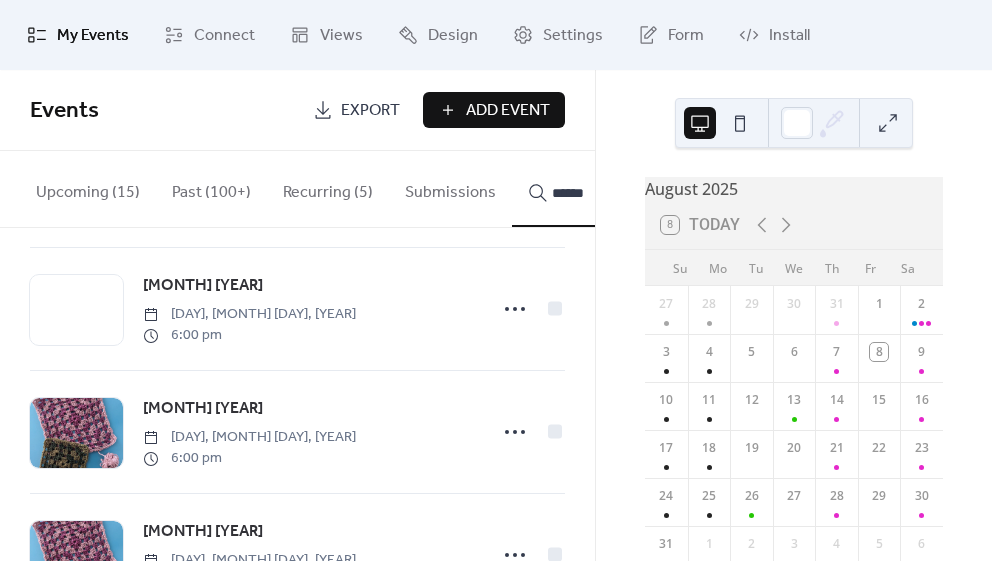 scroll, scrollTop: 594, scrollLeft: 0, axis: vertical 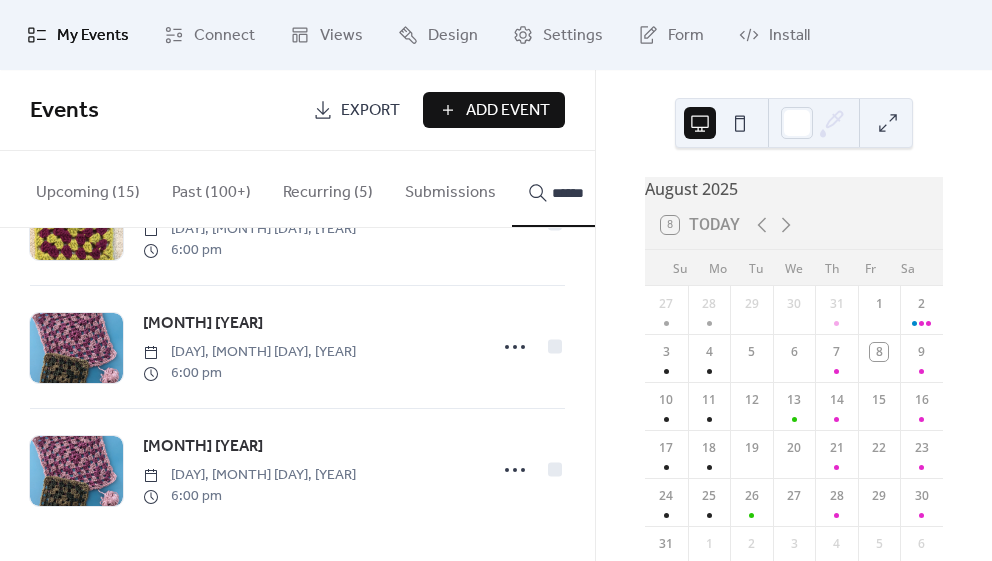 type on "******" 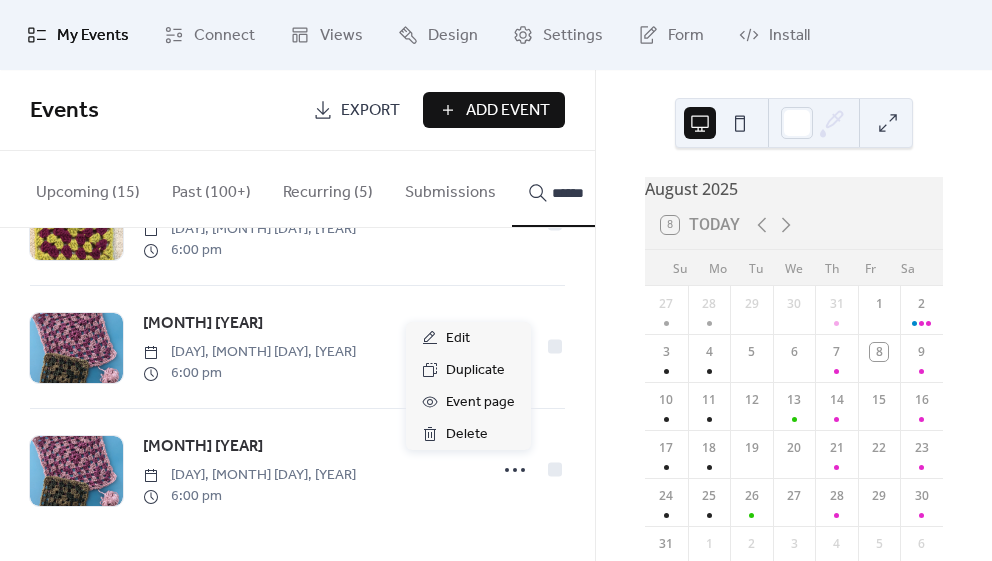 click 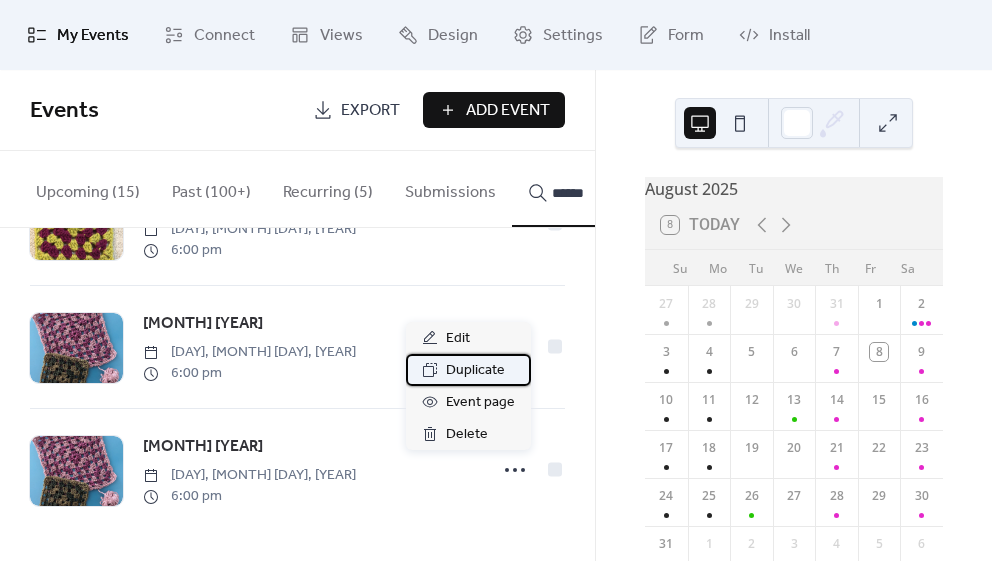 click on "Duplicate" at bounding box center (475, 371) 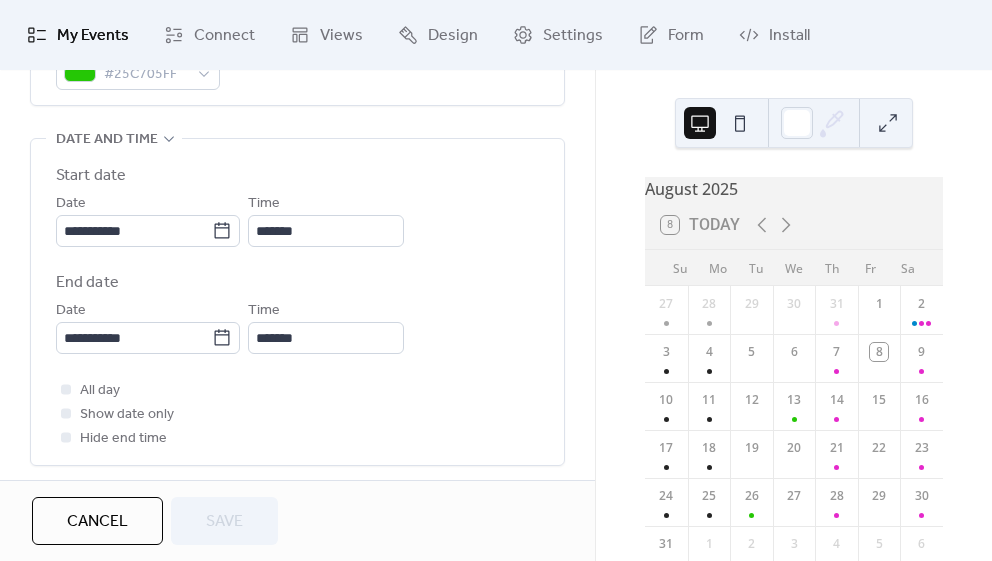 scroll, scrollTop: 620, scrollLeft: 0, axis: vertical 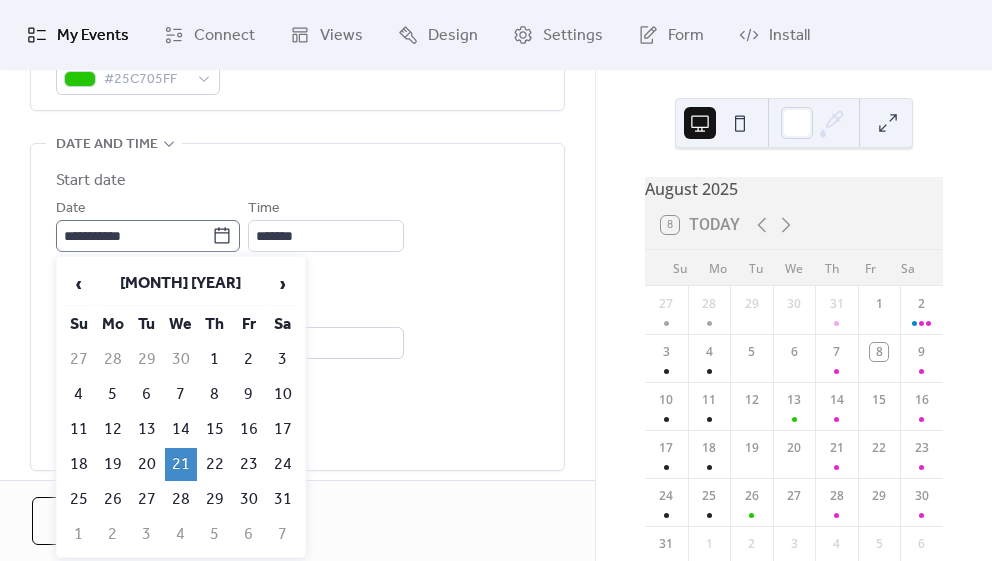 click 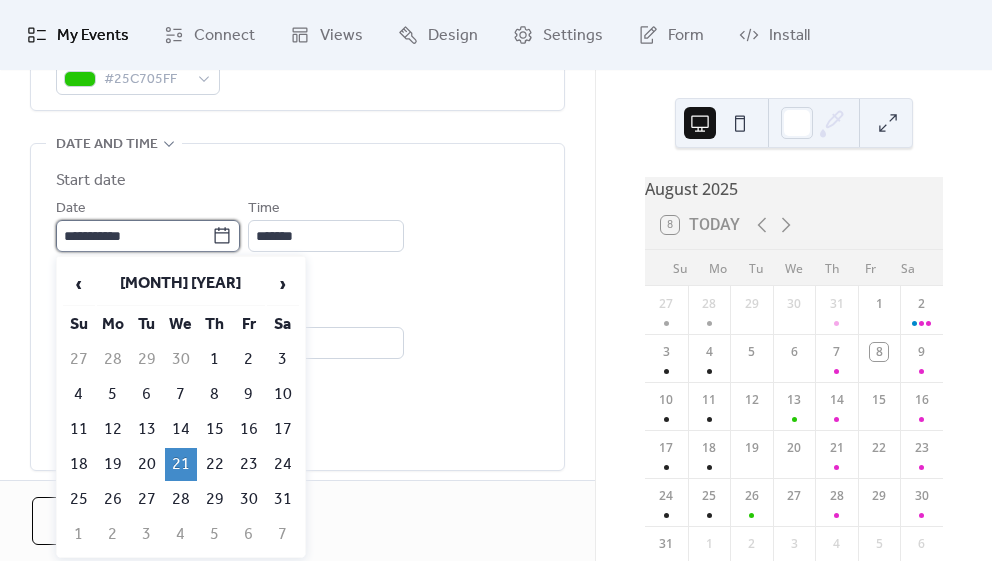 click on "**********" at bounding box center (134, 236) 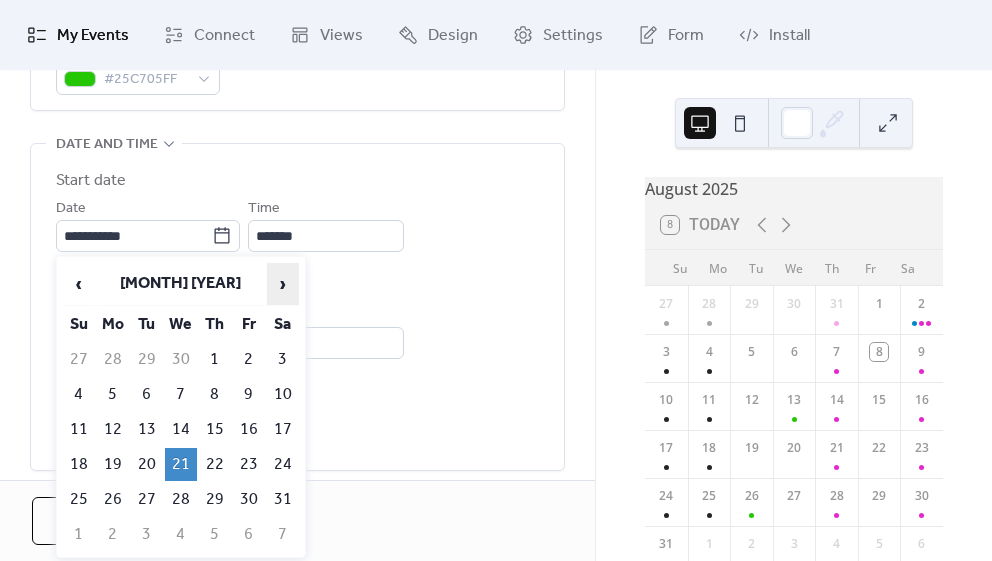 click on "›" at bounding box center (283, 284) 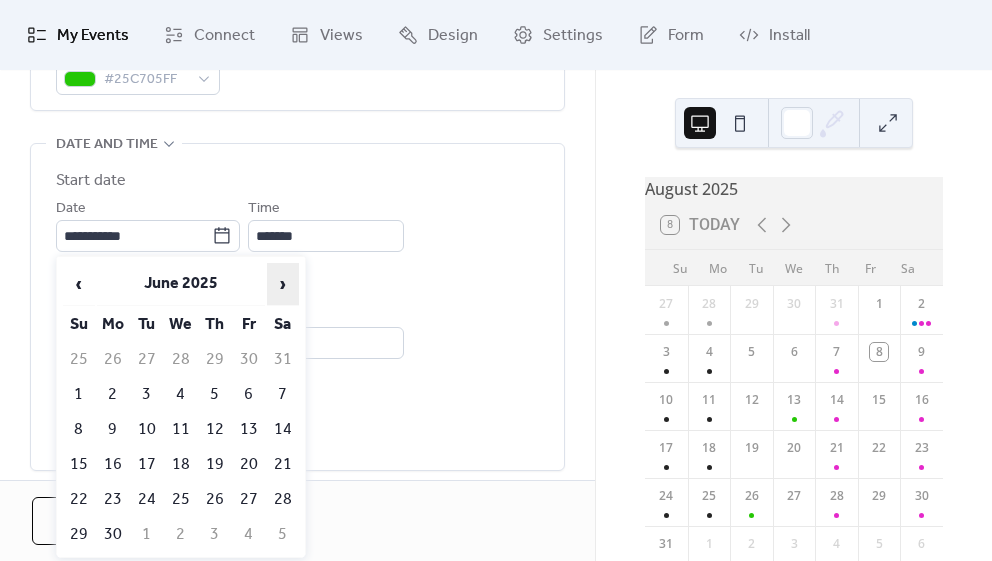 click on "›" at bounding box center (283, 284) 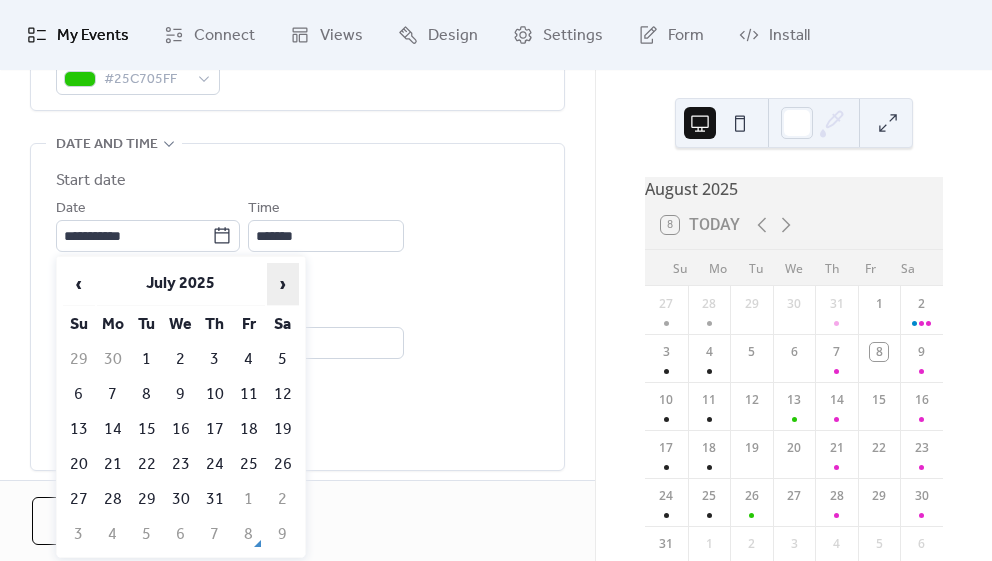 click on "›" at bounding box center (283, 284) 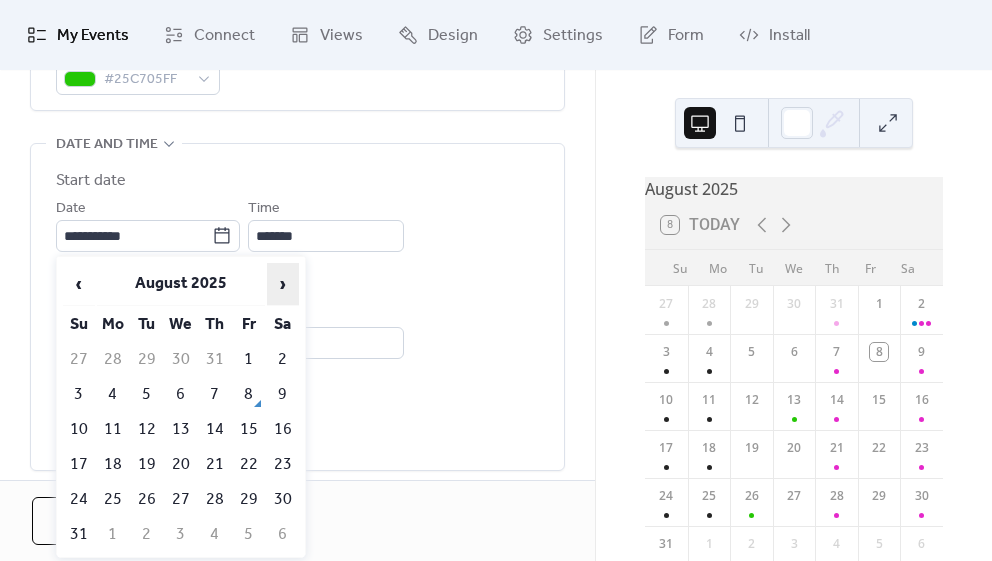 click on "›" at bounding box center (283, 284) 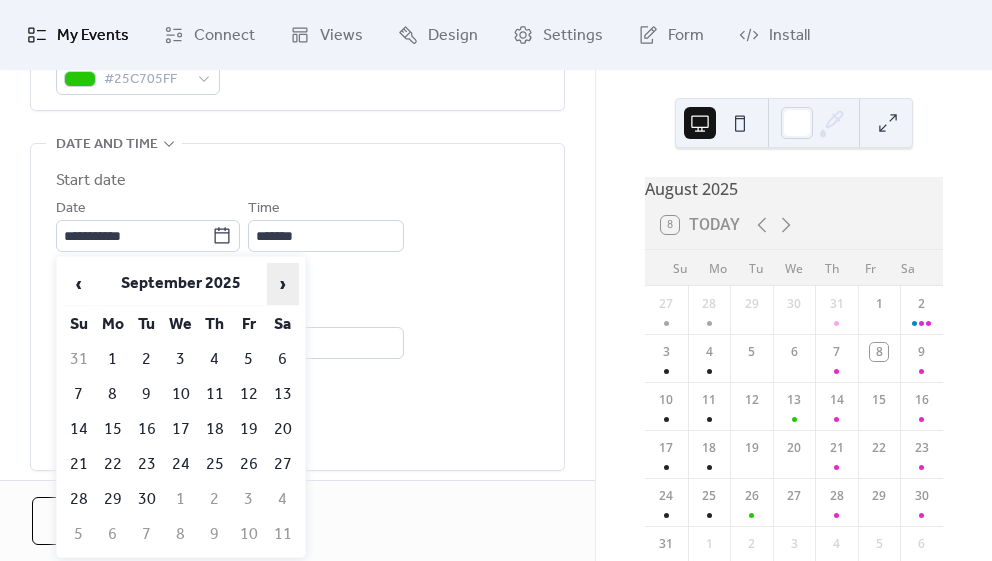 click on "›" at bounding box center [283, 284] 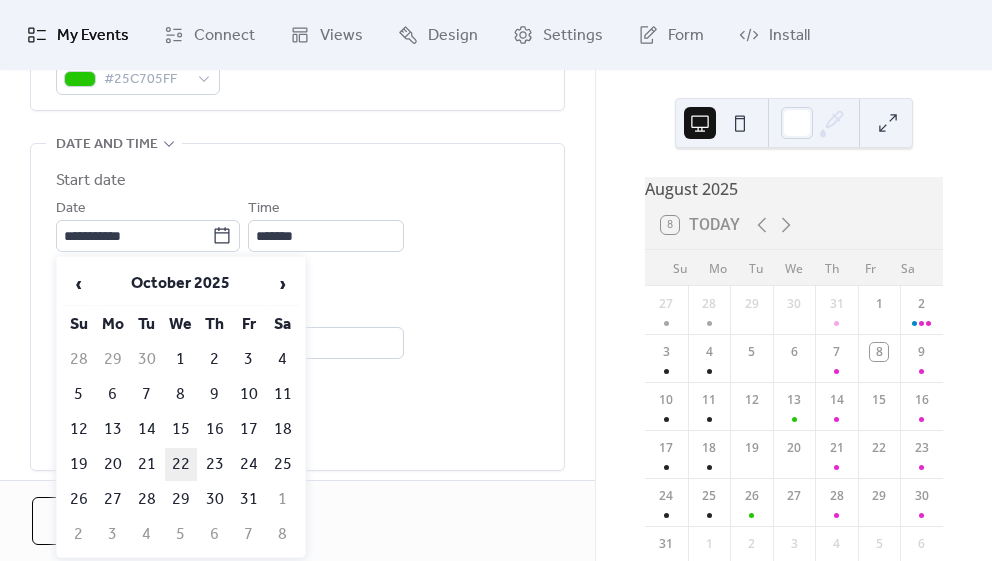 click on "22" at bounding box center (181, 464) 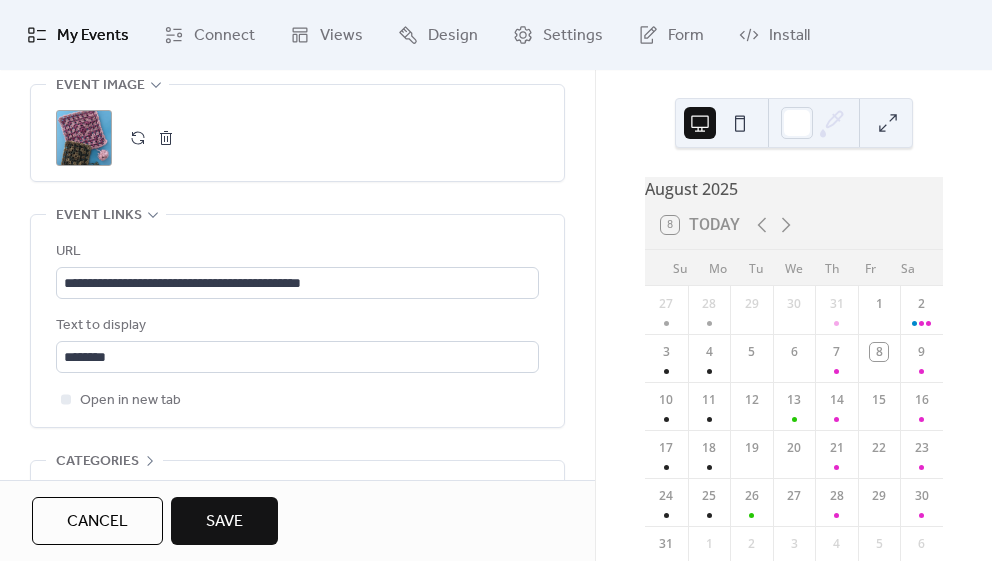 scroll, scrollTop: 1192, scrollLeft: 0, axis: vertical 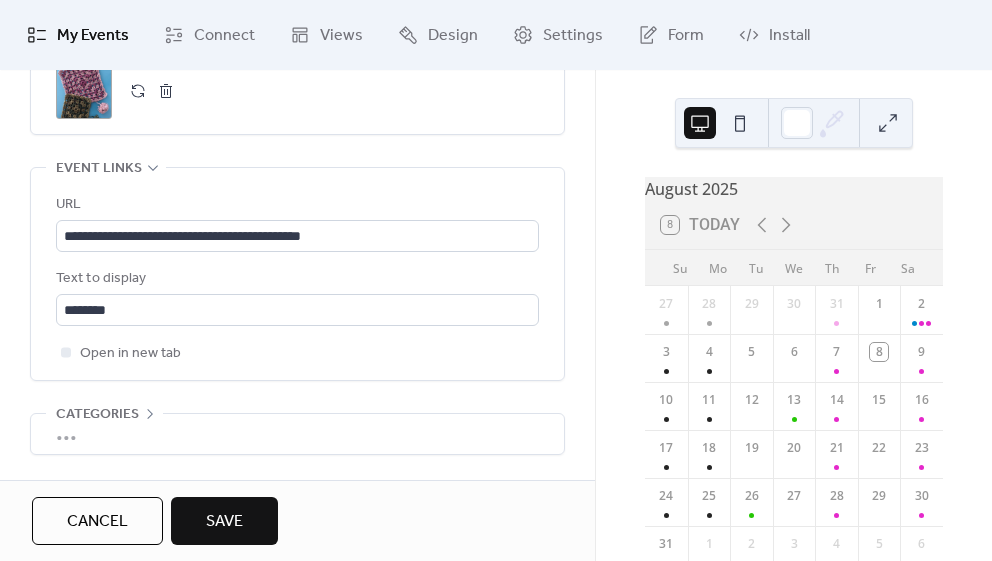 click on "Save" at bounding box center (224, 522) 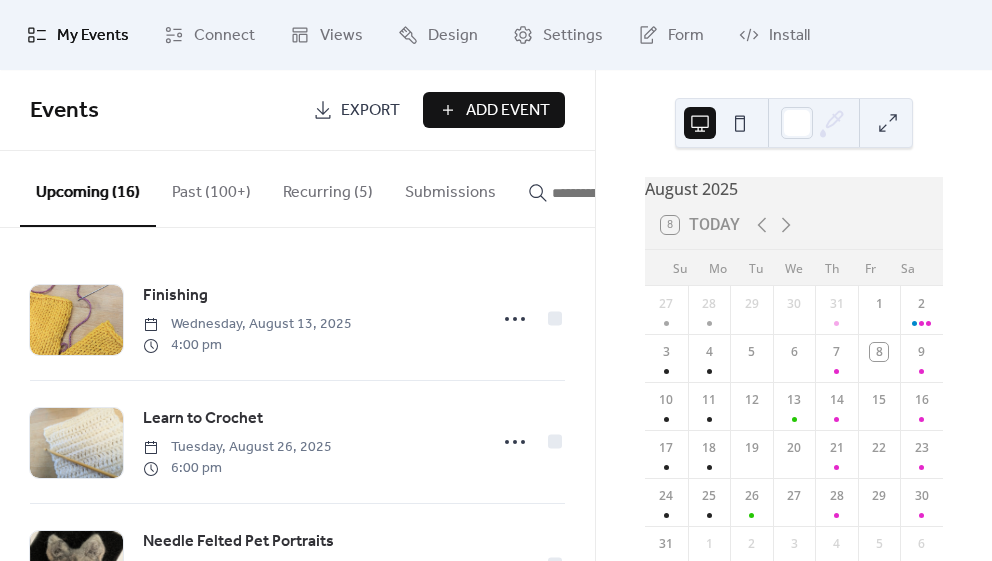 click at bounding box center (612, 193) 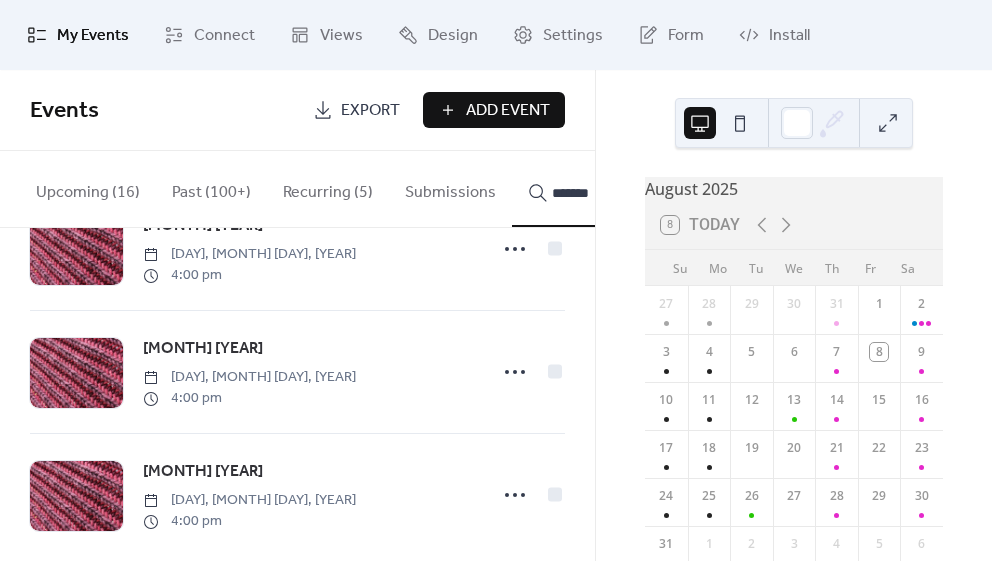 scroll, scrollTop: 1581, scrollLeft: 0, axis: vertical 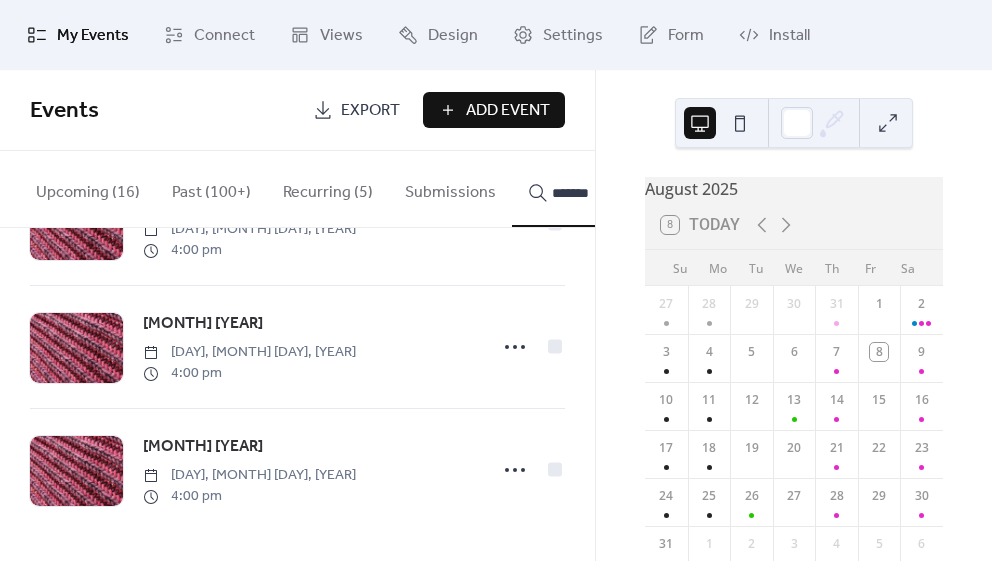 type on "*******" 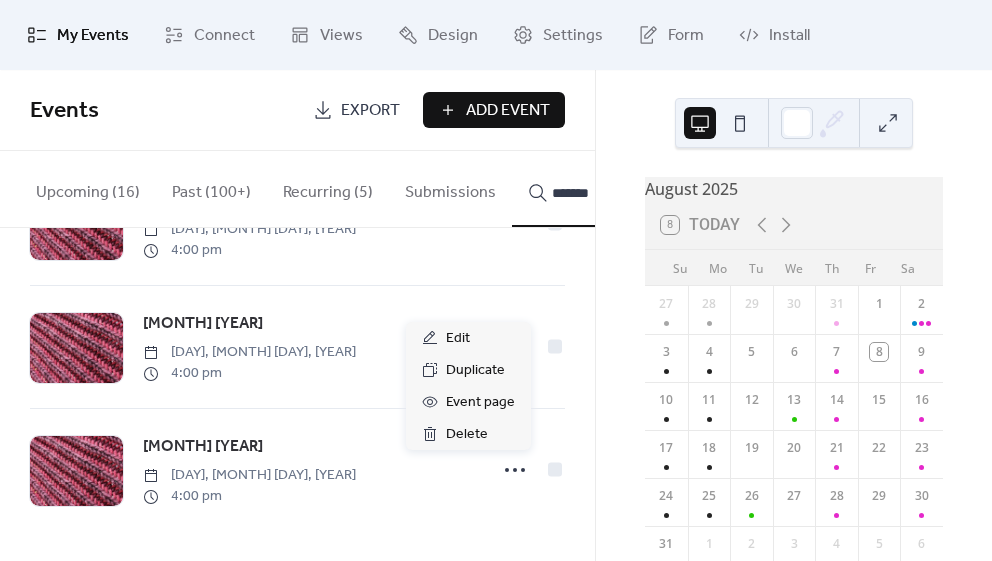 click 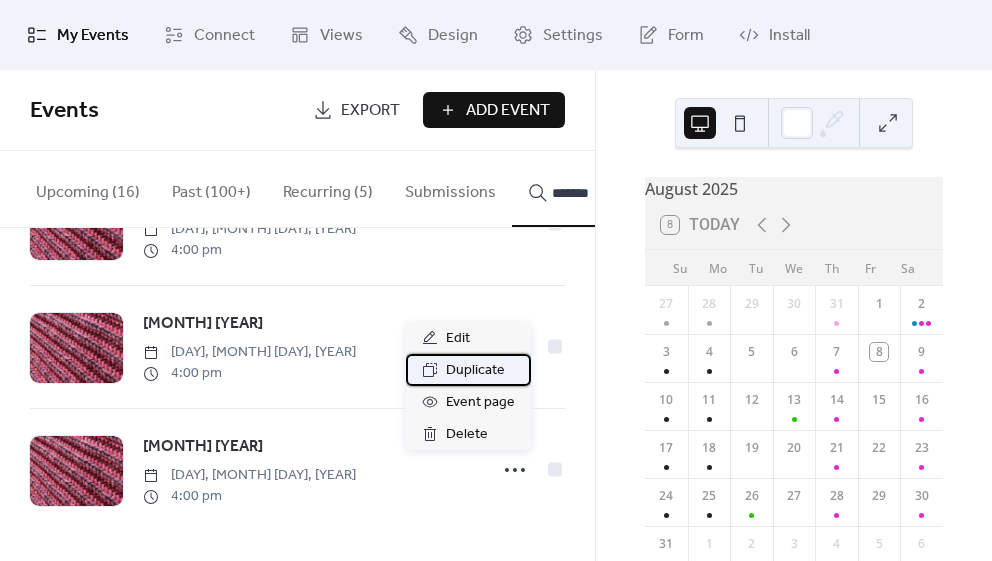 click on "Duplicate" at bounding box center (475, 371) 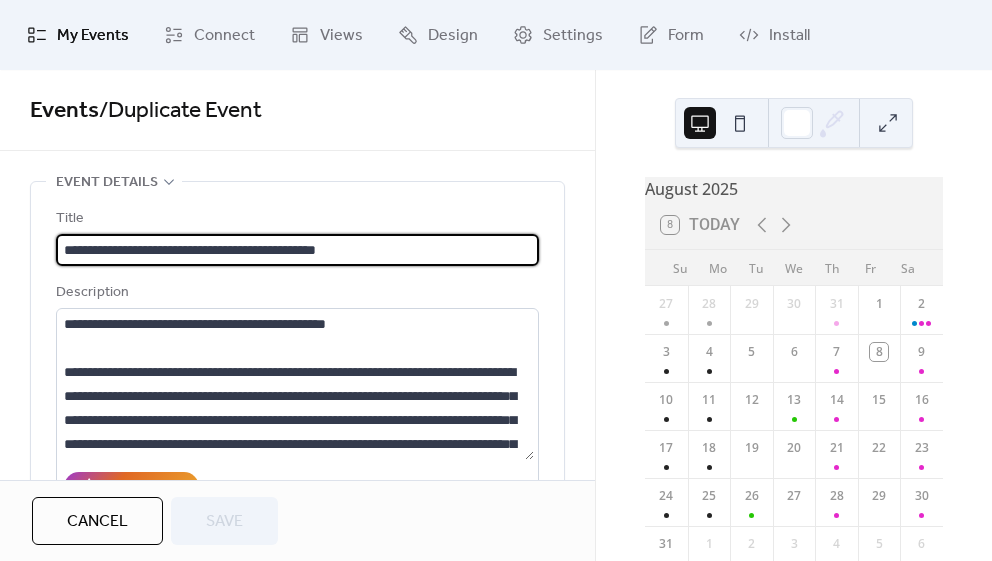 click on "**********" at bounding box center [297, 250] 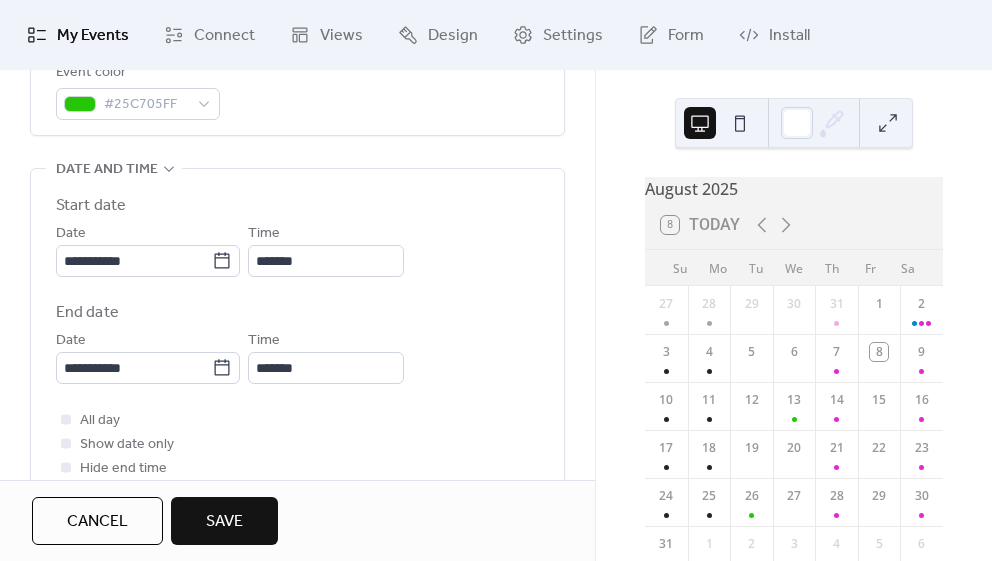 scroll, scrollTop: 644, scrollLeft: 0, axis: vertical 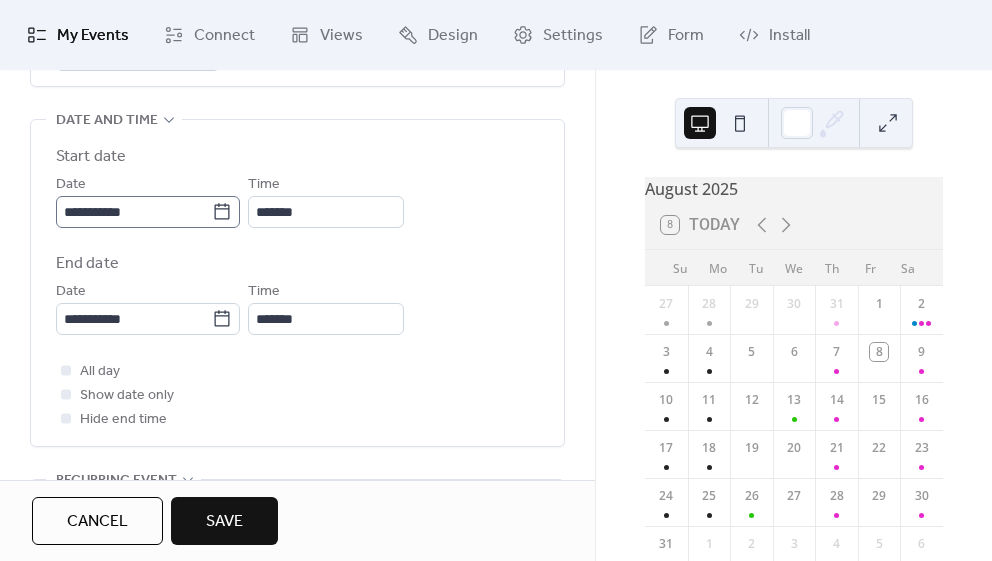 type on "**********" 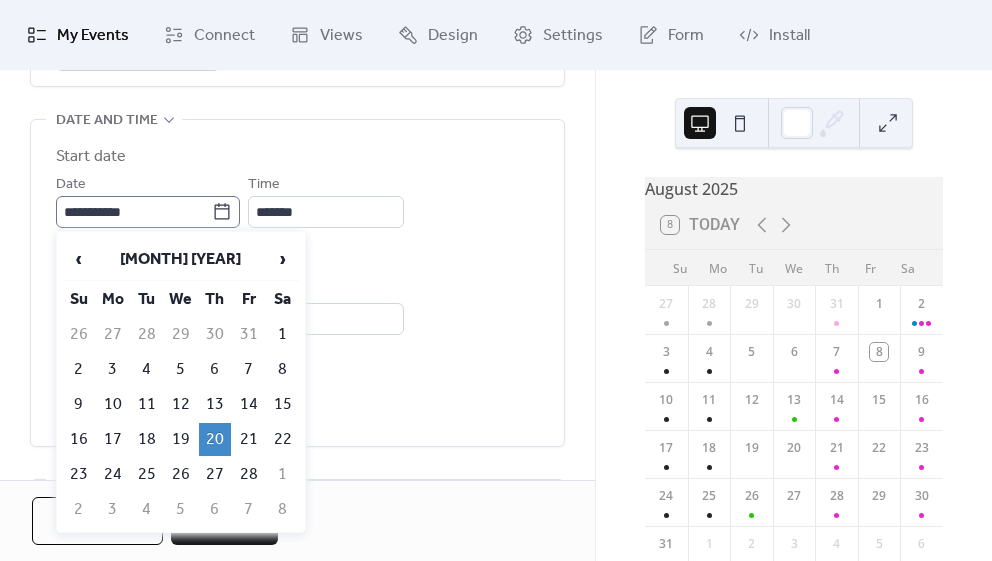 click 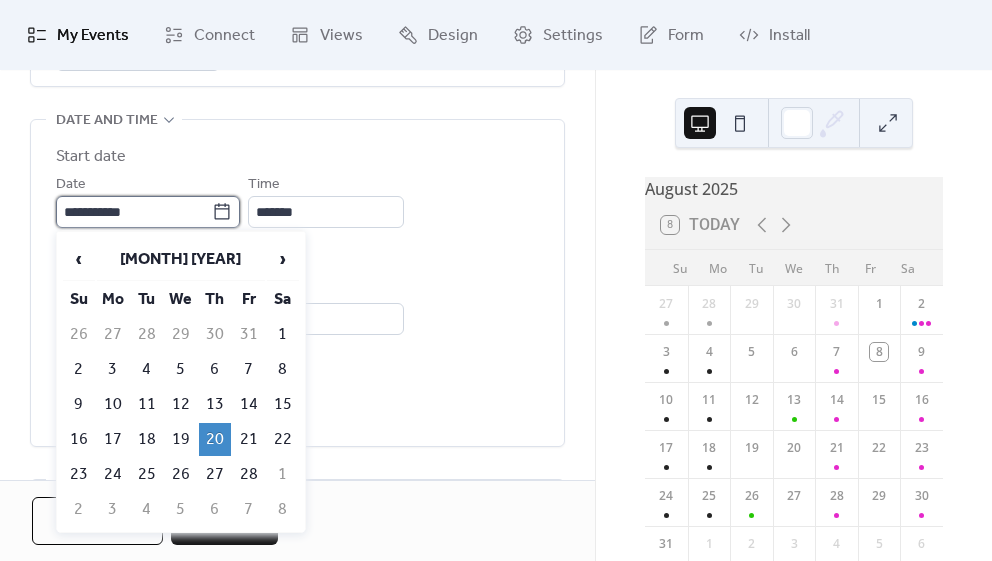 click on "**********" at bounding box center [134, 212] 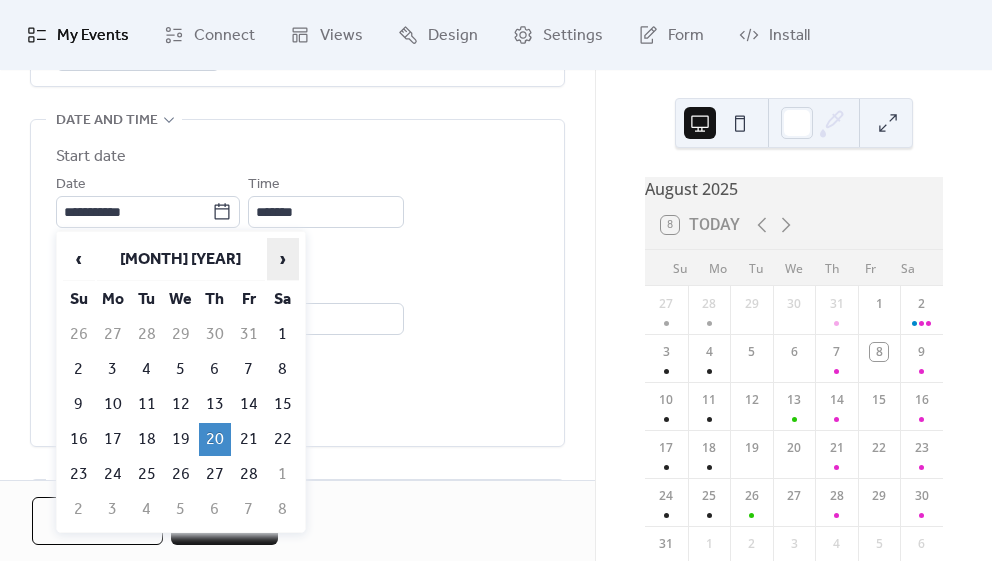 click on "›" at bounding box center [283, 259] 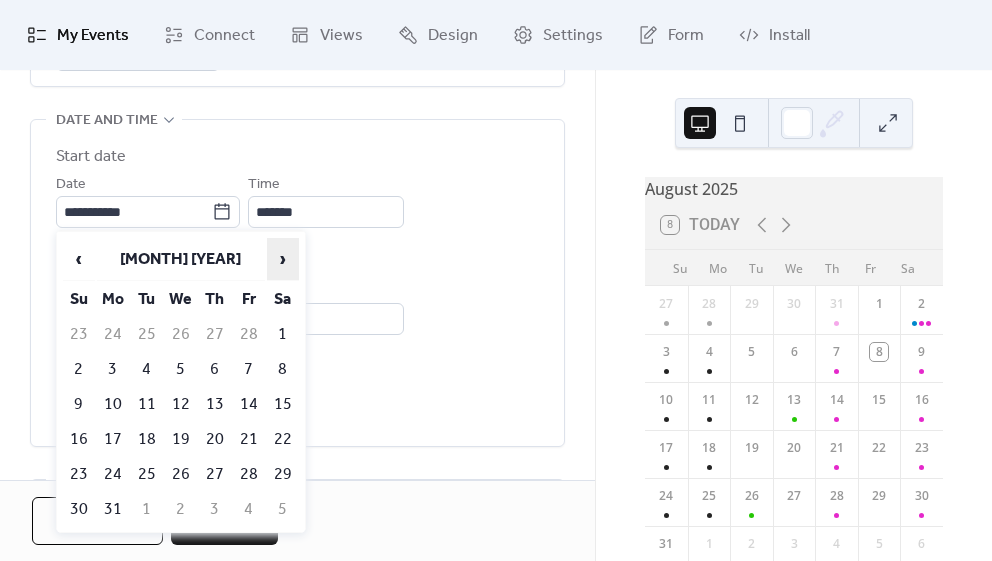 click on "›" at bounding box center (283, 259) 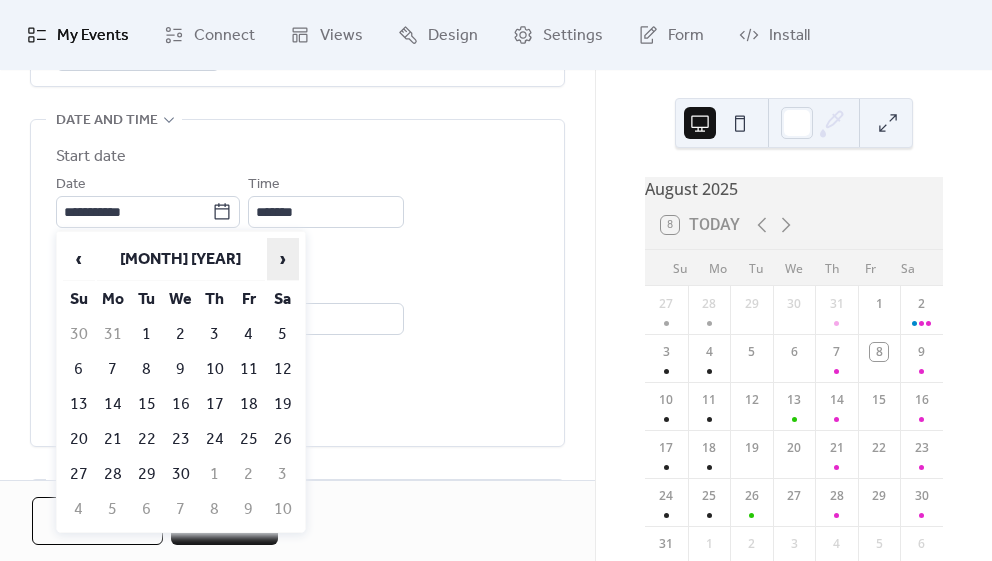 click on "›" at bounding box center (283, 259) 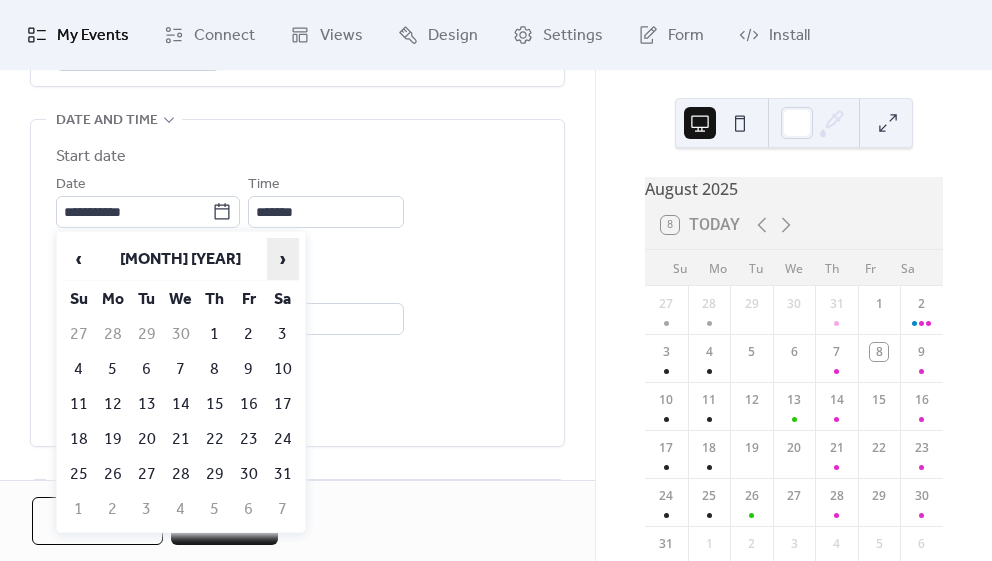 click on "›" at bounding box center (283, 259) 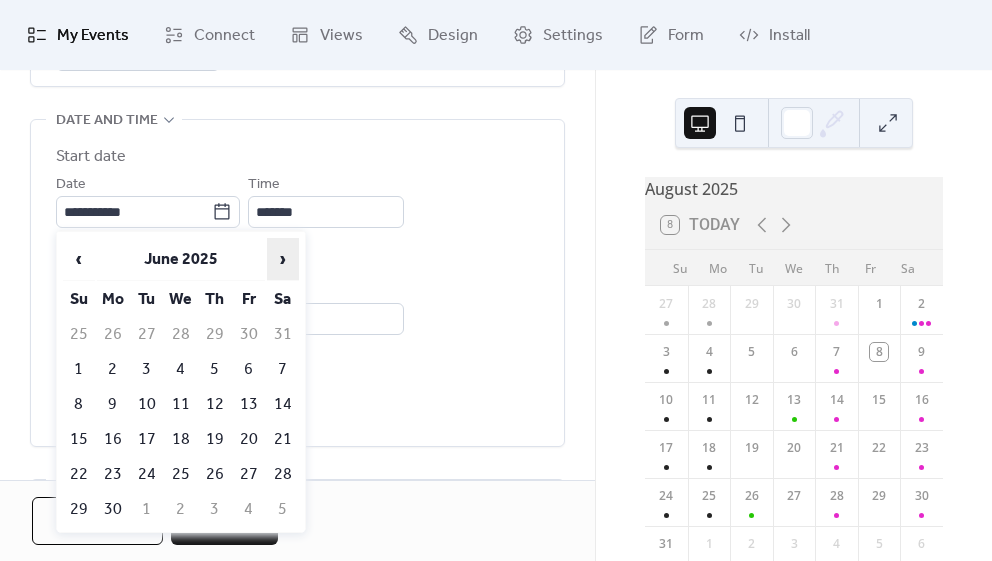 click on "›" at bounding box center [283, 259] 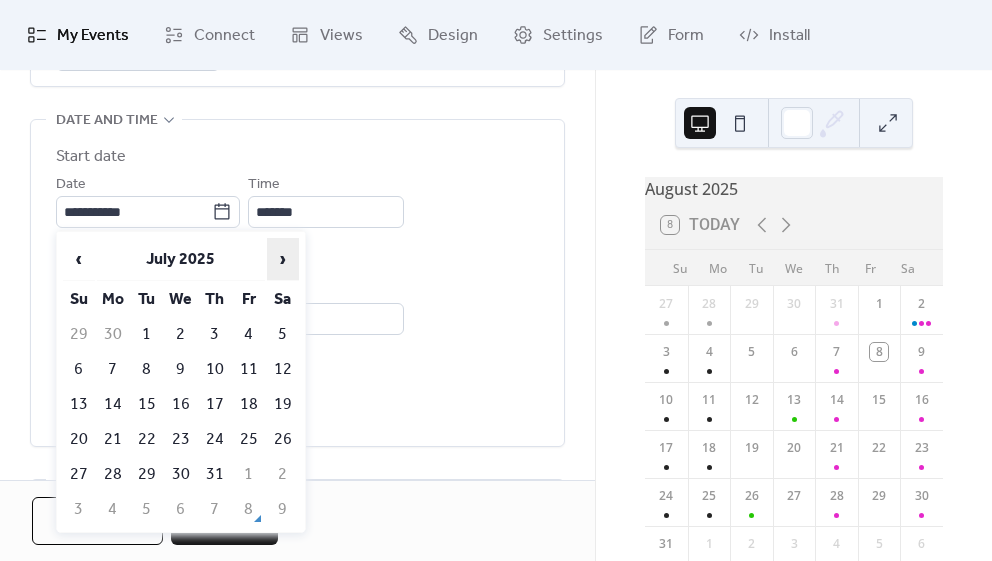 click on "›" at bounding box center [283, 259] 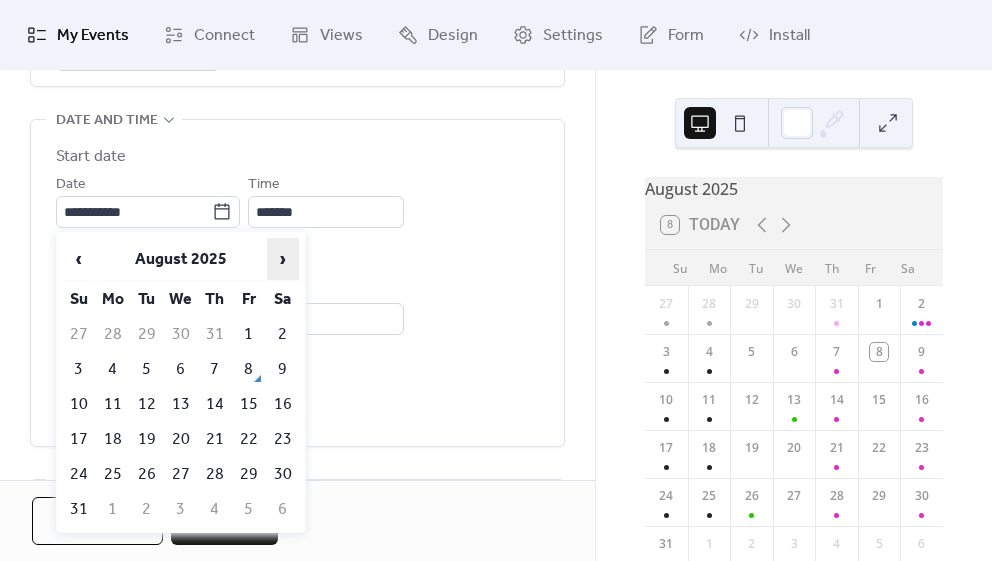 click on "›" at bounding box center (283, 259) 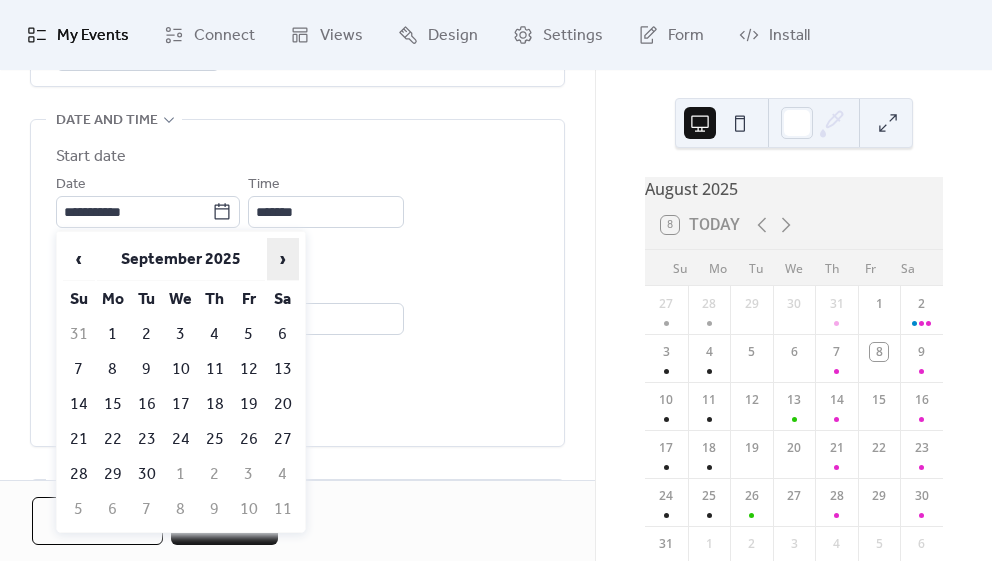 click on "›" at bounding box center [283, 259] 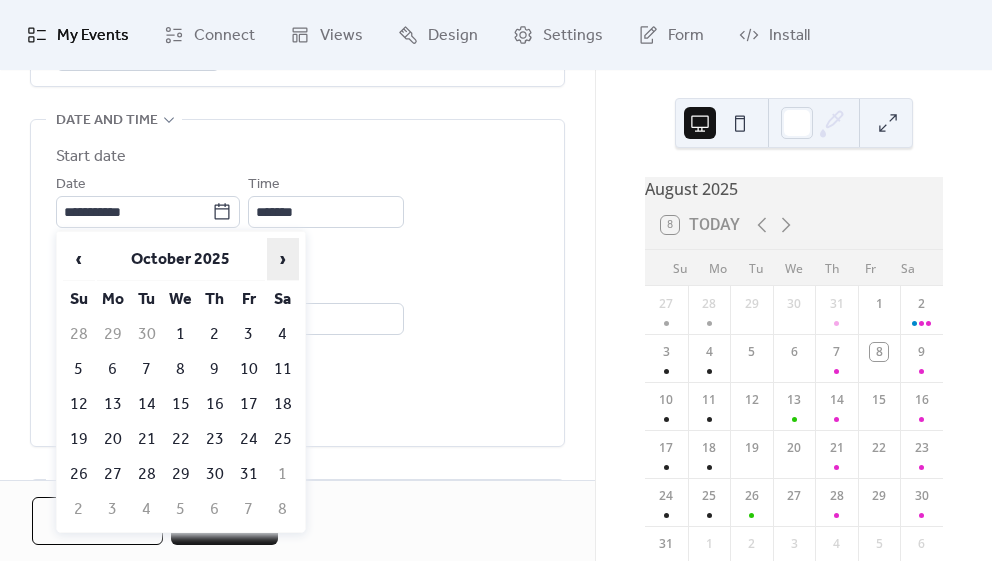 click on "›" at bounding box center (283, 259) 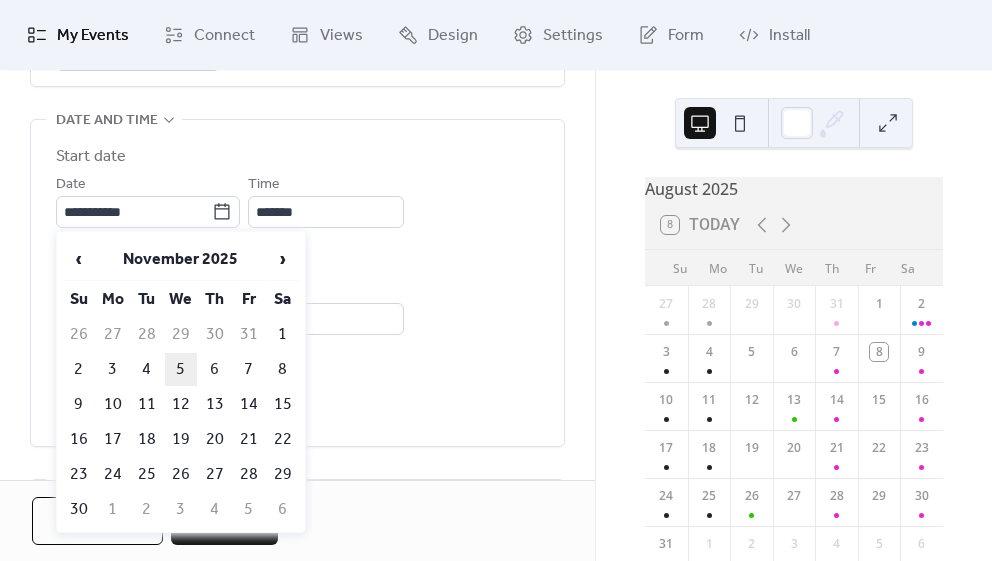 click on "5" at bounding box center (181, 369) 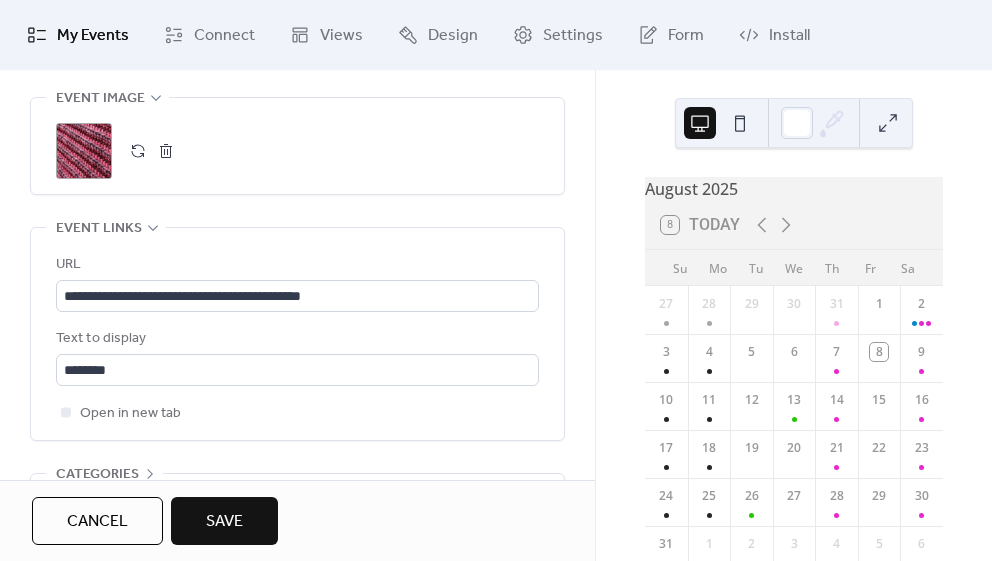 scroll, scrollTop: 1134, scrollLeft: 0, axis: vertical 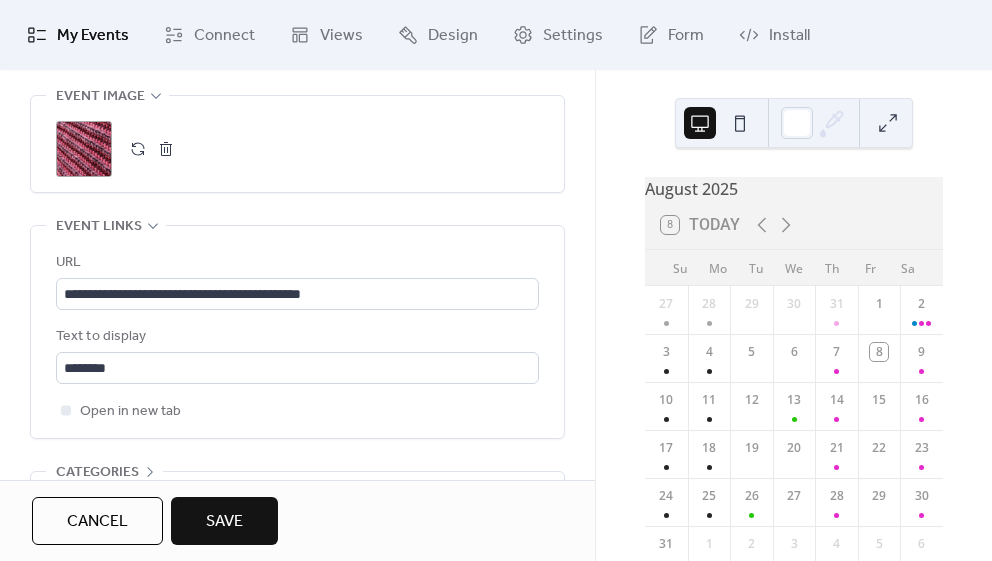 click on "Save" at bounding box center (224, 522) 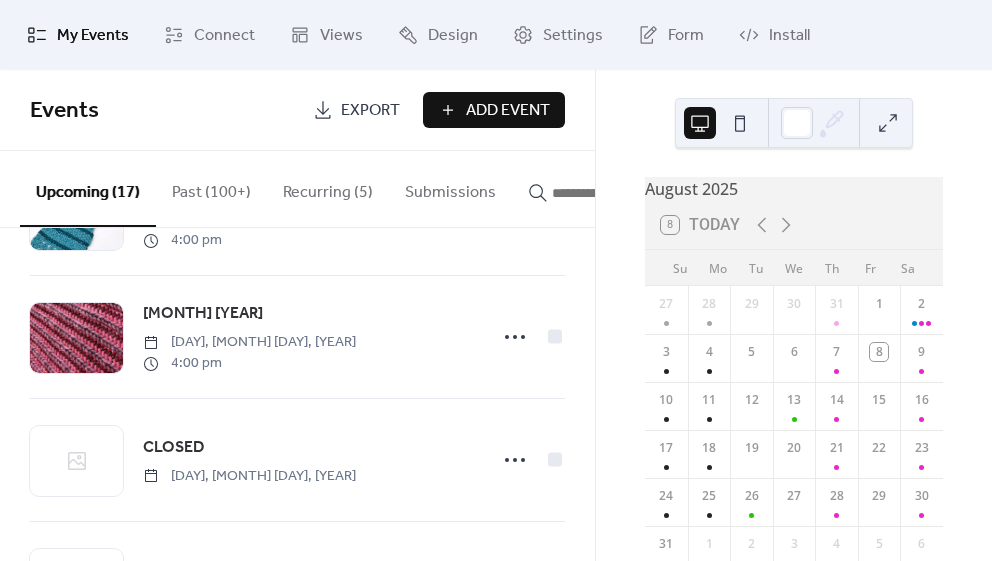 scroll, scrollTop: 1708, scrollLeft: 0, axis: vertical 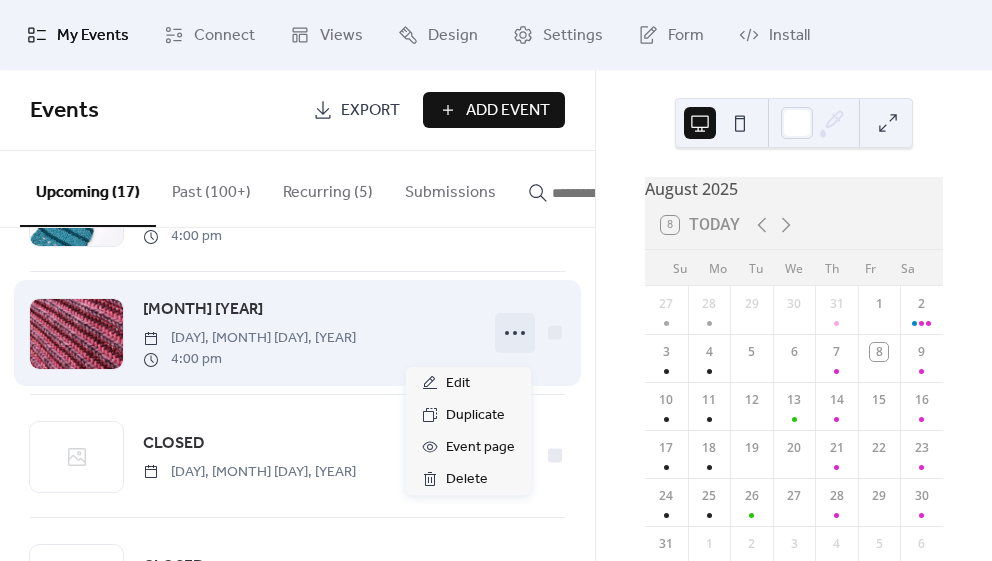 click 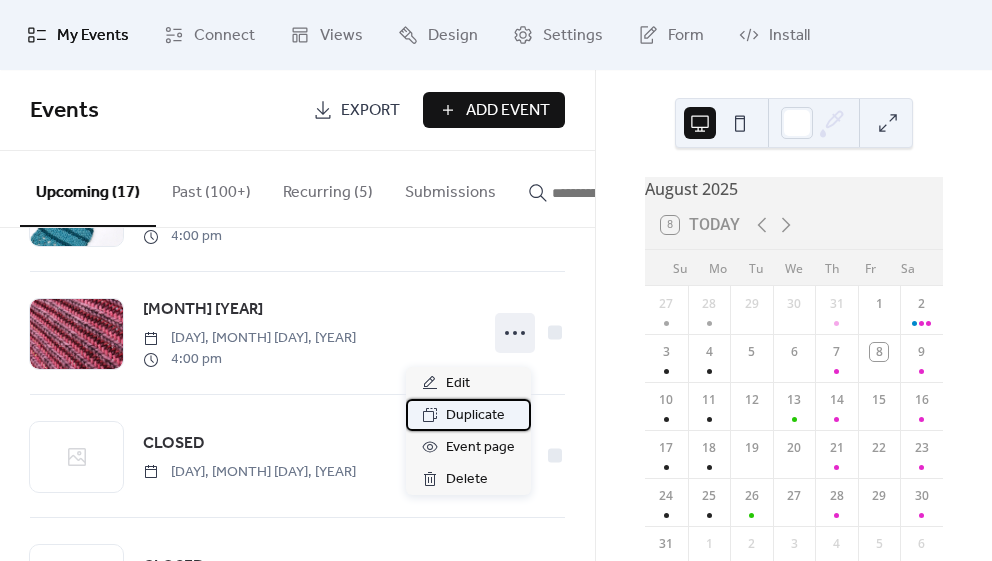 click on "Duplicate" at bounding box center [475, 416] 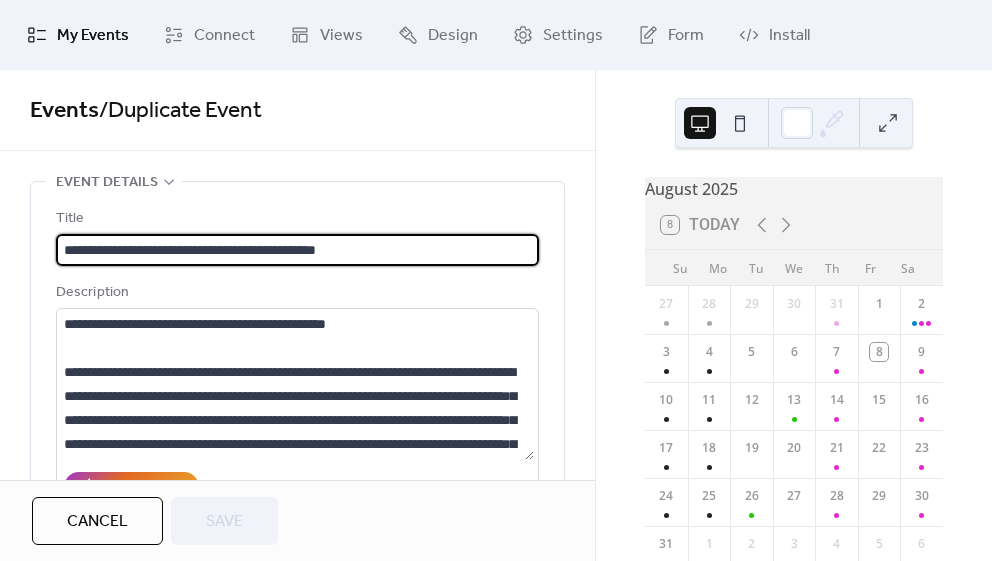 scroll, scrollTop: 1, scrollLeft: 0, axis: vertical 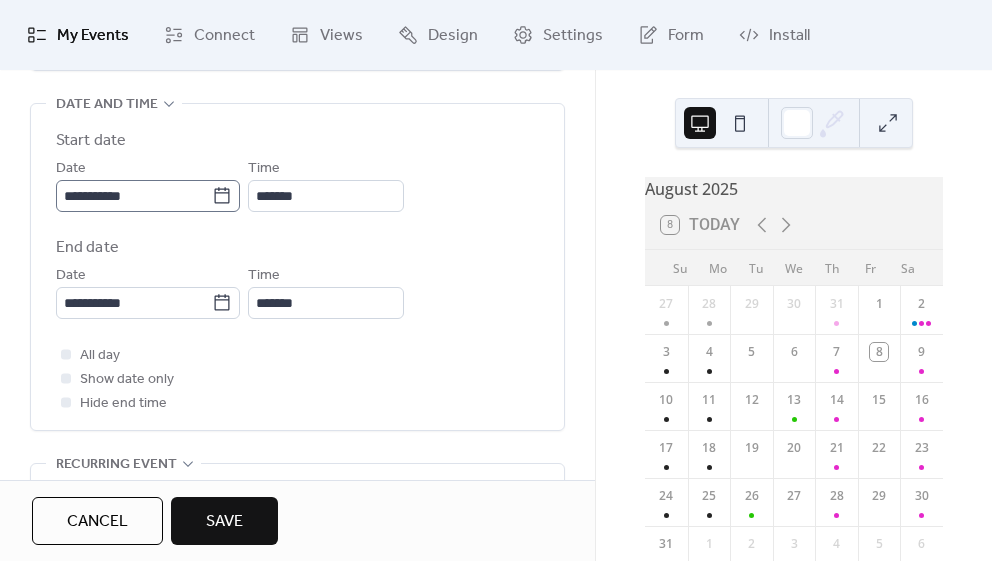 type on "**********" 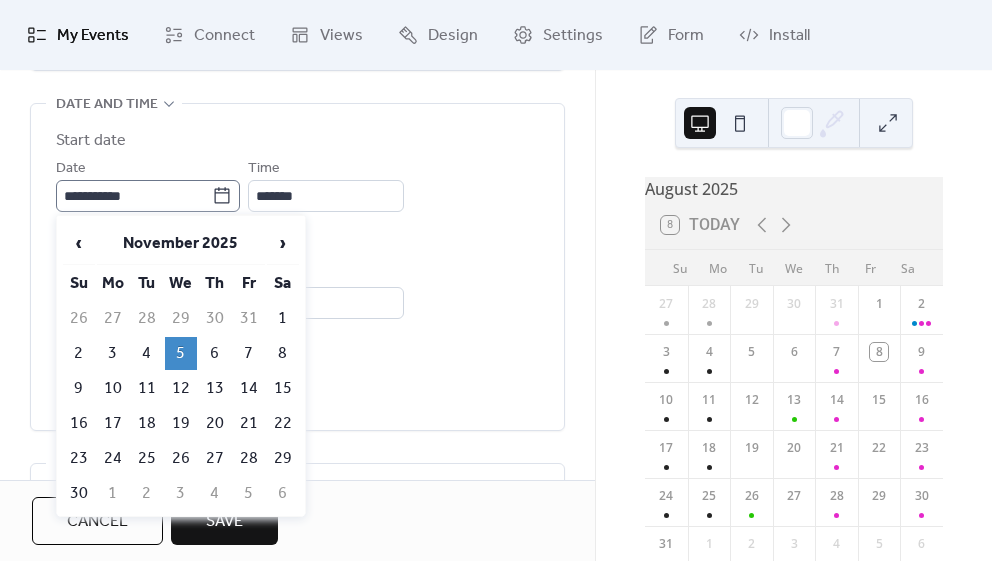 scroll, scrollTop: 0, scrollLeft: 0, axis: both 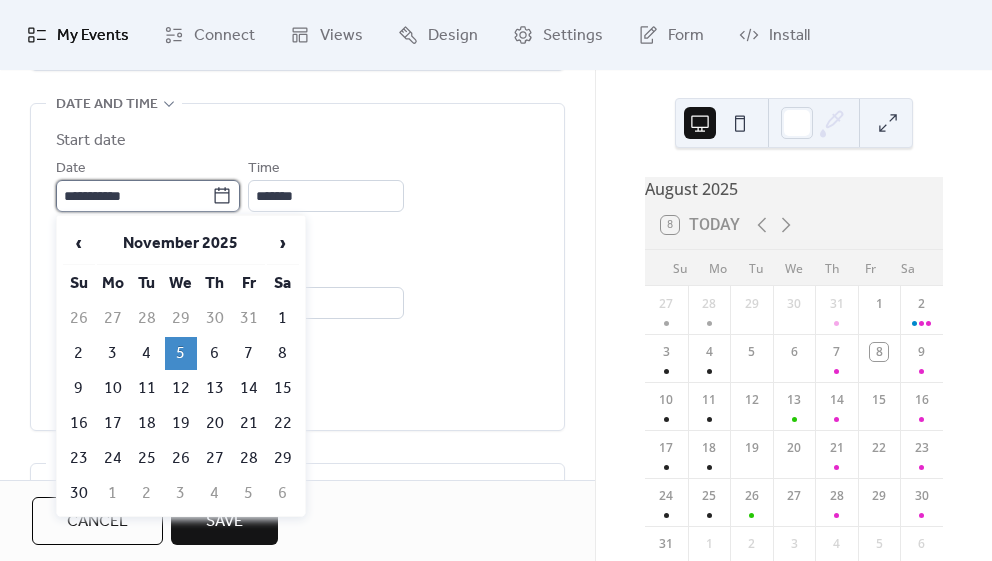 click on "**********" at bounding box center [134, 196] 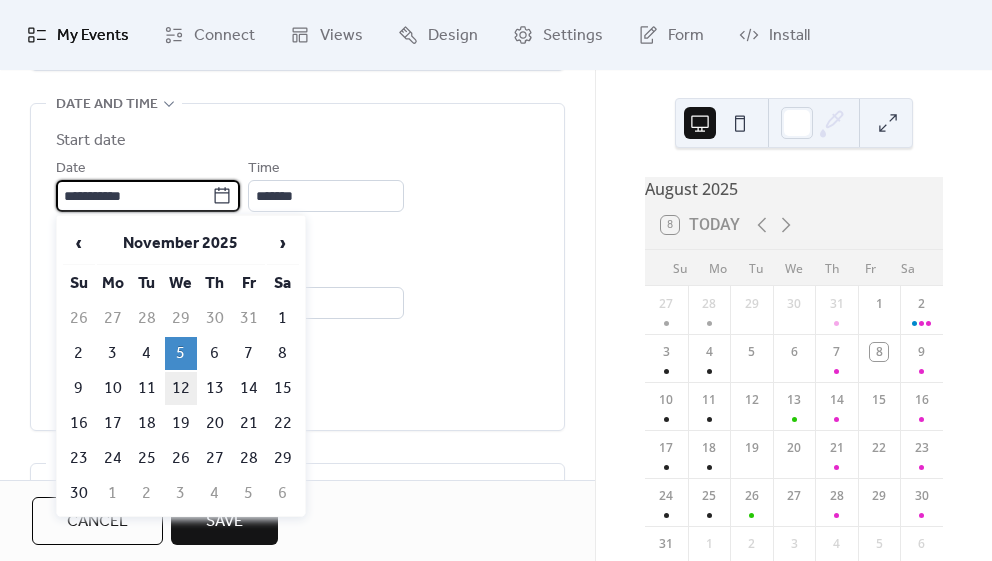 click on "12" at bounding box center [181, 388] 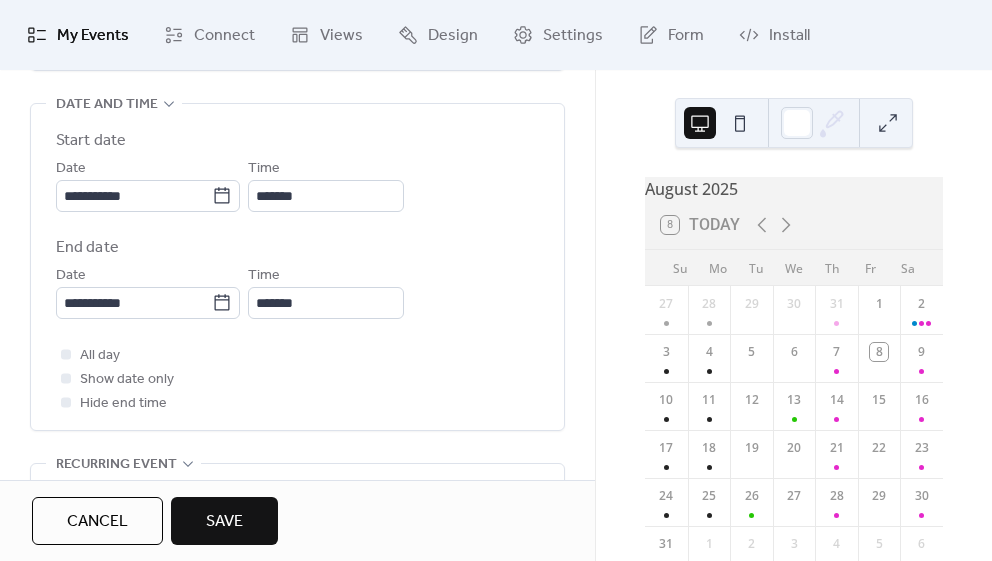 click on "Save" at bounding box center (224, 522) 